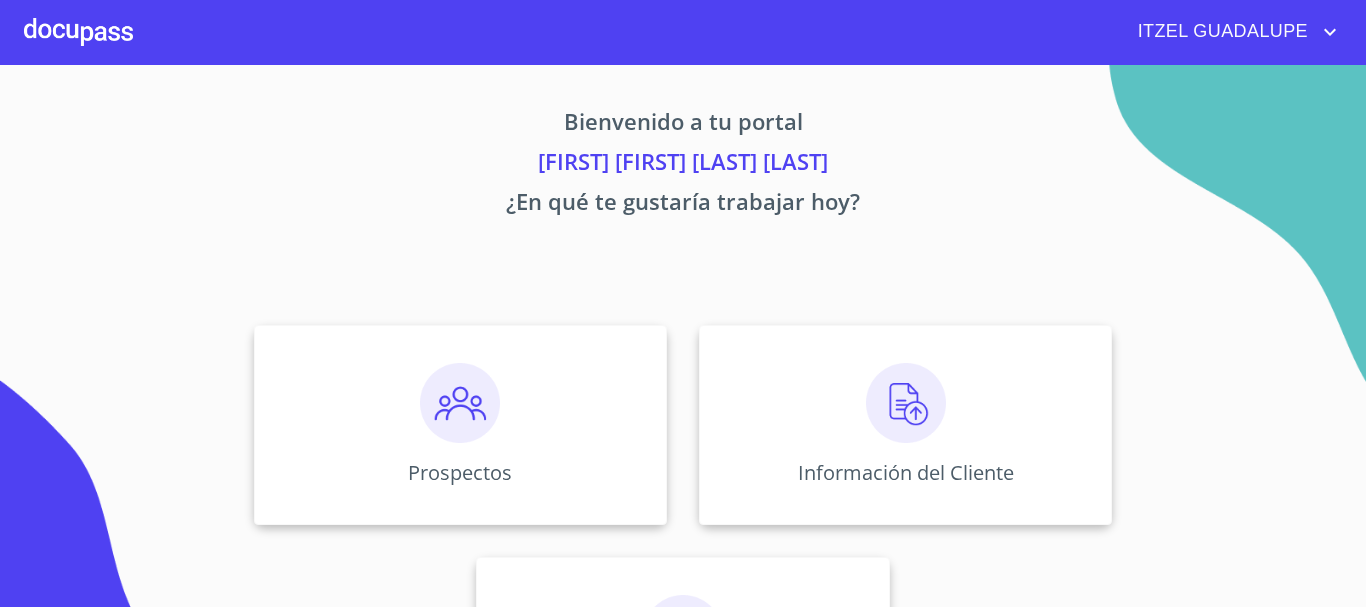 scroll, scrollTop: 0, scrollLeft: 0, axis: both 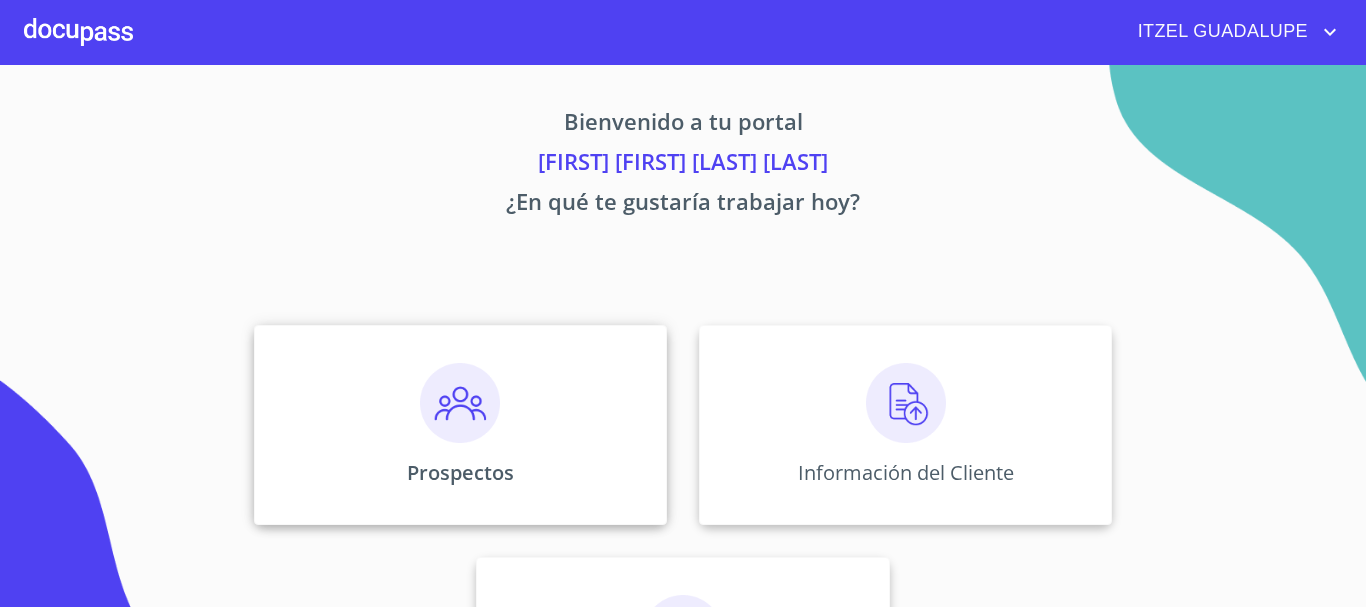 click on "Prospectos" at bounding box center (460, 425) 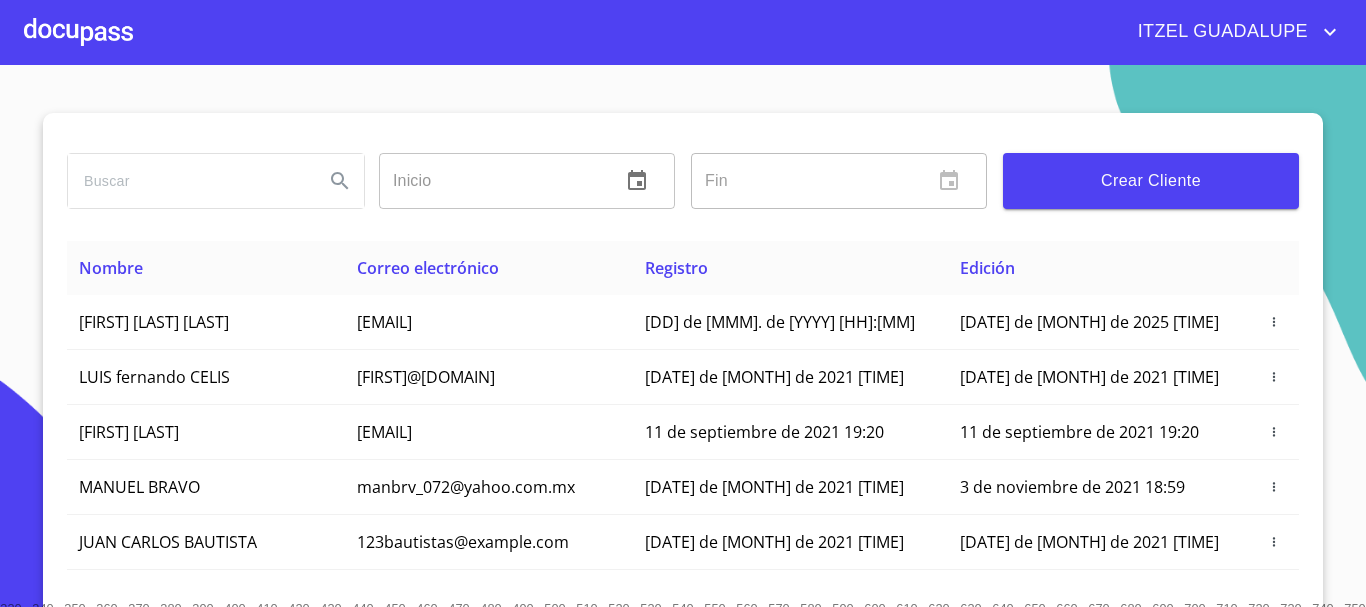 click on "Crear Cliente" at bounding box center [1151, 181] 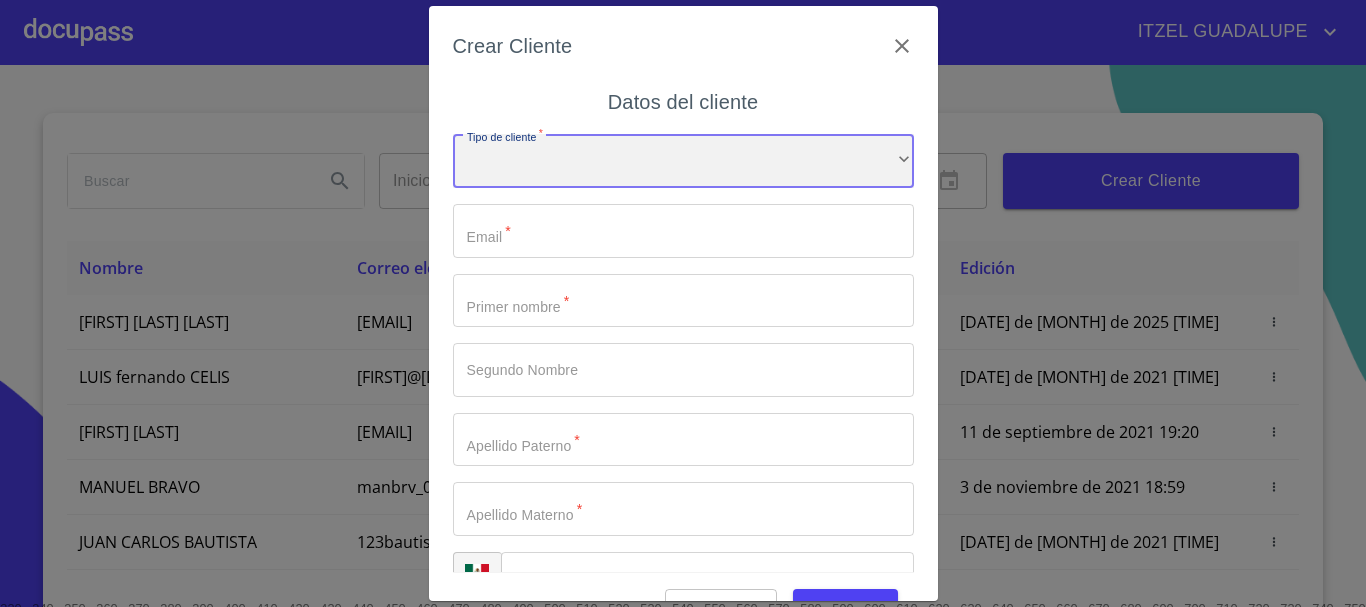 click on "​" at bounding box center [683, 161] 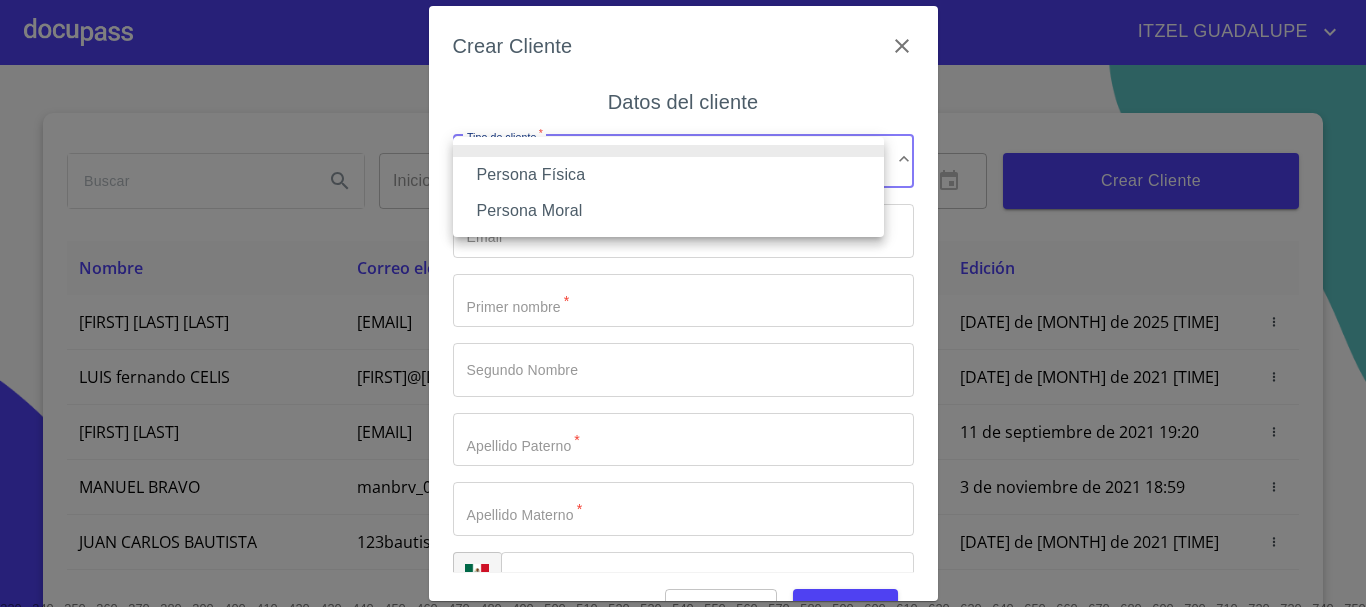 click on "Persona Física" at bounding box center [668, 175] 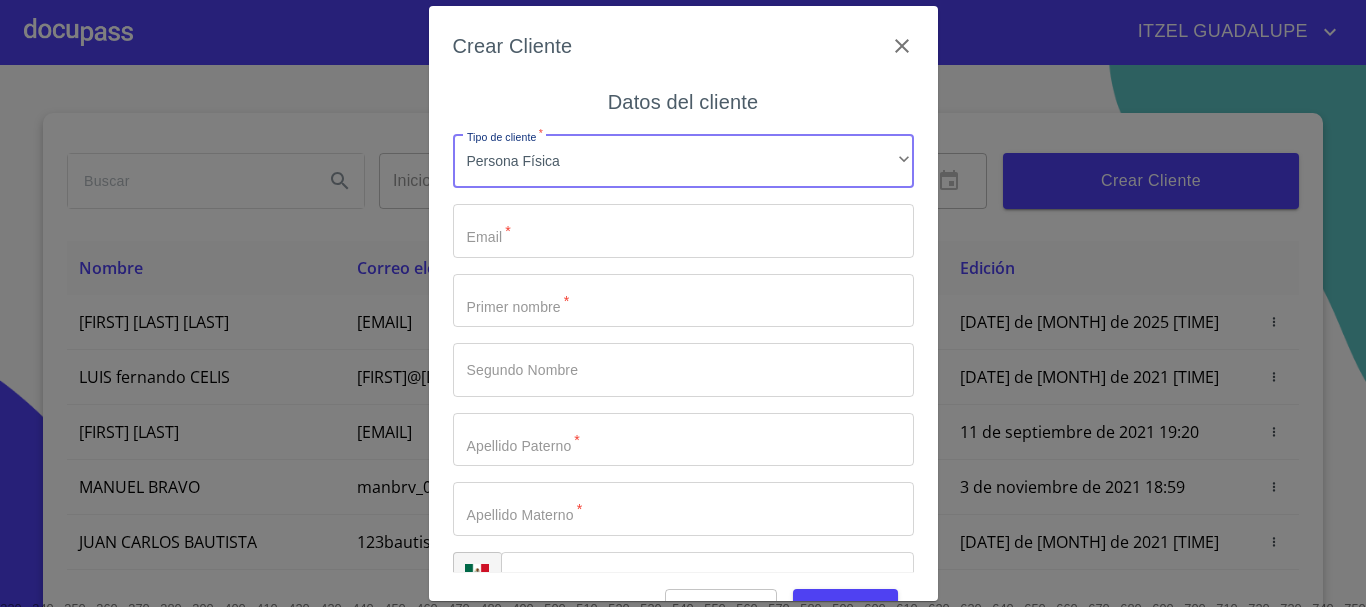 click on "Tipo de cliente   *" at bounding box center [683, 231] 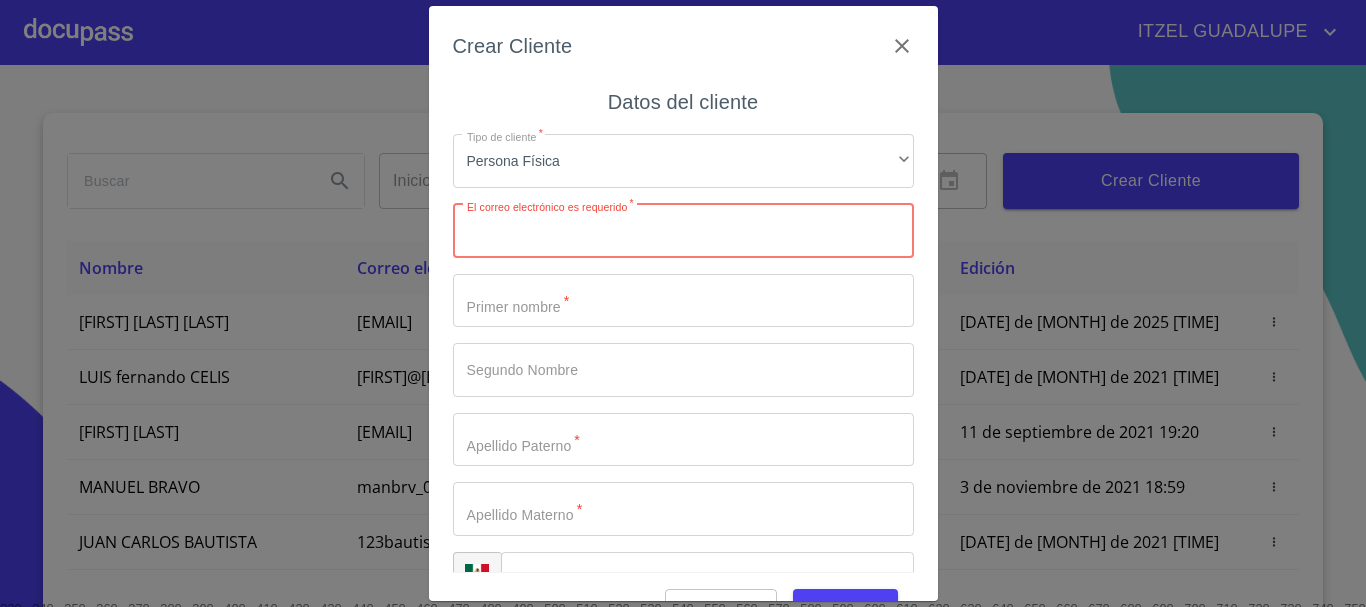 paste on "griselda.cervantes.arias@example.com" 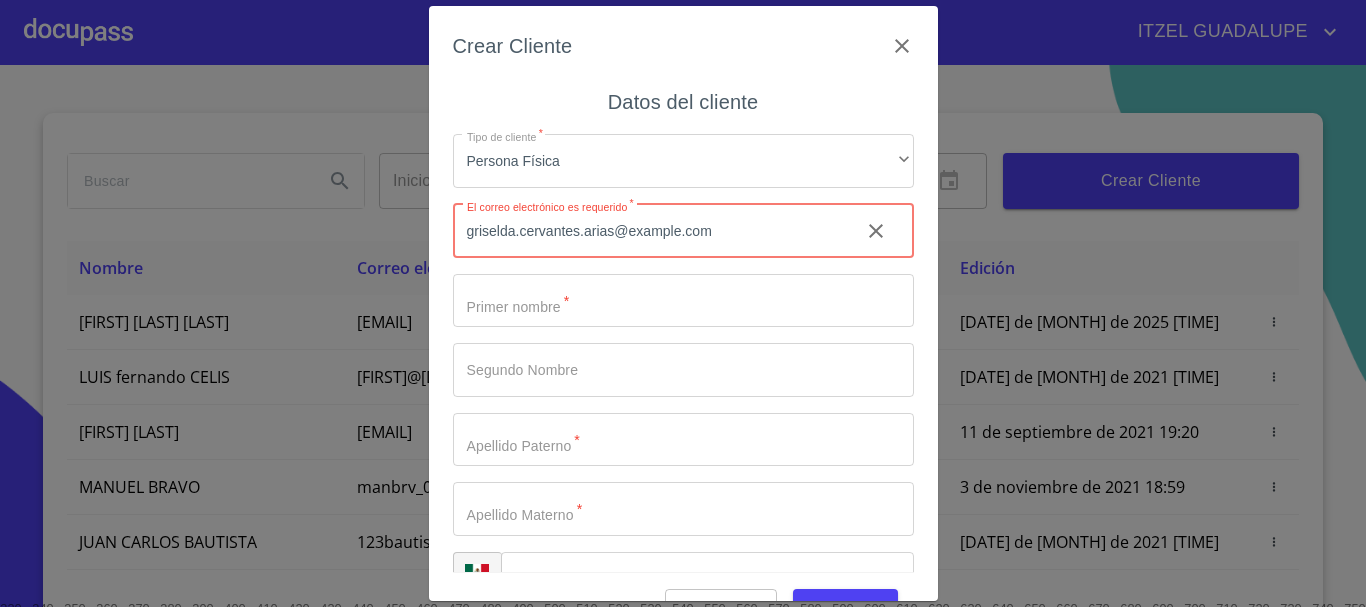 type on "griselda.cervantes.arias@example.com" 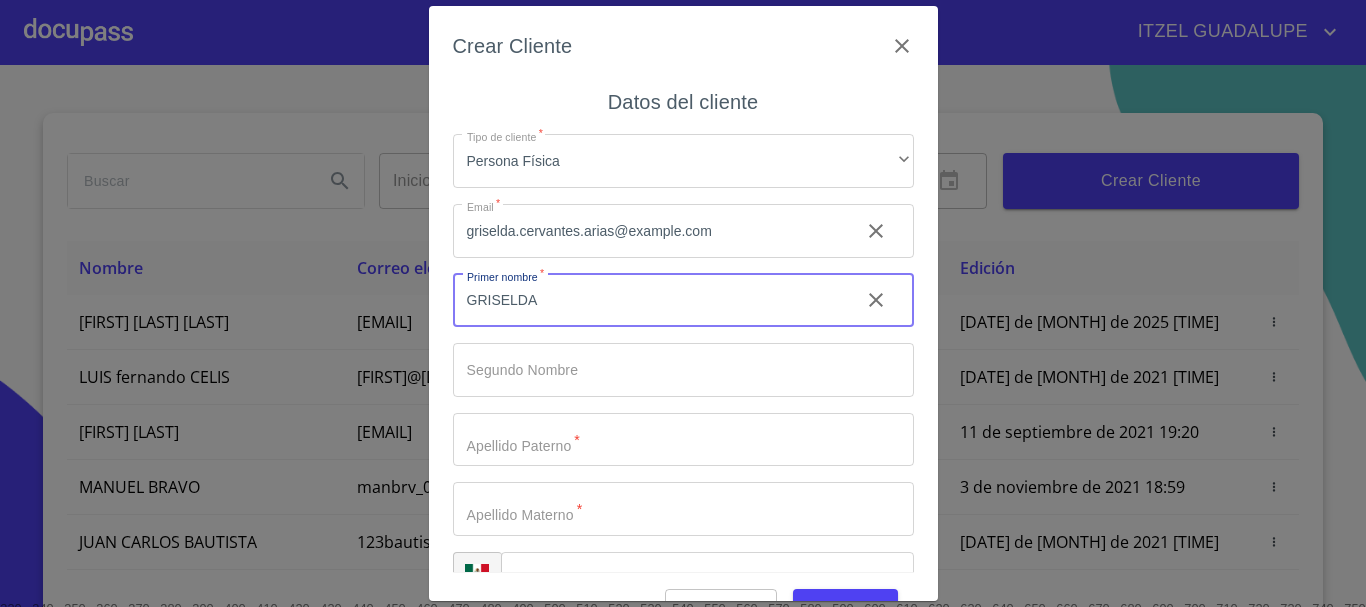 type on "GRISELDA" 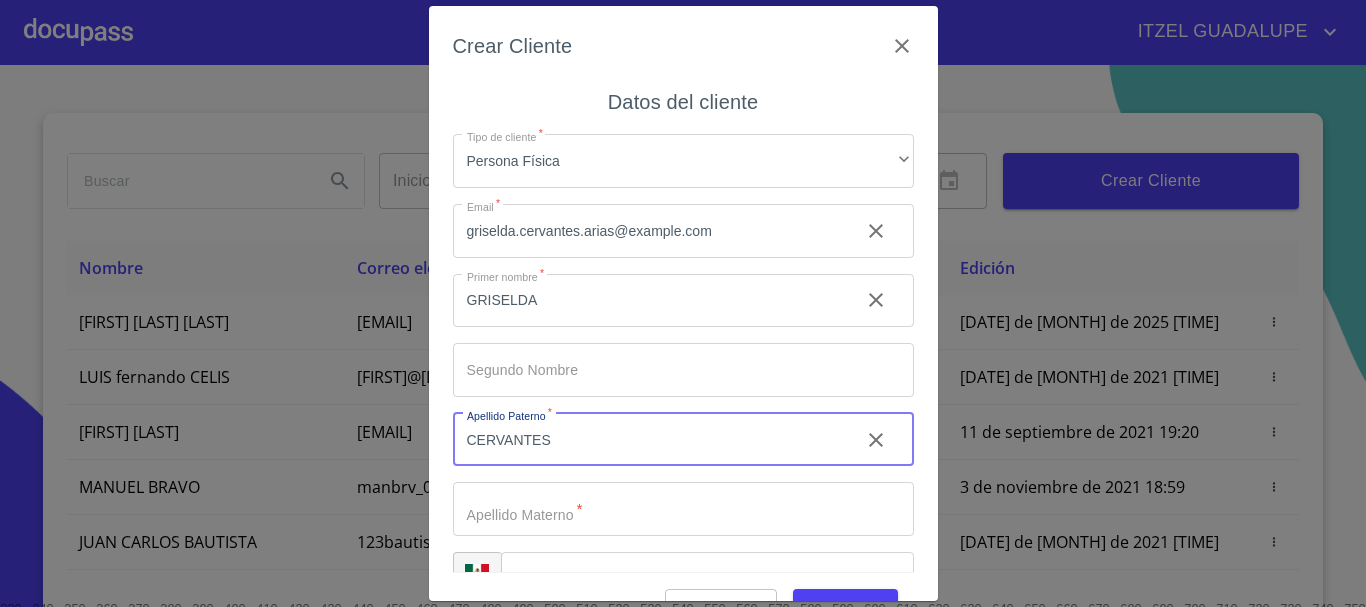 type on "CERVANTES" 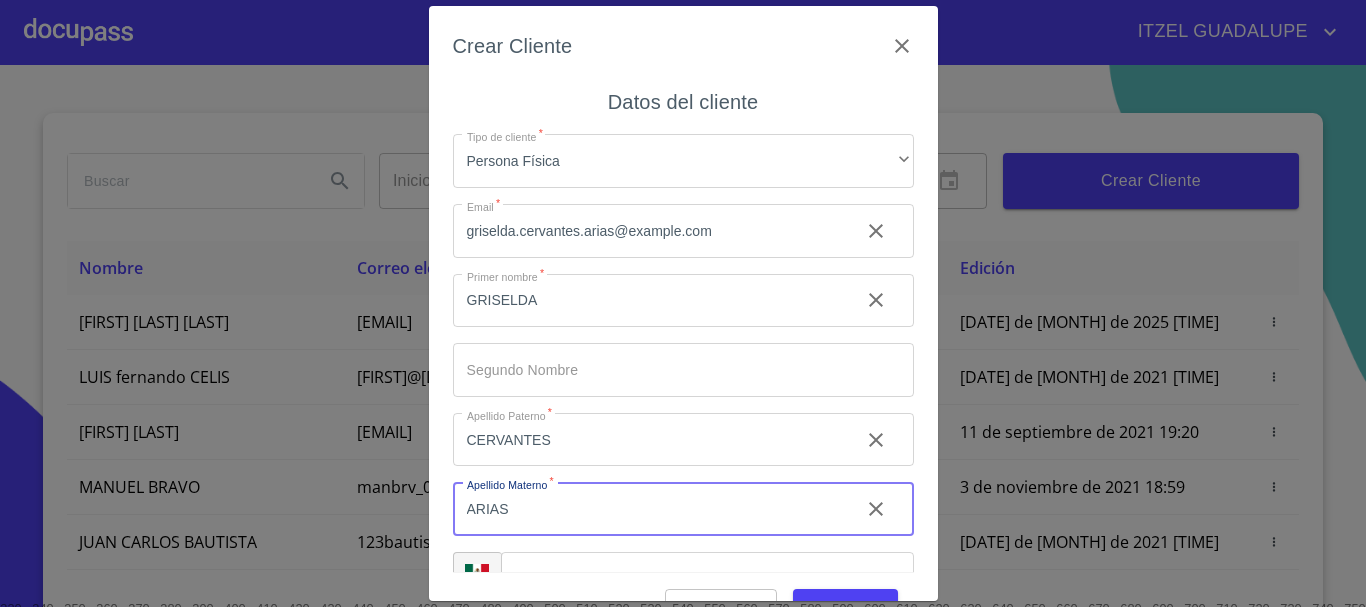 type on "ARIAS" 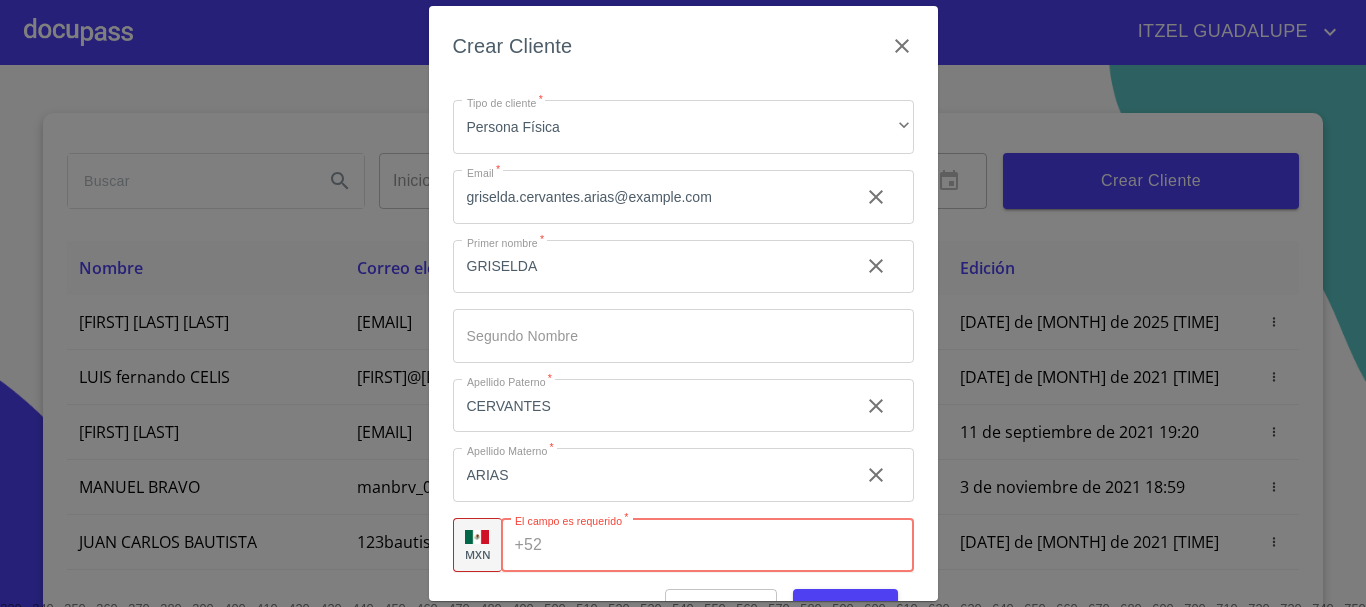 paste on "([PHONE])" 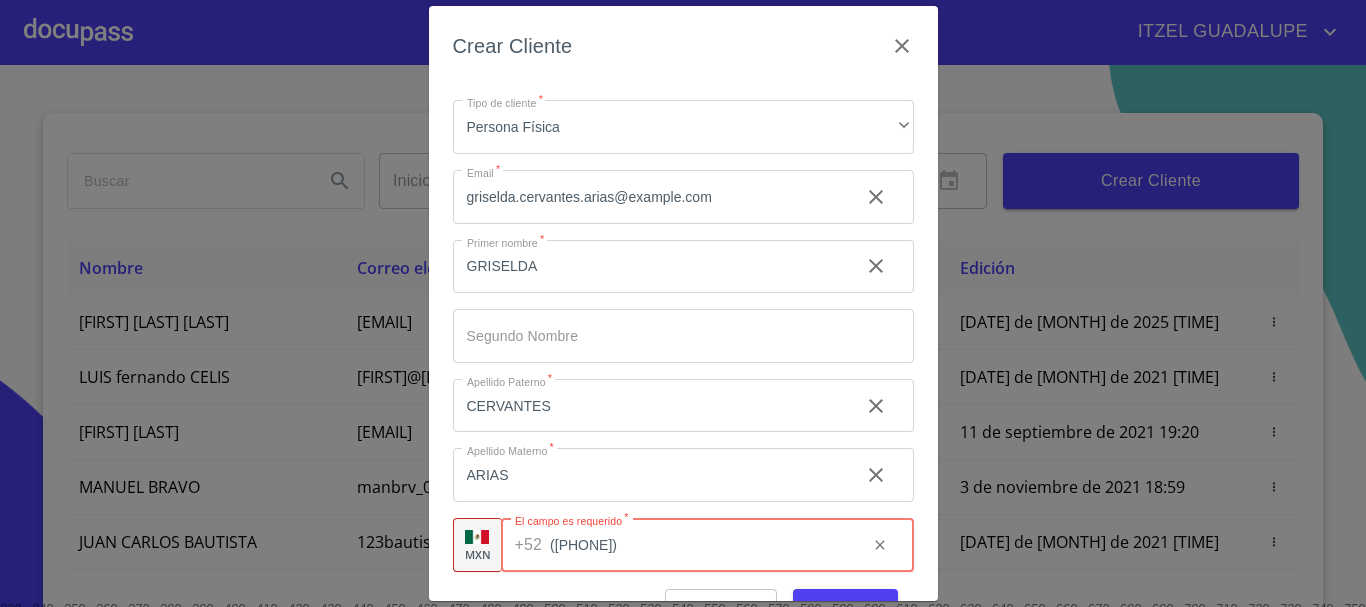 scroll, scrollTop: 50, scrollLeft: 0, axis: vertical 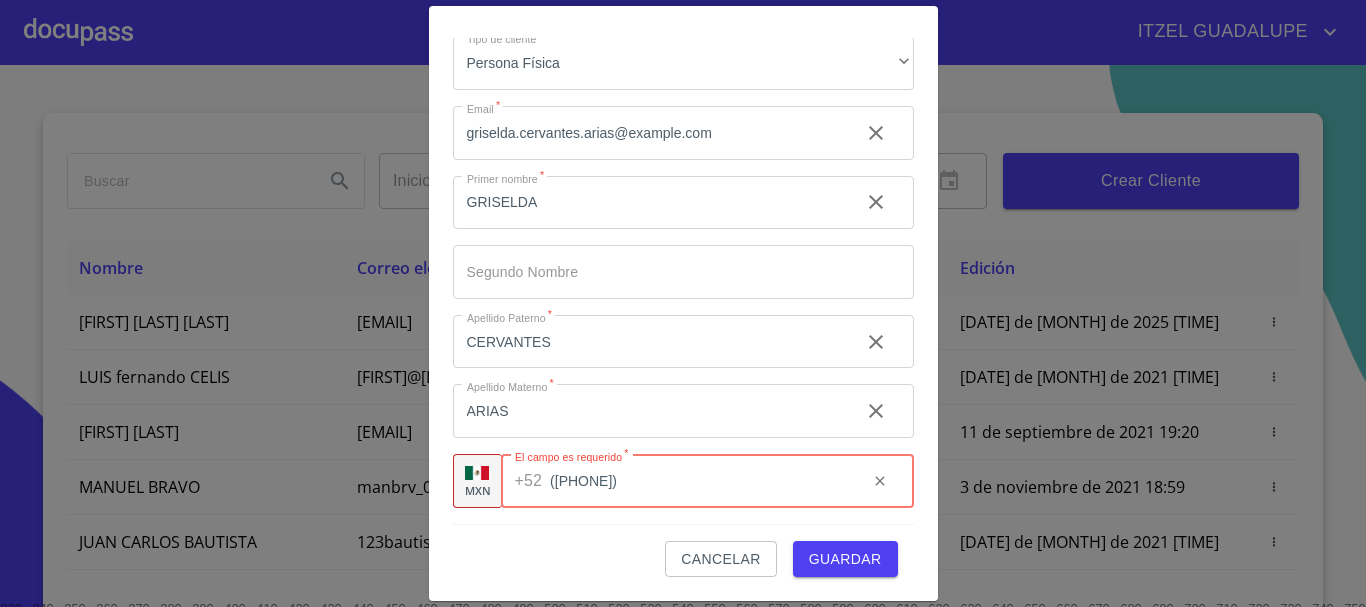 type on "([PHONE])" 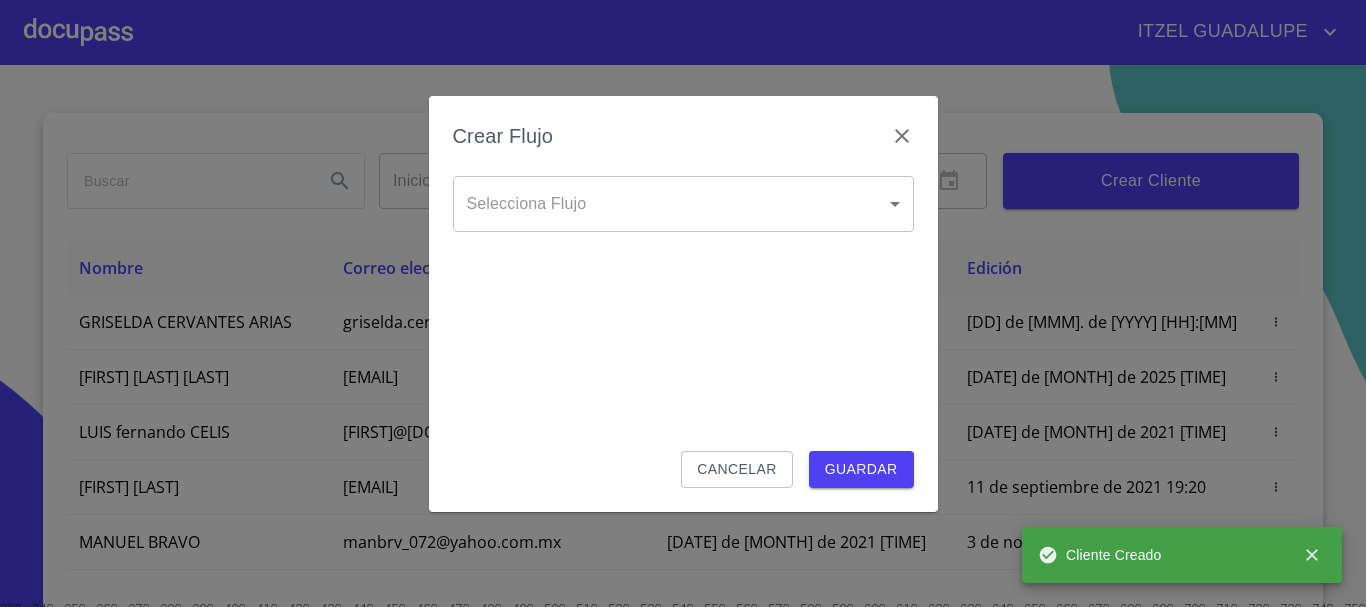 click on "ITZEL GUADALUPE  Inicio ​ Fin ​ Crear Cliente Nombre   Correo electrónico   Registro   Edición     GRISELDA  CERVANTES ARIAS griselda.cervantes.arias@example.com 3 de agosto de 2025 12:20 3 de agosto de 2025 12:20 DIEGO ANCIRA GROVER diego.ancira.grover@example.com 10 de septiembre de 2021 18:55 10 de febrero de 2025 16:21 LUIS FERNANDO CELIS  luis.celis@example.com.mx 11 de septiembre de 2021 14:18 11 de septiembre de 2021 14:18 MAYRA  GONZALEZ mayragl@example.com.mx 11 de septiembre de 2021 19:20 11 de septiembre de 2021 19:20 MANUEL BRAVO manbrv_072@example.com.mx 13 de septiembre de 2021 11:06 3 de noviembre de 2021 18:59 JUAN CARLOS BAUTISTA 123bautistas@example.com 14 de septiembre de 2021 12:26 14 de septiembre de 2021 12:26 MERCEDES GUTIERREZ juanmontiel626@example.com 14 de septiembre de 2021 16:35 14 de septiembre de 2021 16:35 JUAN ANTONIO CRUZ maliachi_7@example.com.mx 14 de septiembre de 2021 18:24 14 de septiembre de 2021 18:24 JAIME  GONZALEZ  jaimeglez2103@example.com 15 de septiembre de 2021 13:18 1 2" at bounding box center (683, 303) 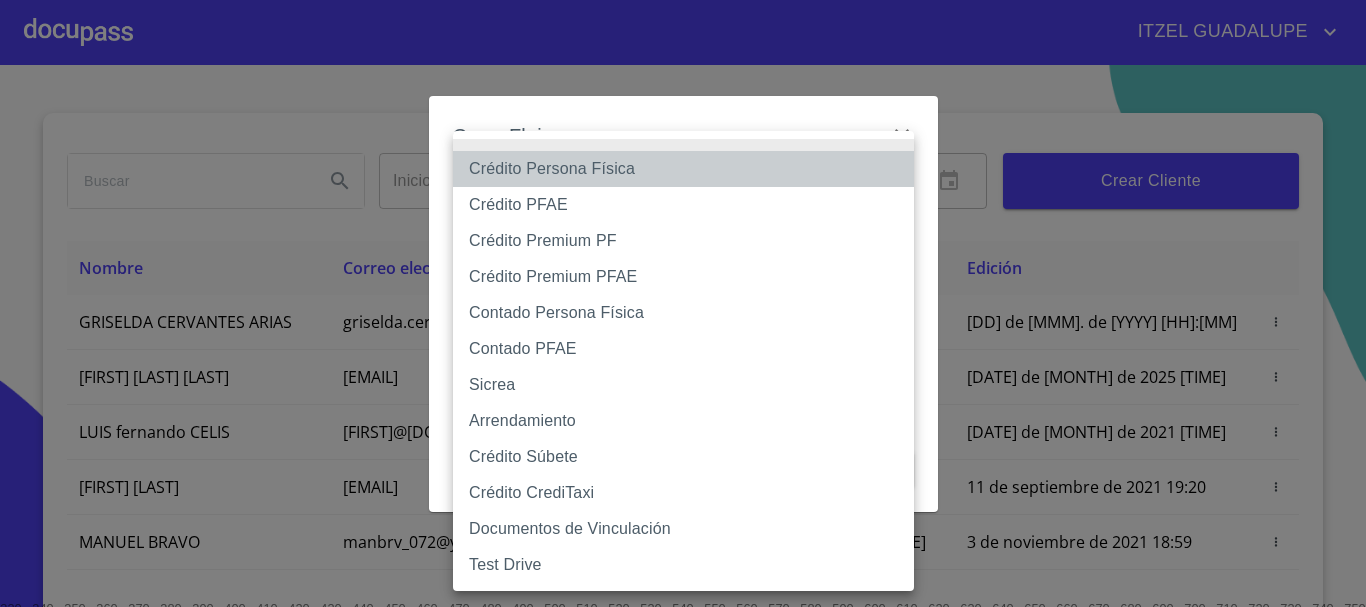 click on "Crédito Persona Física" at bounding box center (683, 169) 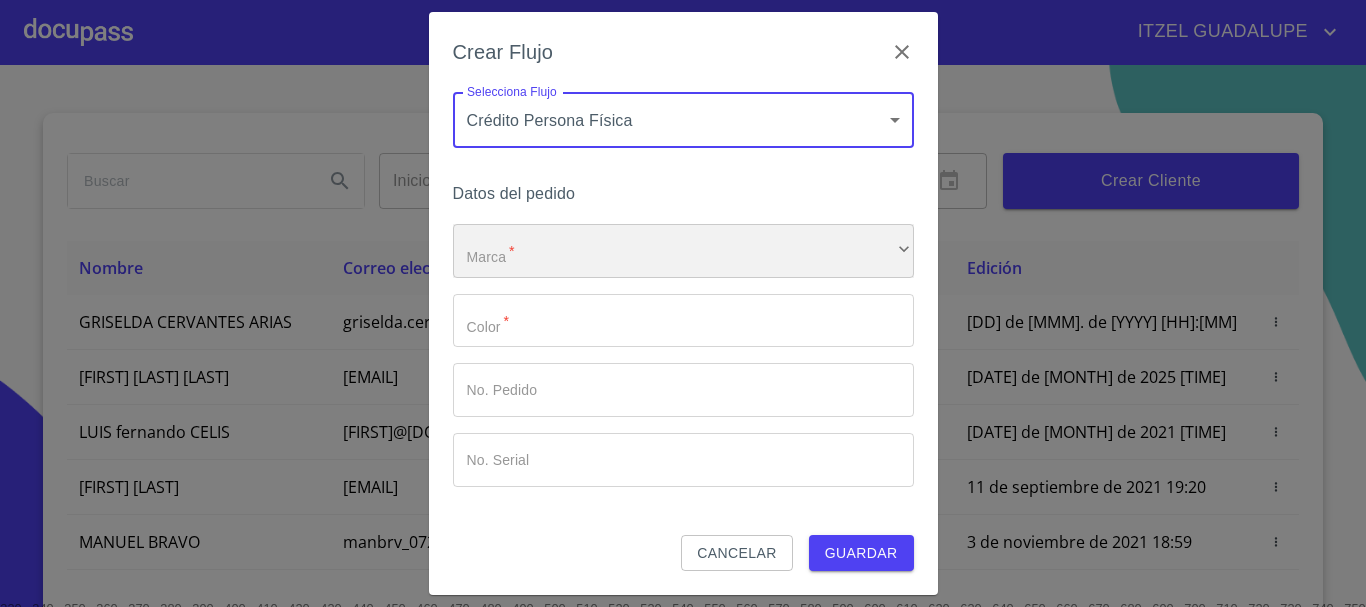 click on "​" at bounding box center (683, 251) 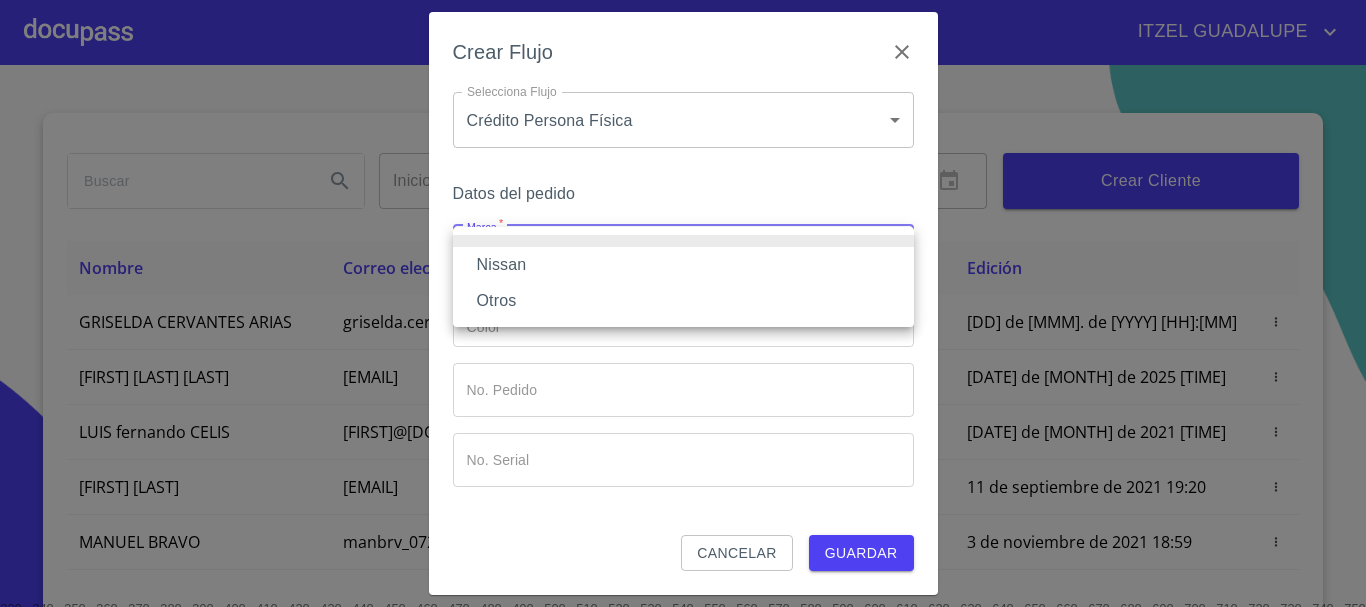 click on "Nissan" at bounding box center [683, 265] 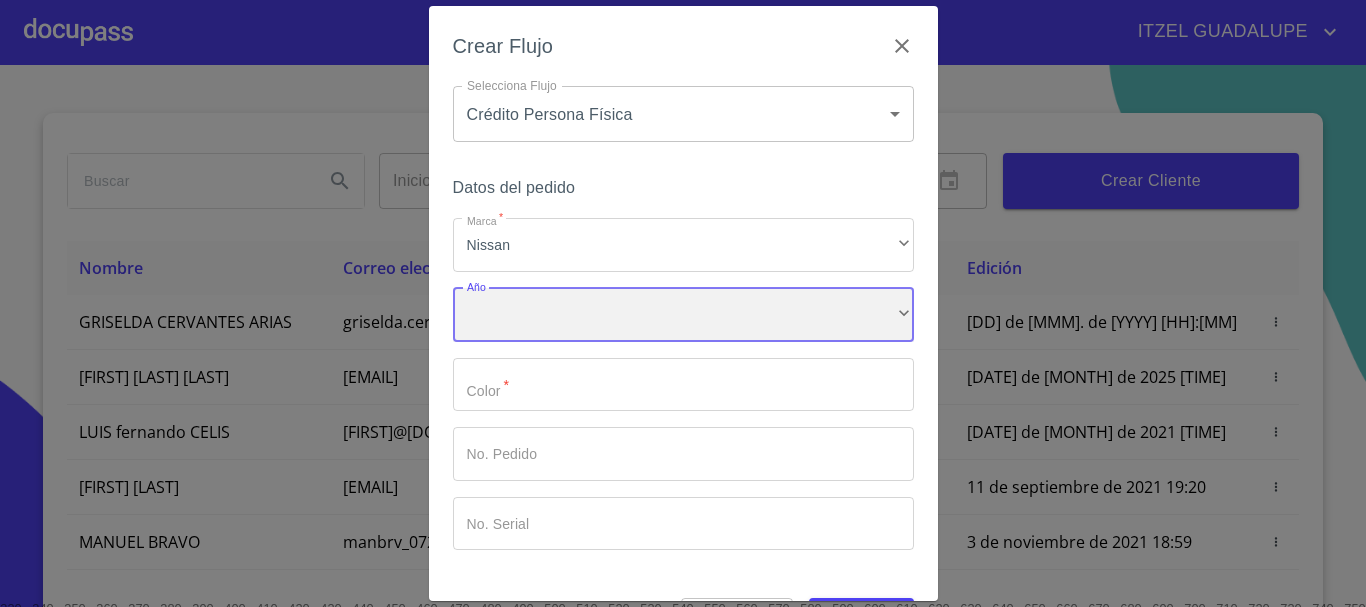click on "​" at bounding box center [683, 315] 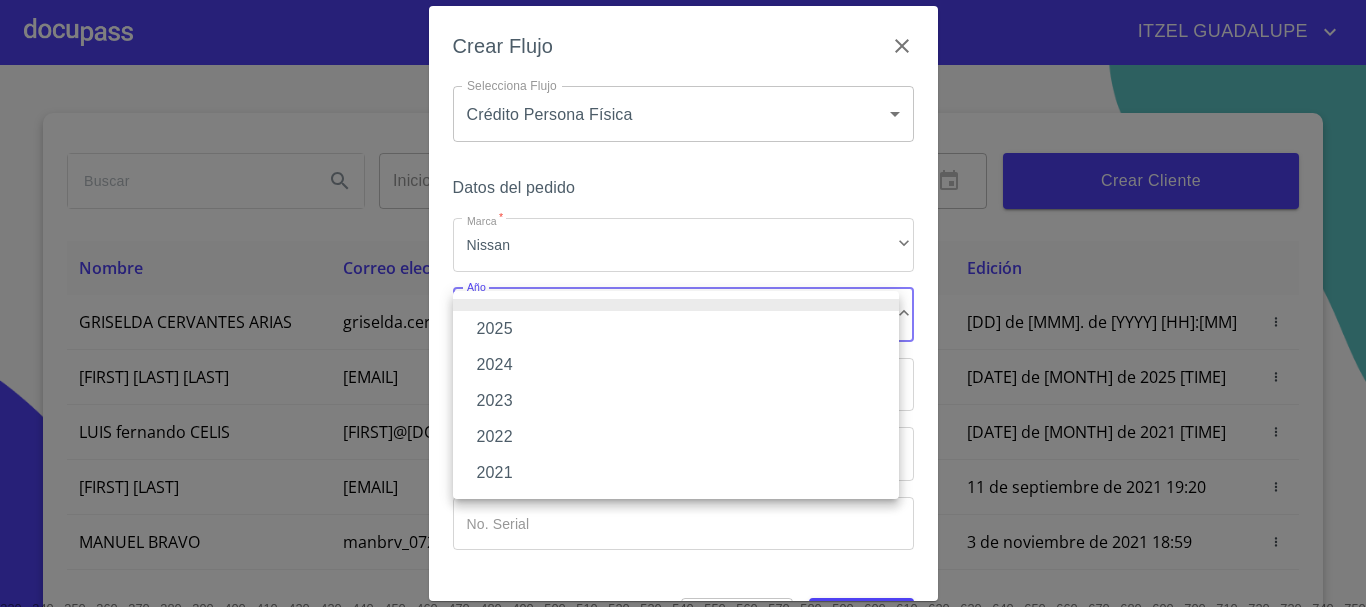 click on "2025" at bounding box center [676, 329] 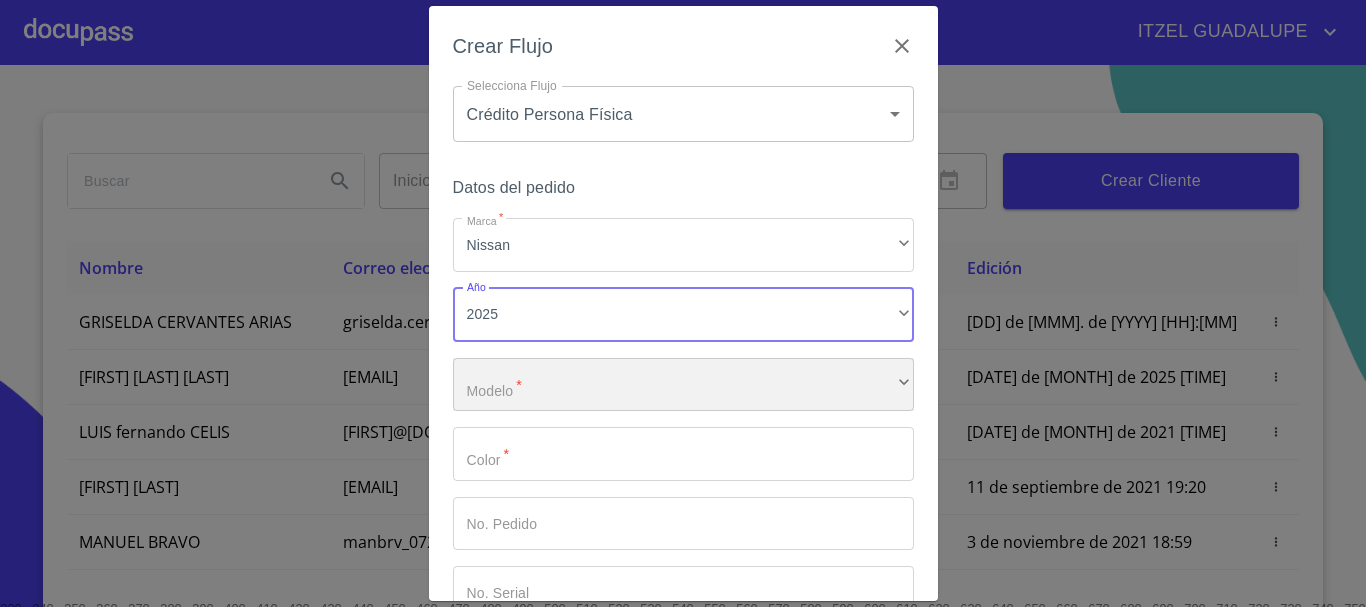 click on "​" at bounding box center (683, 385) 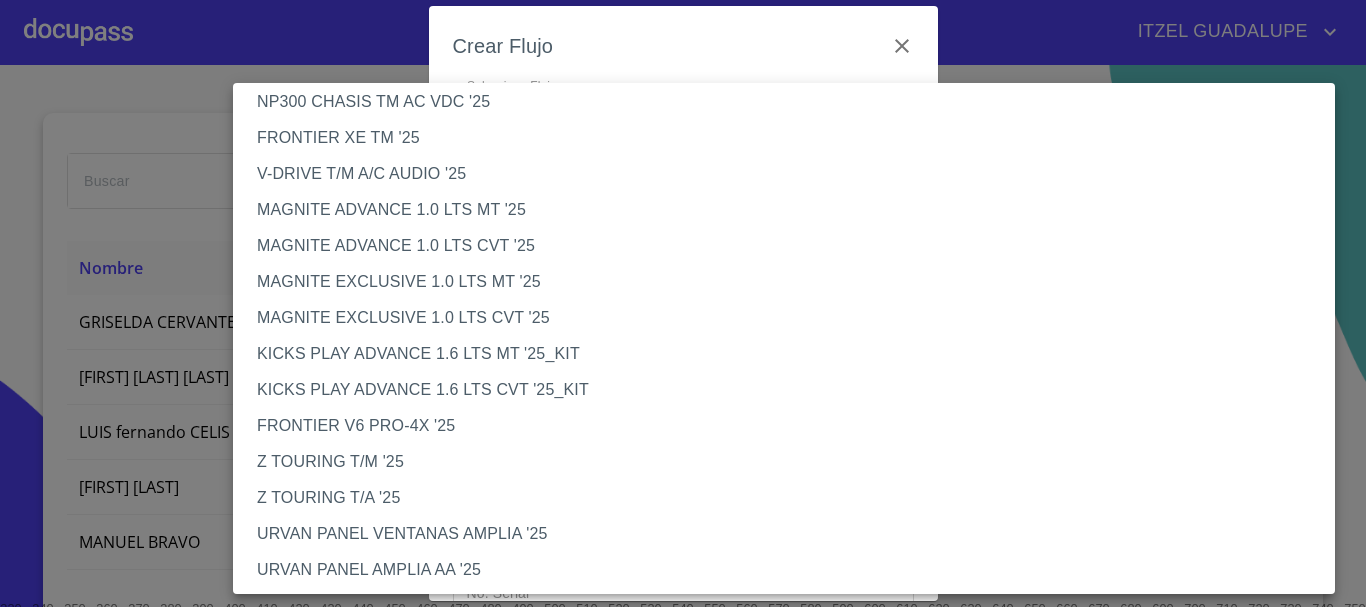 scroll, scrollTop: 200, scrollLeft: 0, axis: vertical 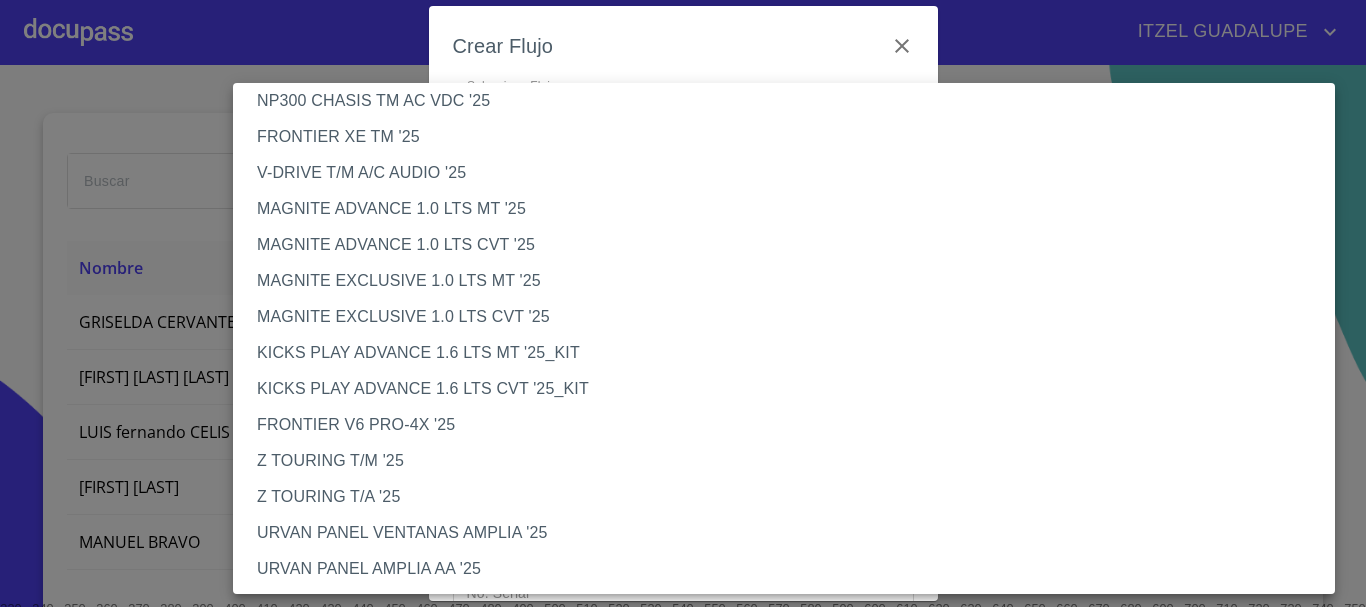click on "MAGNITE EXCLUSIVE 1.0 LTS CVT '25" at bounding box center (791, 317) 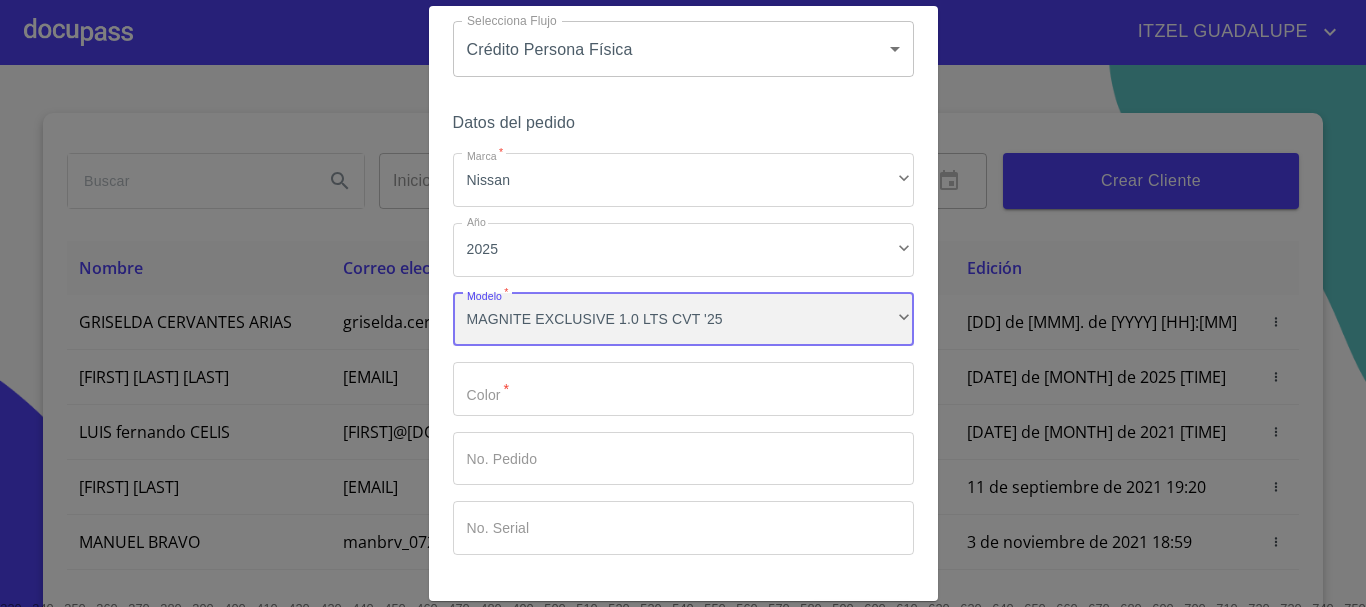 scroll, scrollTop: 100, scrollLeft: 0, axis: vertical 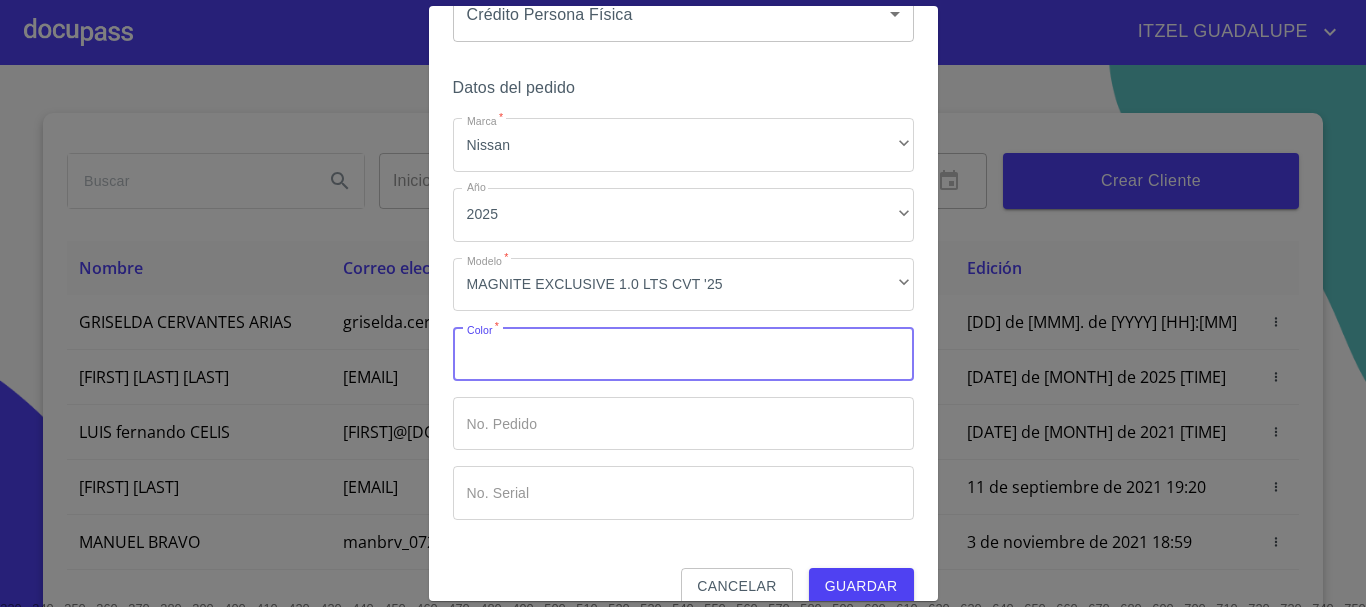 click on "Marca   *" at bounding box center [683, 354] 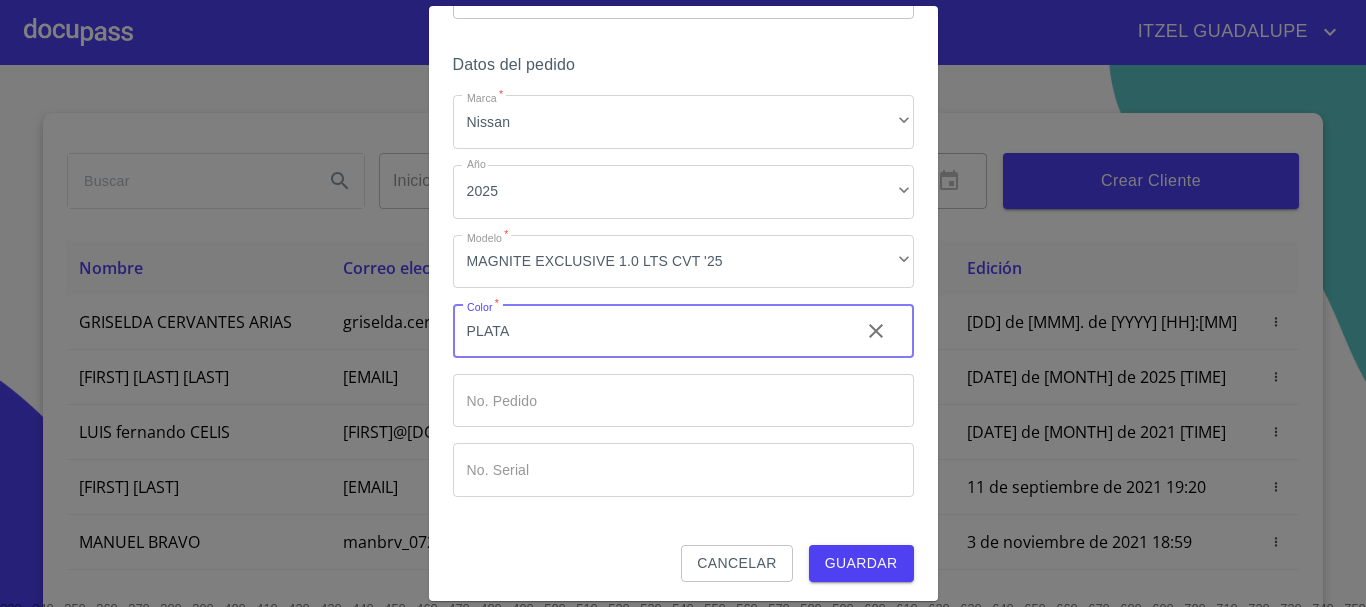 scroll, scrollTop: 128, scrollLeft: 0, axis: vertical 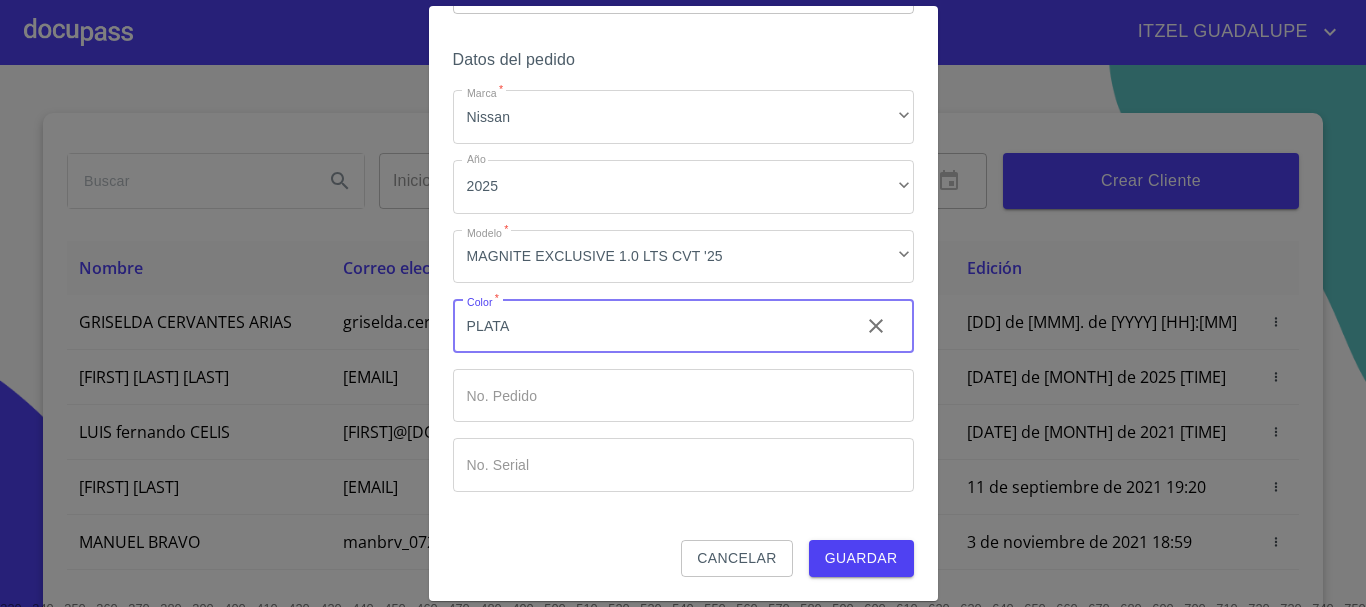 type on "PLATA" 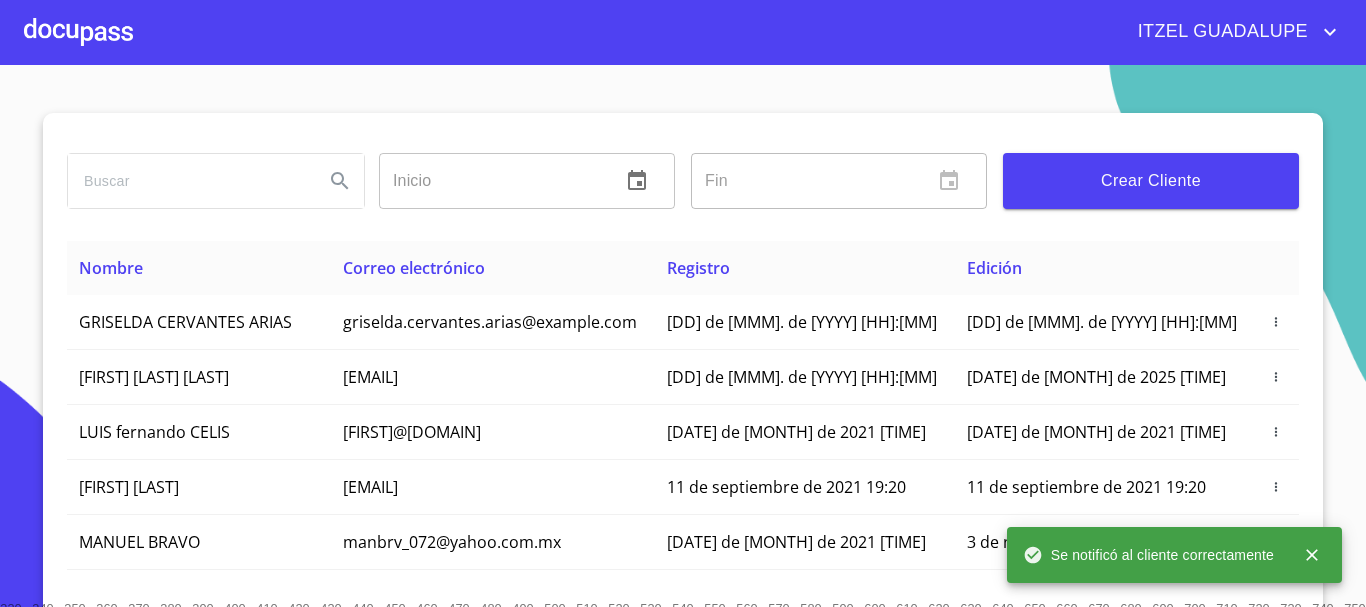 click at bounding box center (78, 32) 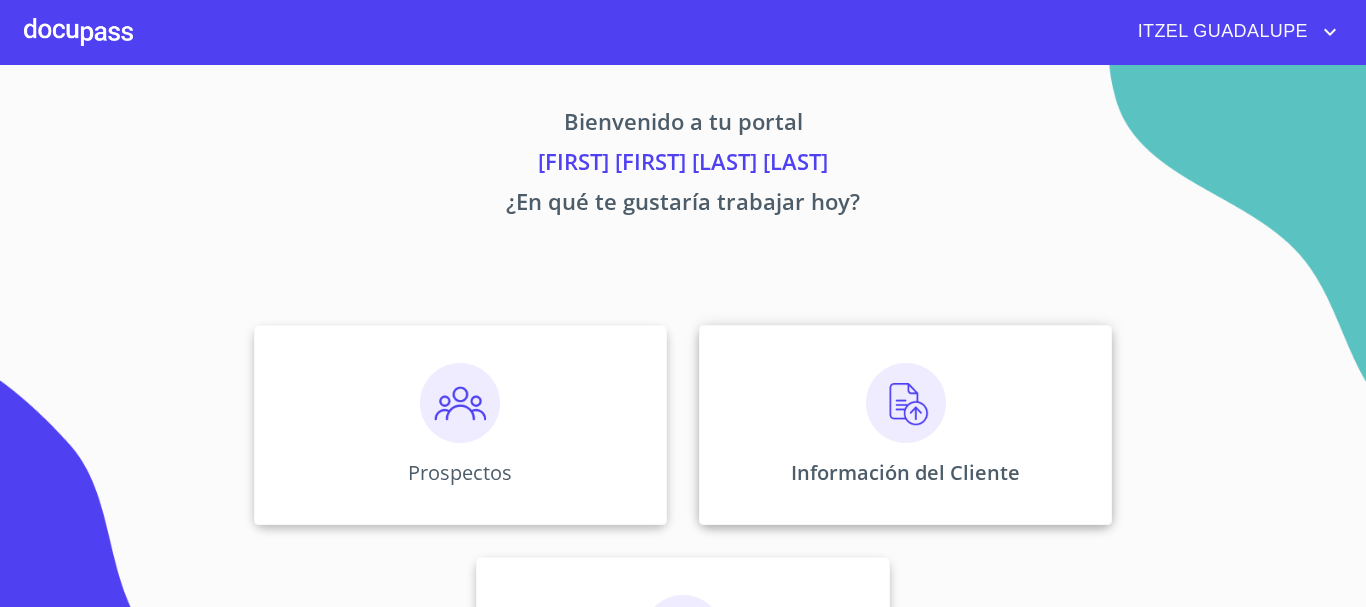 click at bounding box center [906, 403] 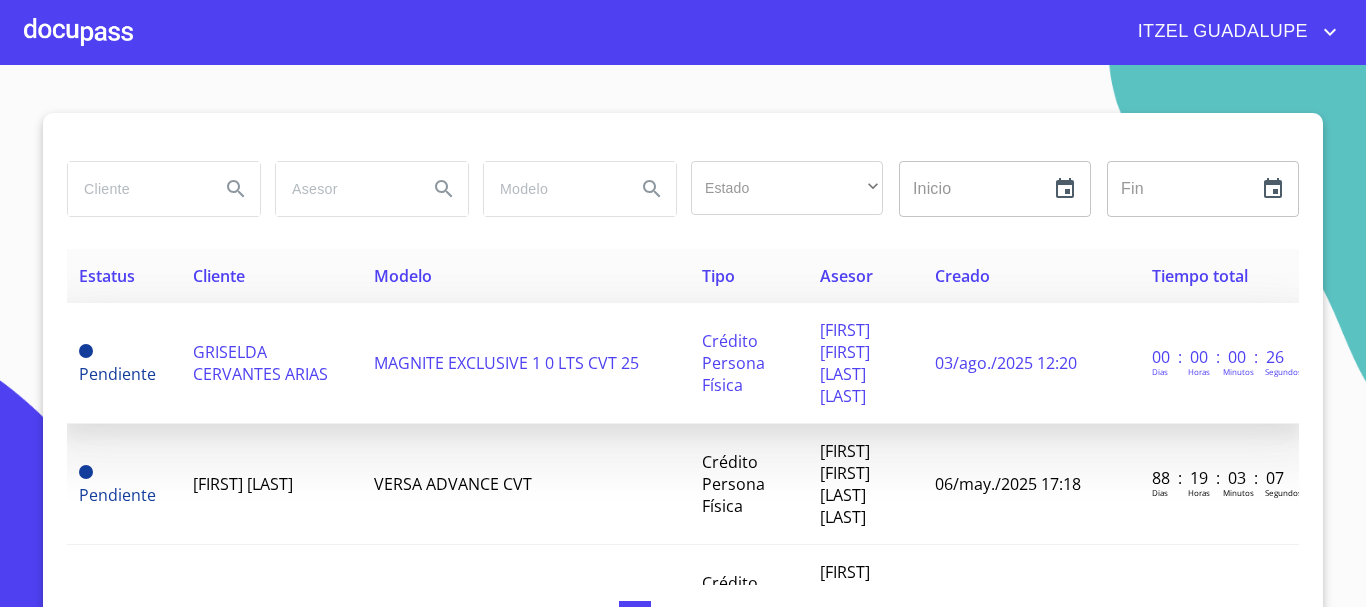 click on "MAGNITE EXCLUSIVE 1 0 LTS CVT 25" at bounding box center (526, 363) 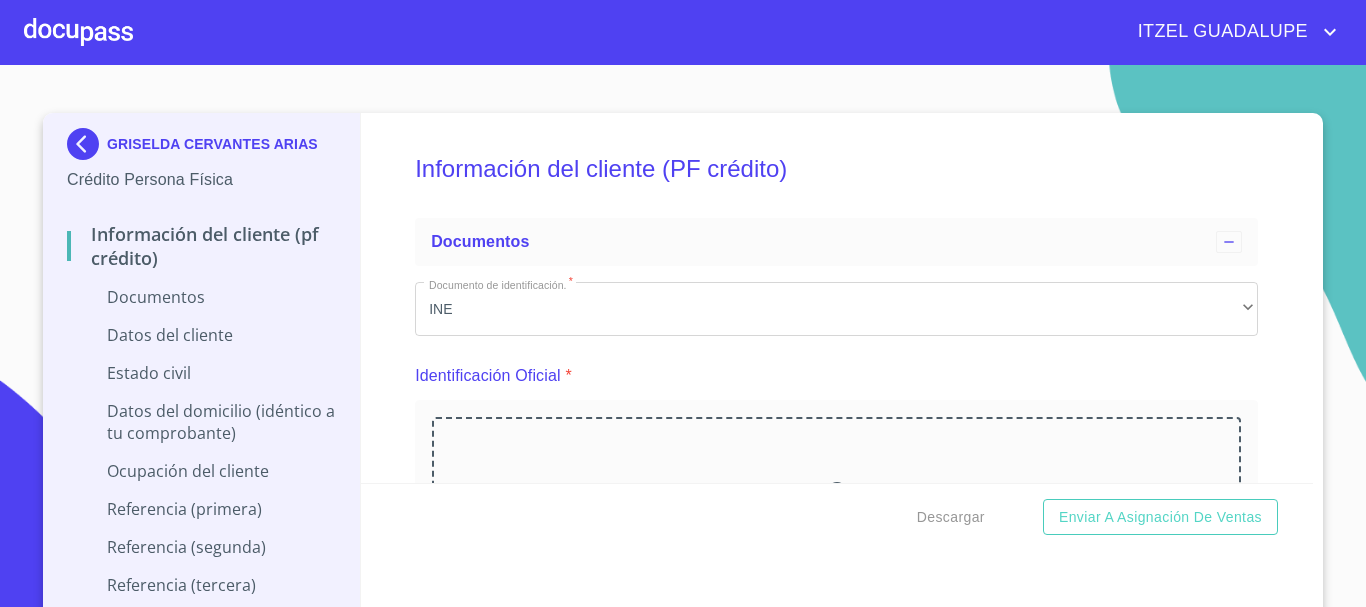 scroll, scrollTop: 200, scrollLeft: 0, axis: vertical 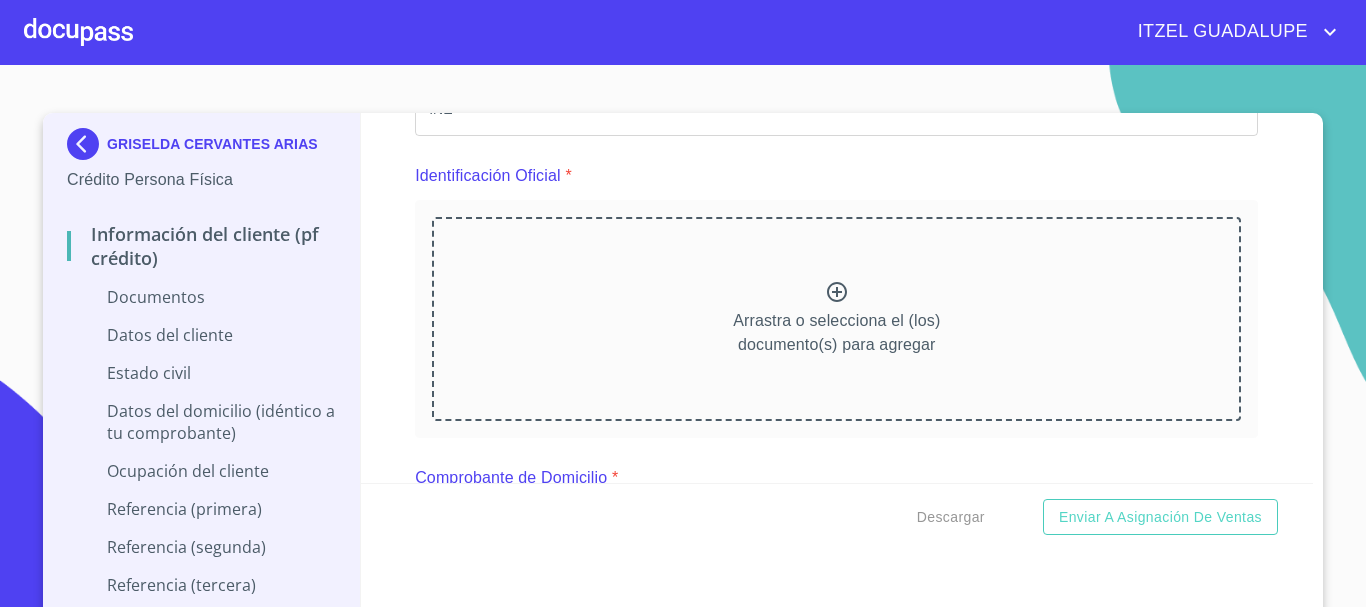 click 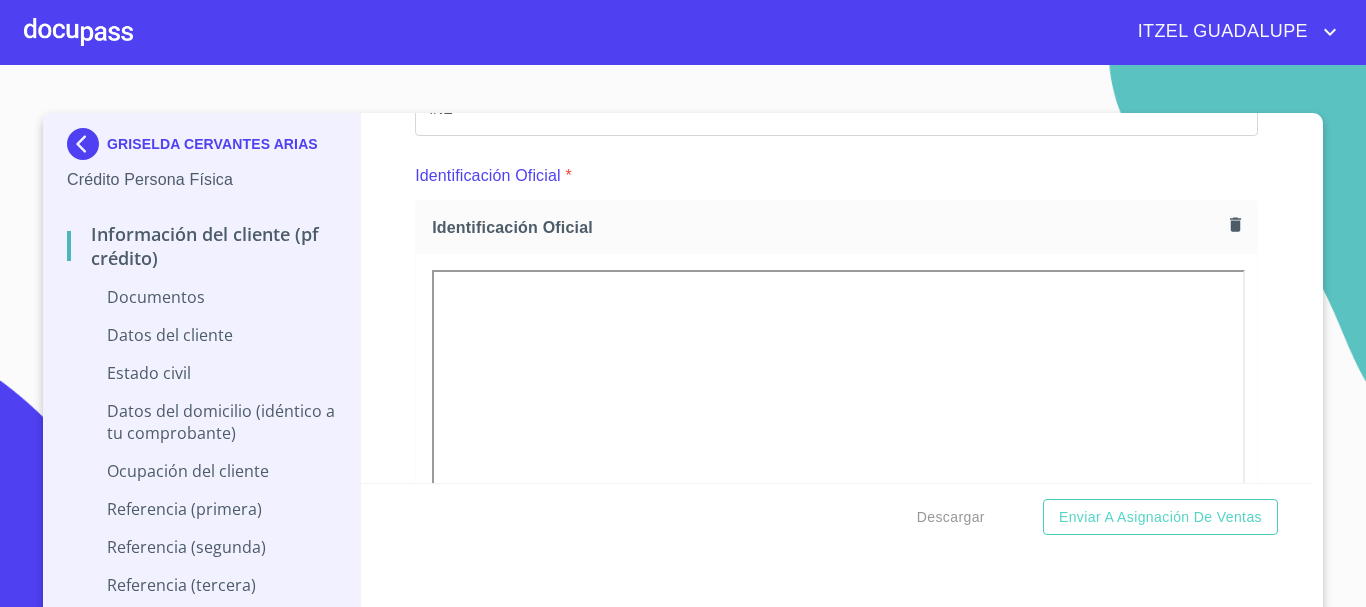 scroll, scrollTop: 22, scrollLeft: 0, axis: vertical 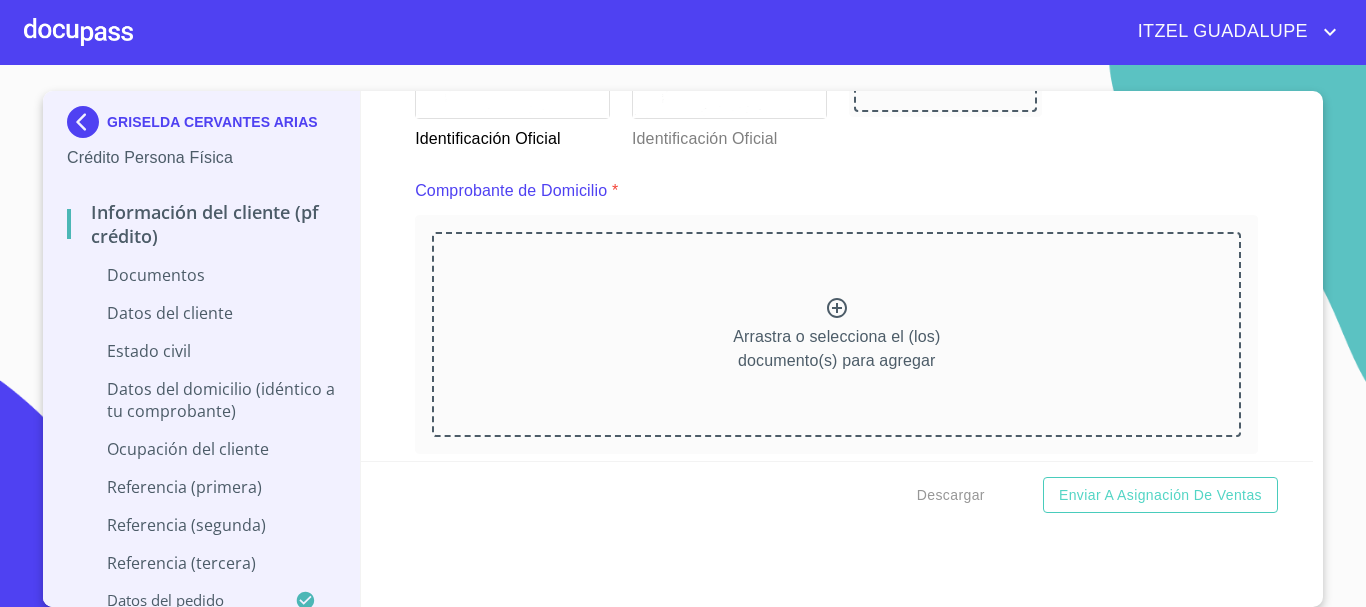 click 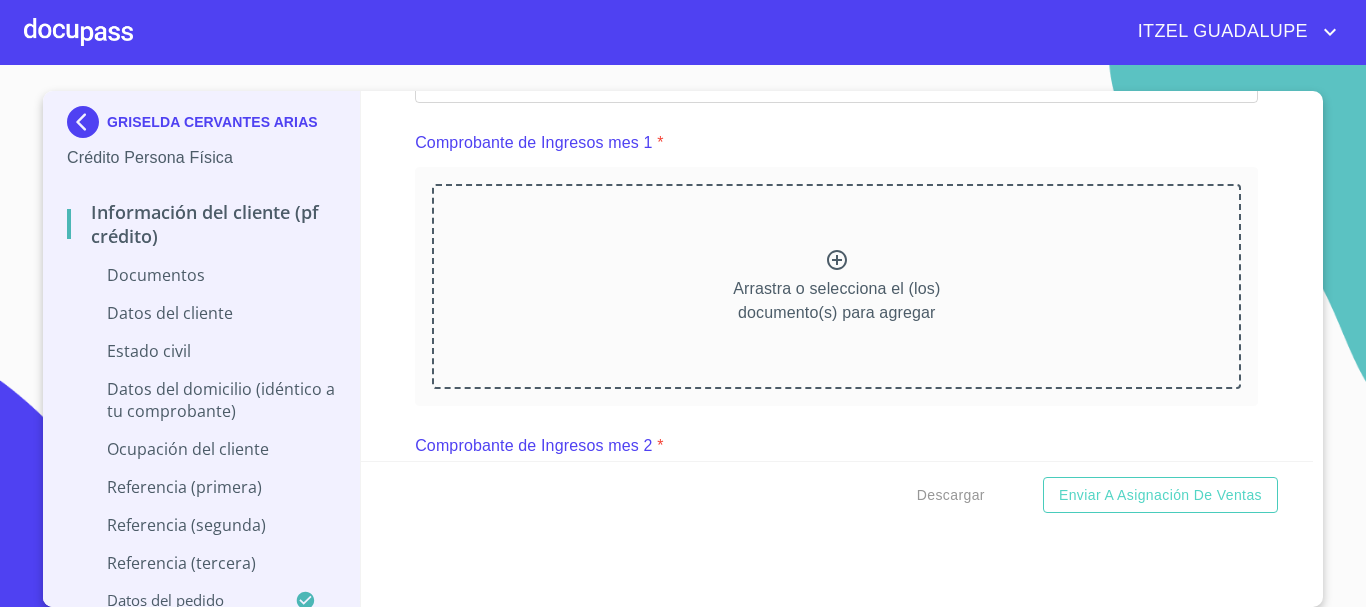 scroll, scrollTop: 2000, scrollLeft: 0, axis: vertical 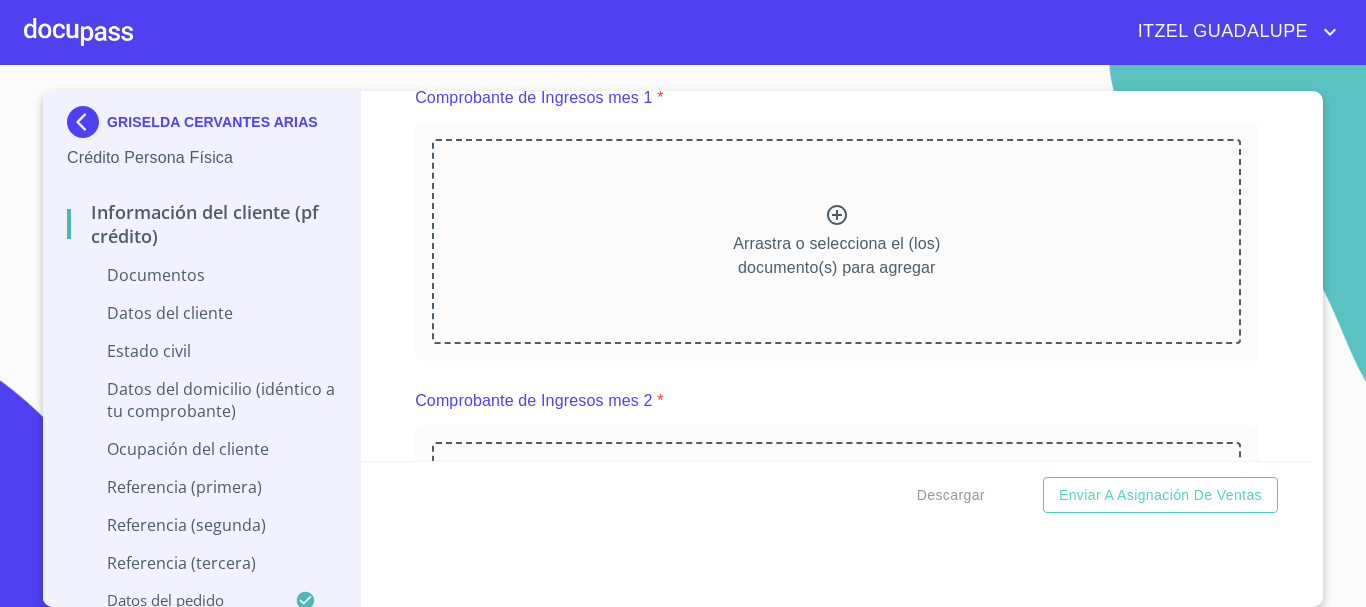 click 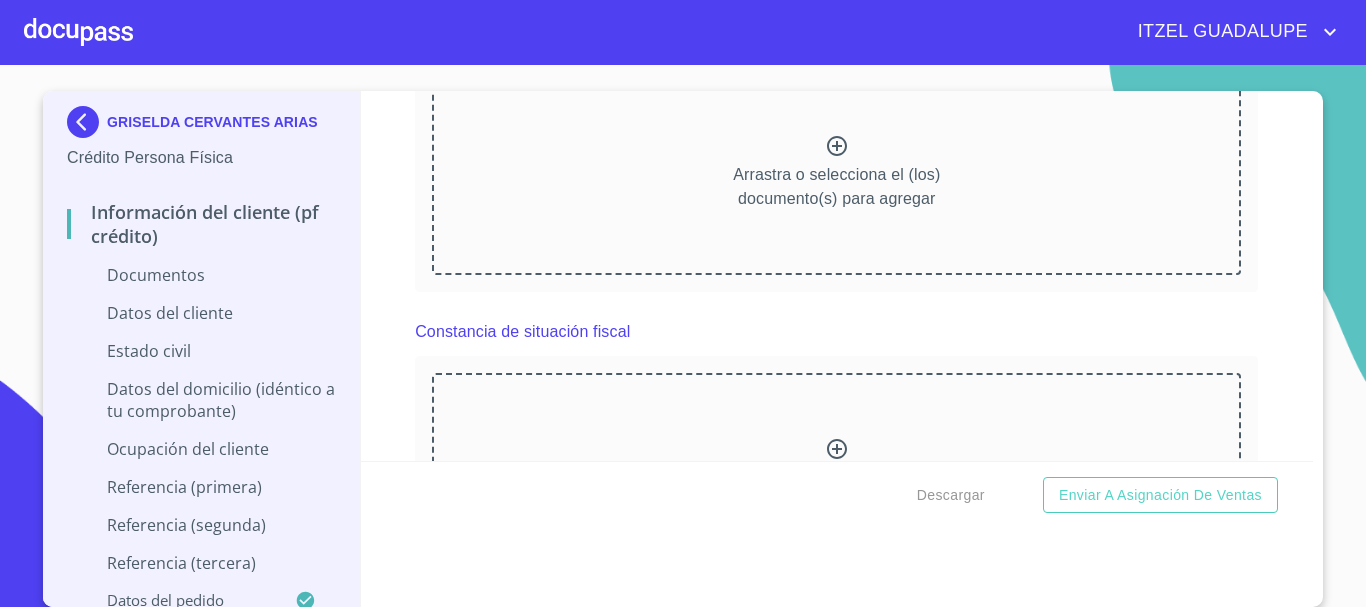 scroll, scrollTop: 3100, scrollLeft: 0, axis: vertical 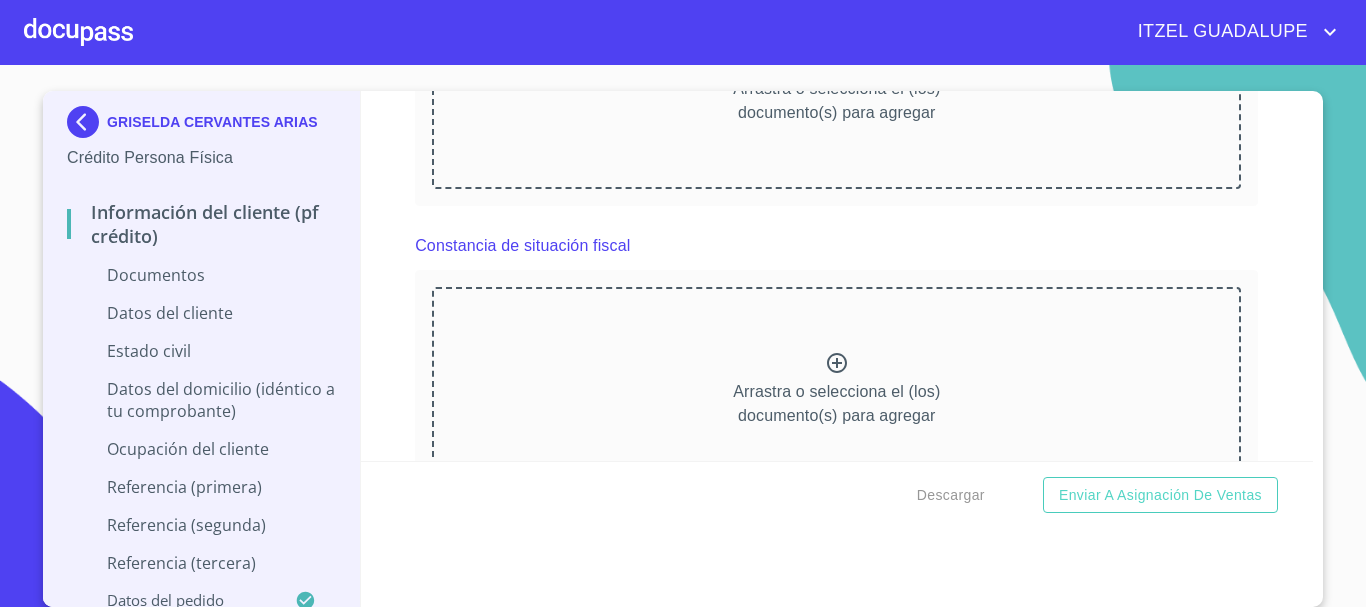 click 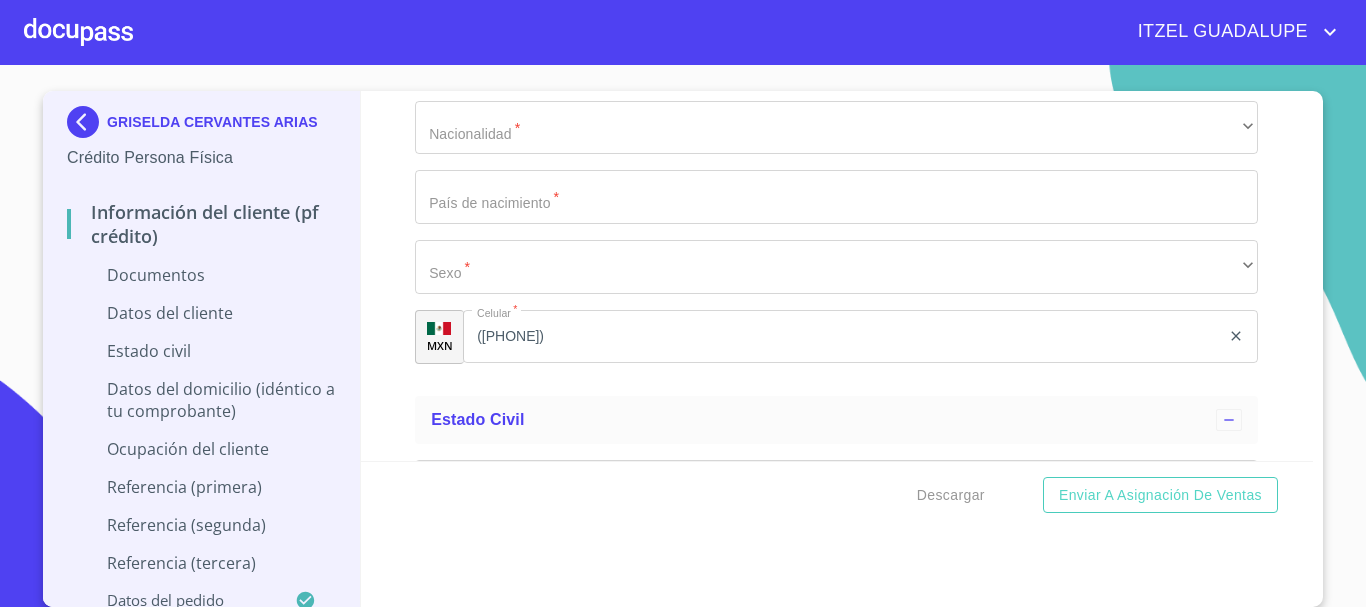 scroll, scrollTop: 4200, scrollLeft: 0, axis: vertical 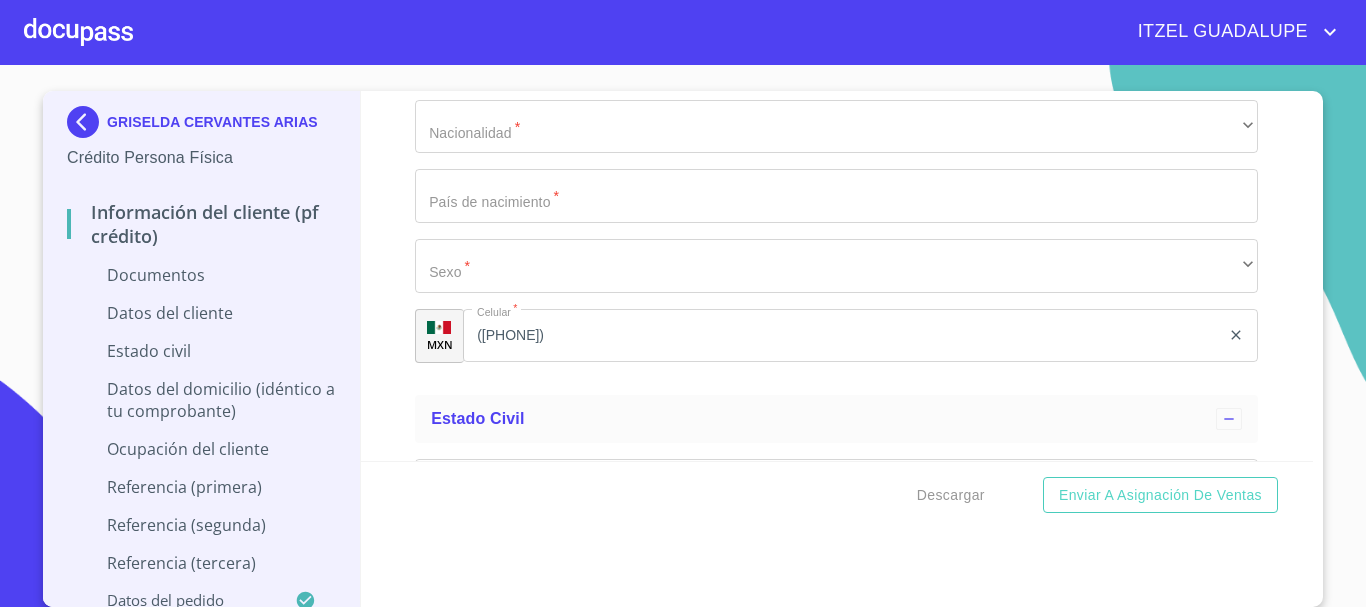 click 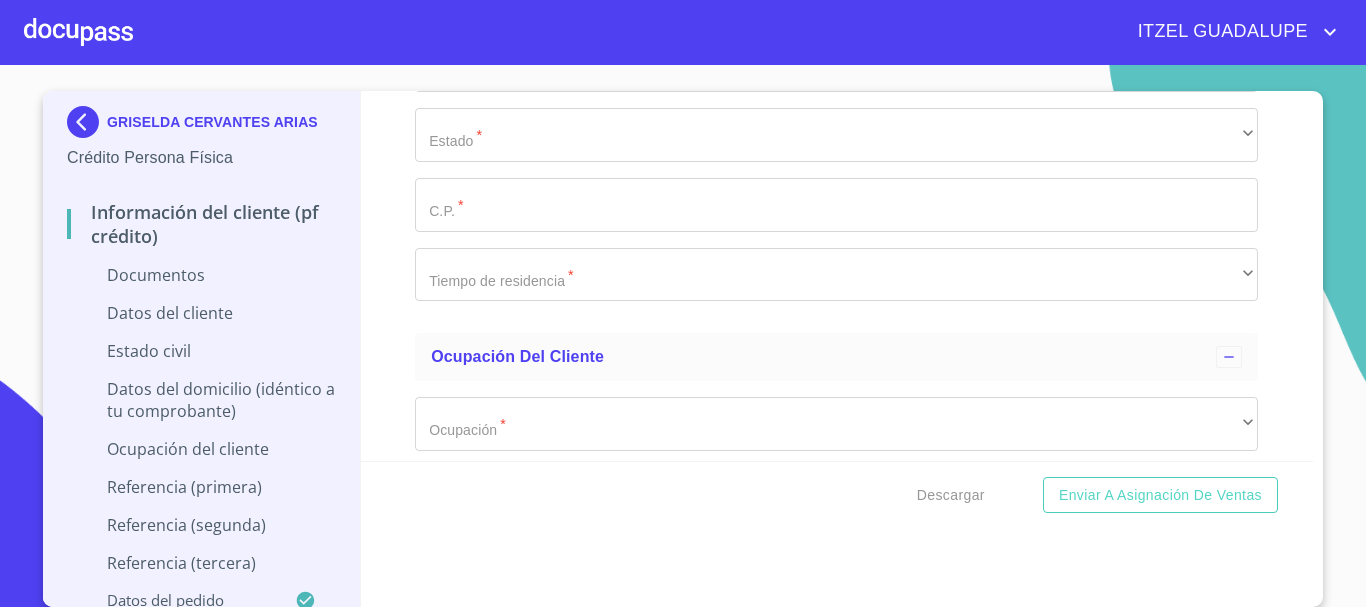 scroll, scrollTop: 5300, scrollLeft: 0, axis: vertical 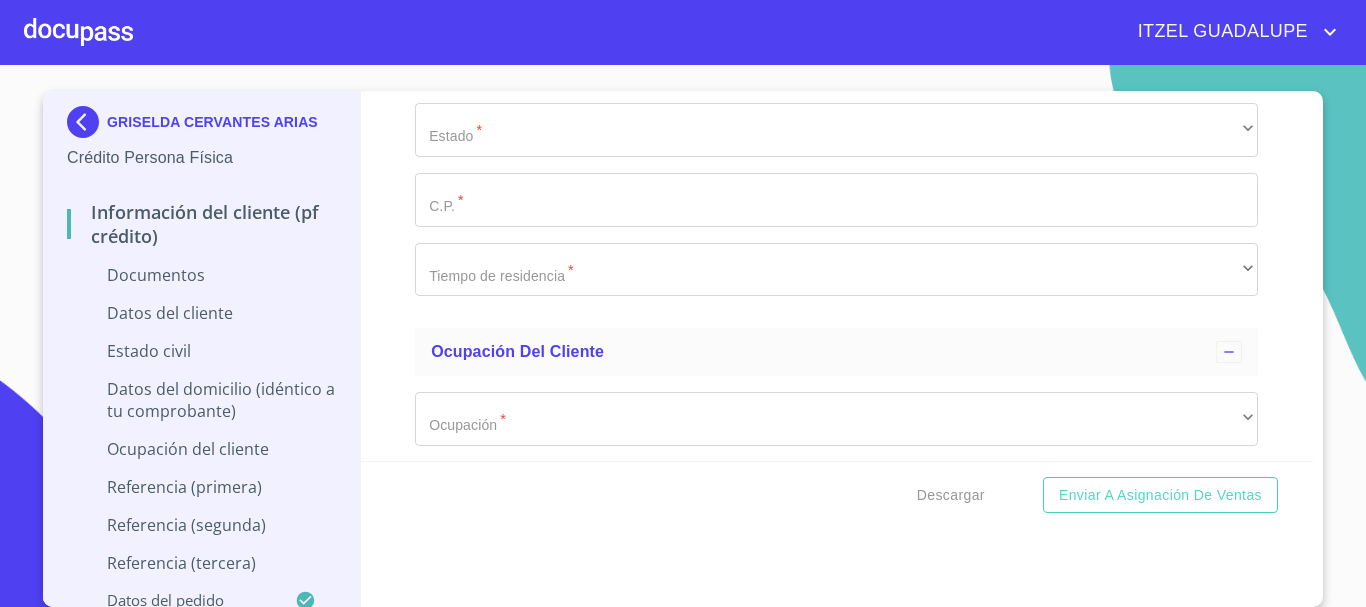 click 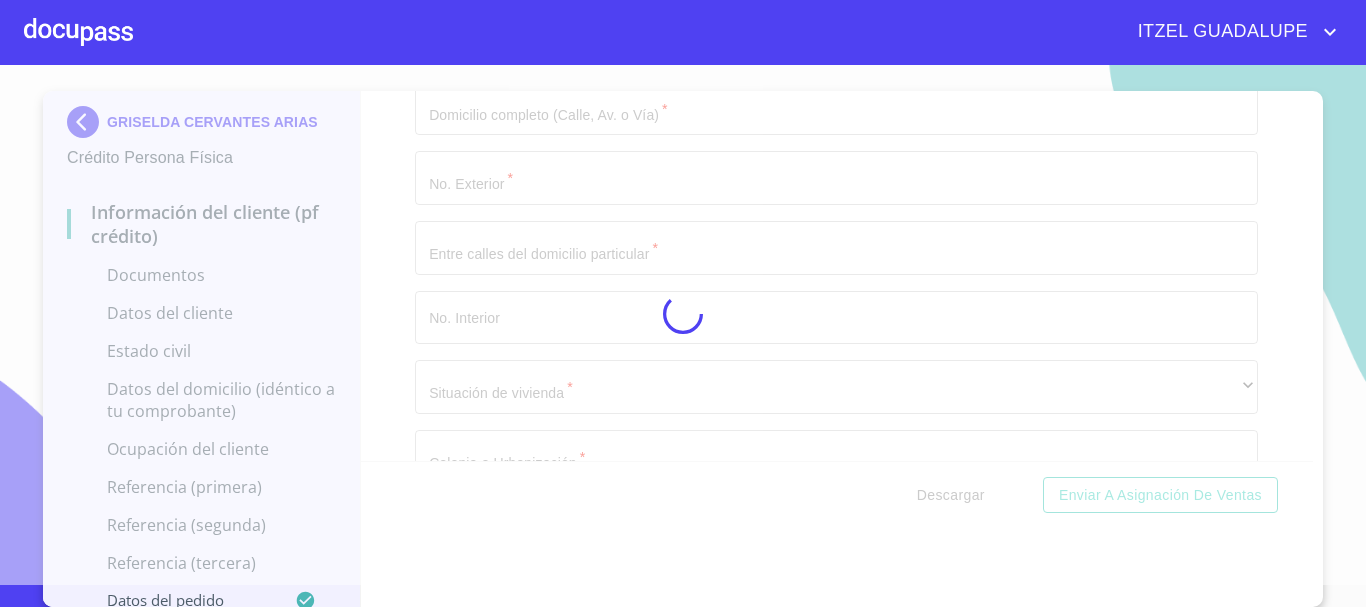 scroll, scrollTop: 22, scrollLeft: 0, axis: vertical 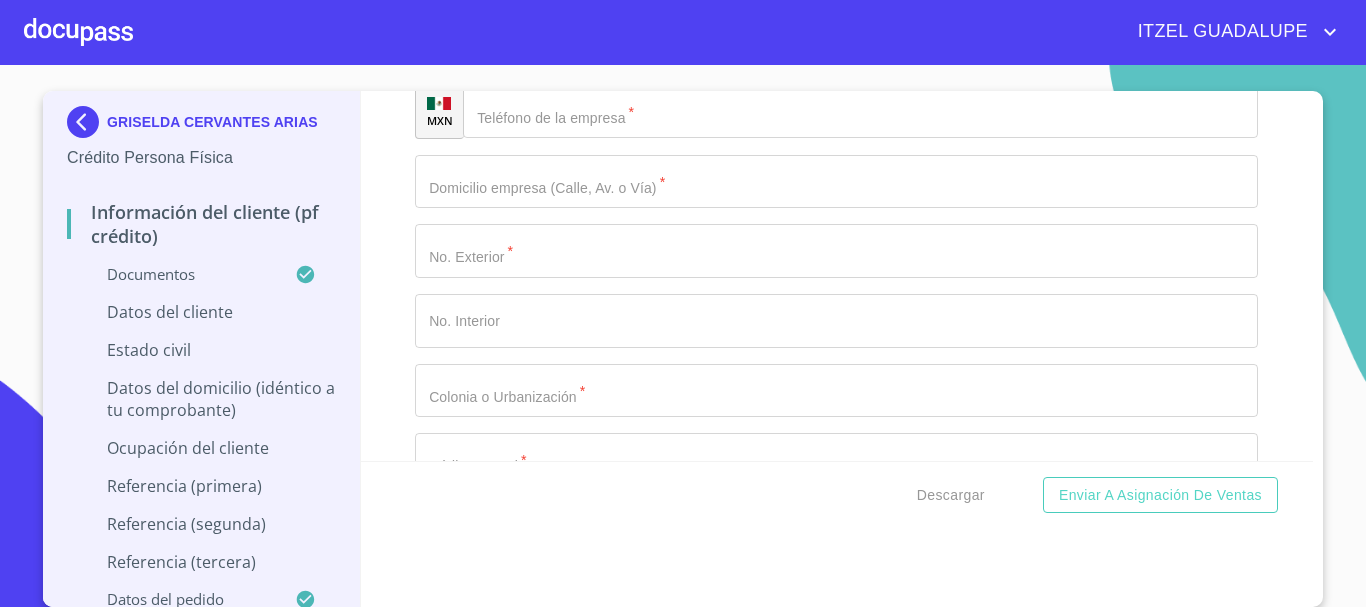 click at bounding box center (813, -2078) 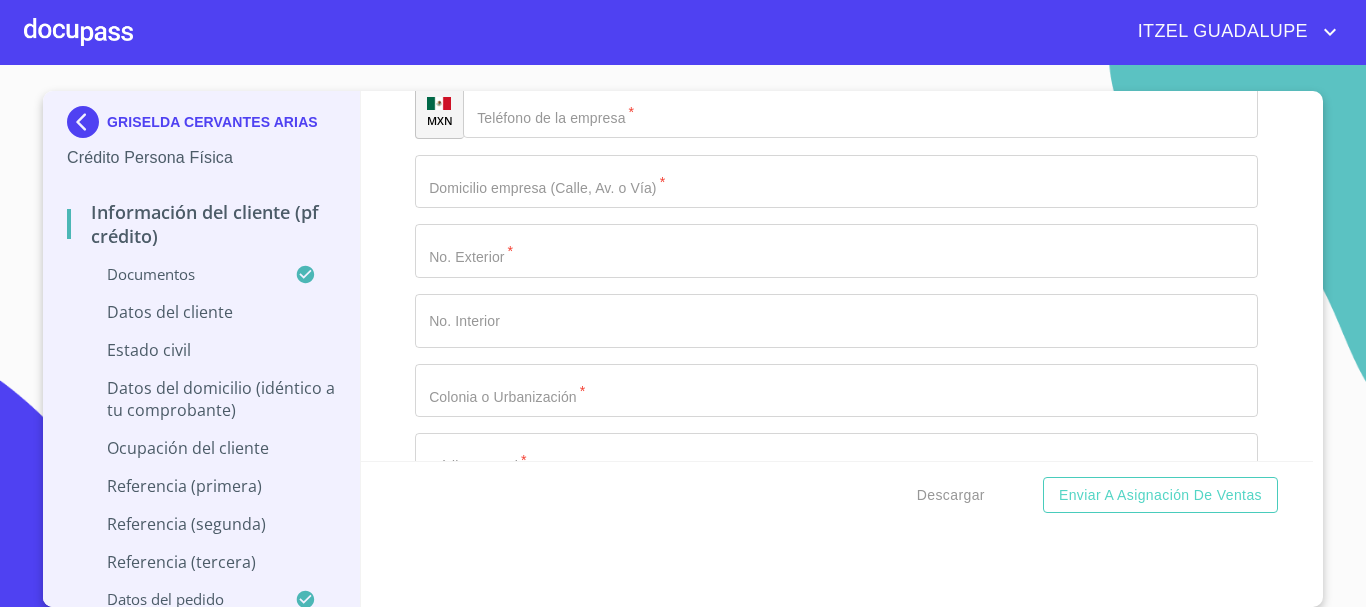 click 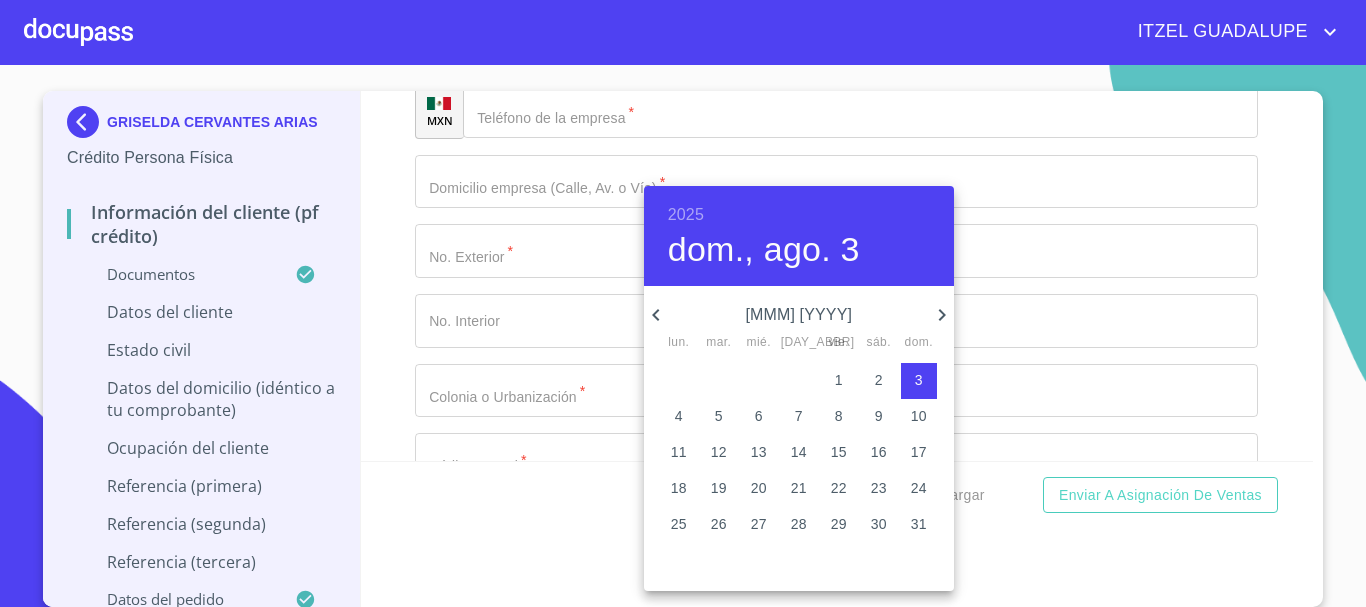 click on "[YYYY] [DAY], [MMM]. [DD]" at bounding box center (799, 236) 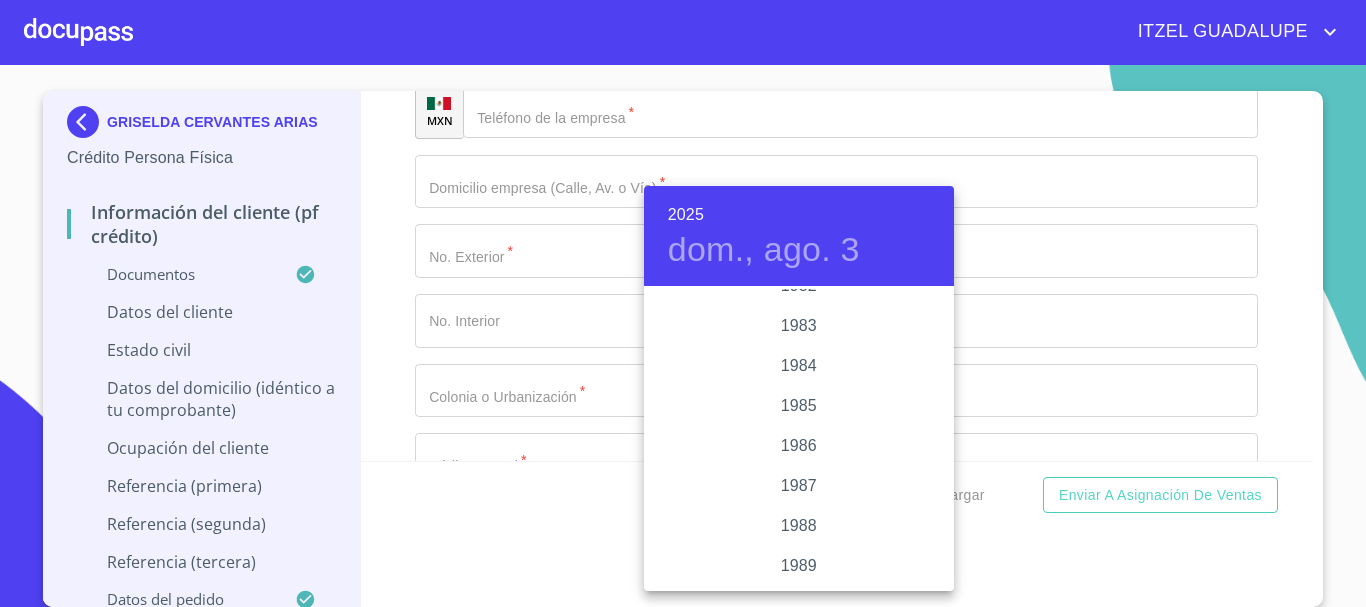 scroll, scrollTop: 2280, scrollLeft: 0, axis: vertical 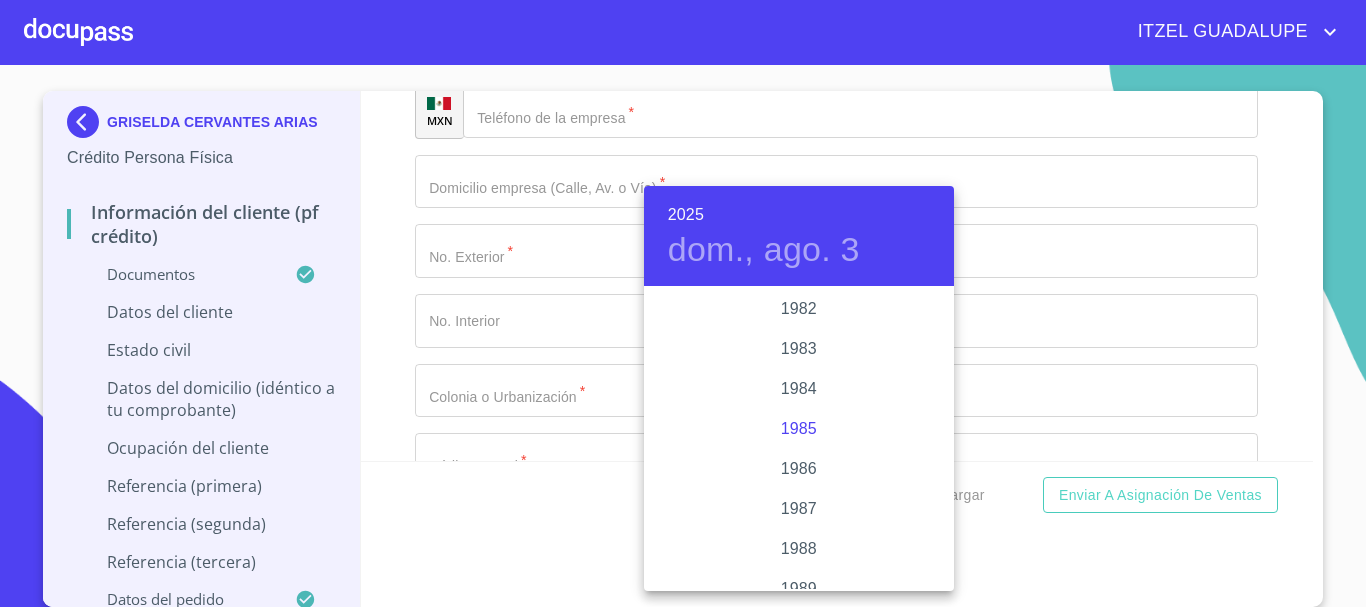 click on "1985" at bounding box center [799, 429] 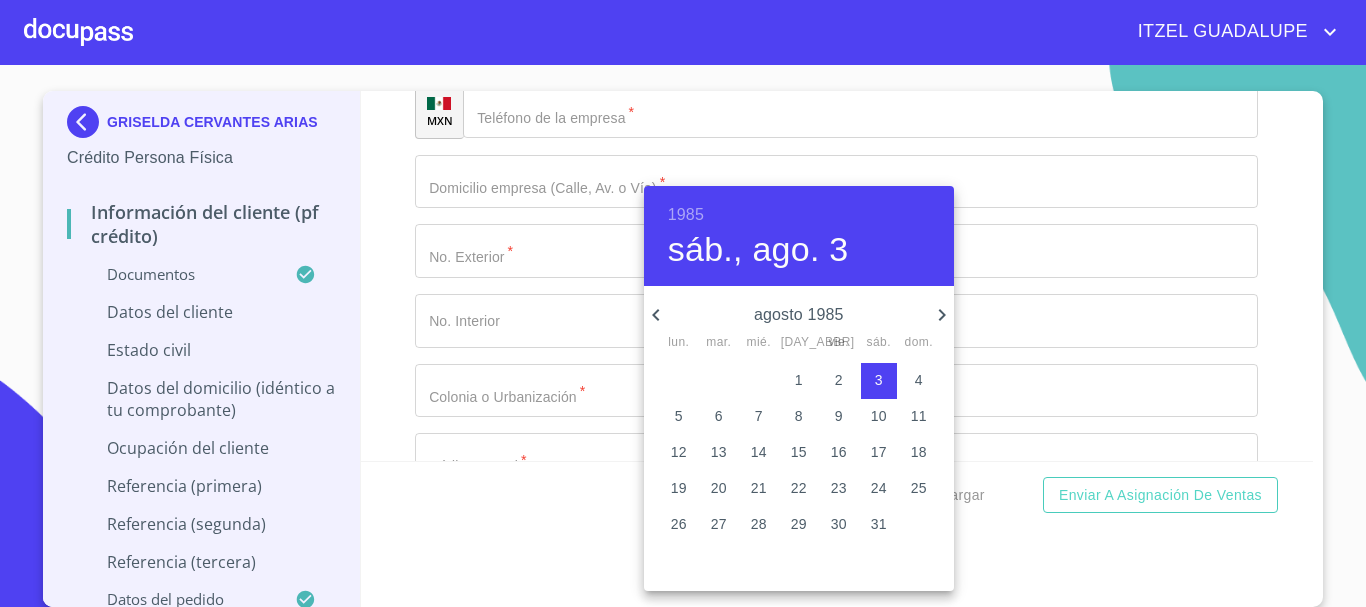 click 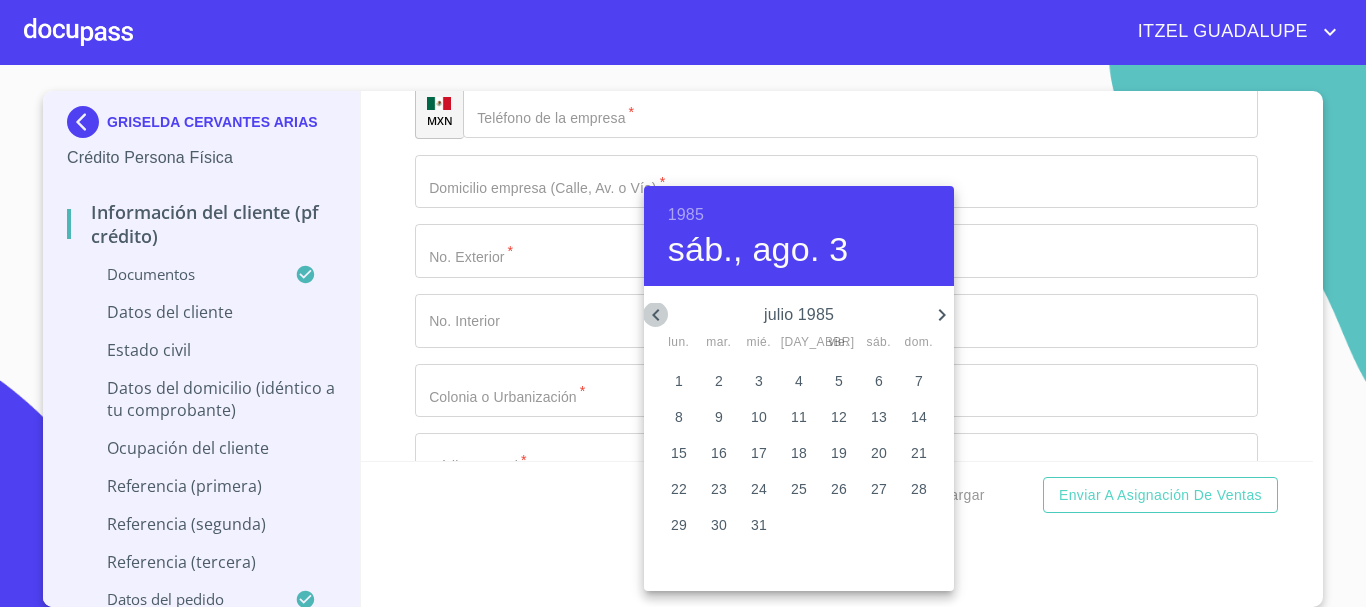 click 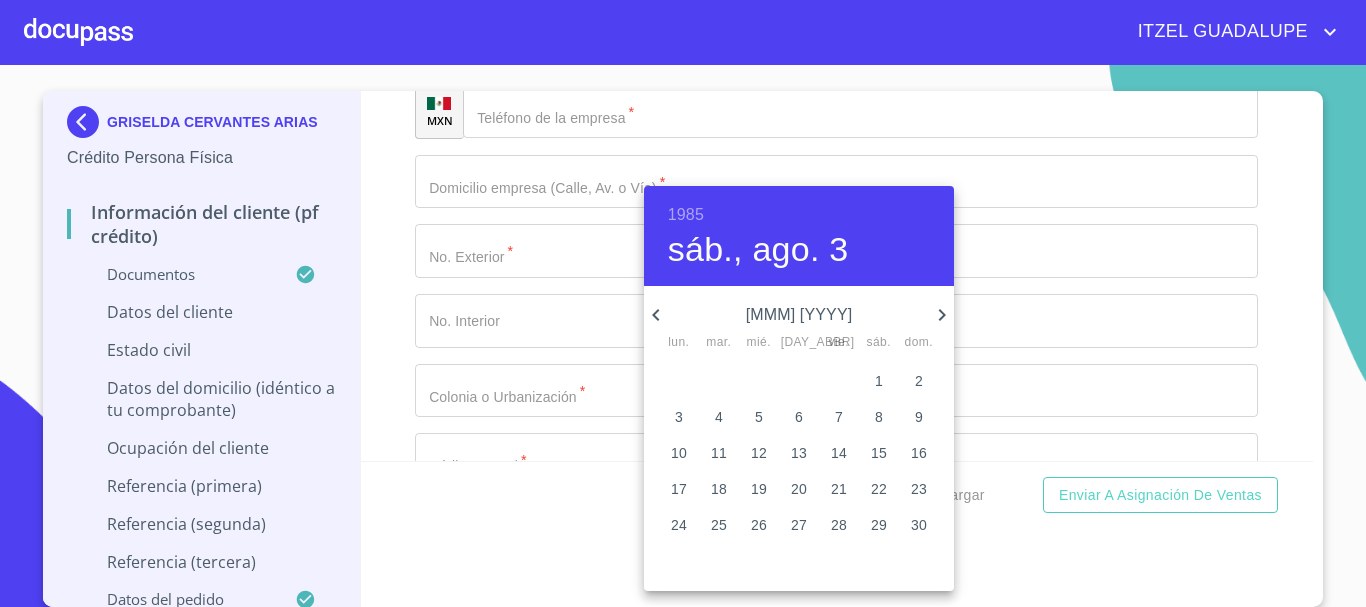 click 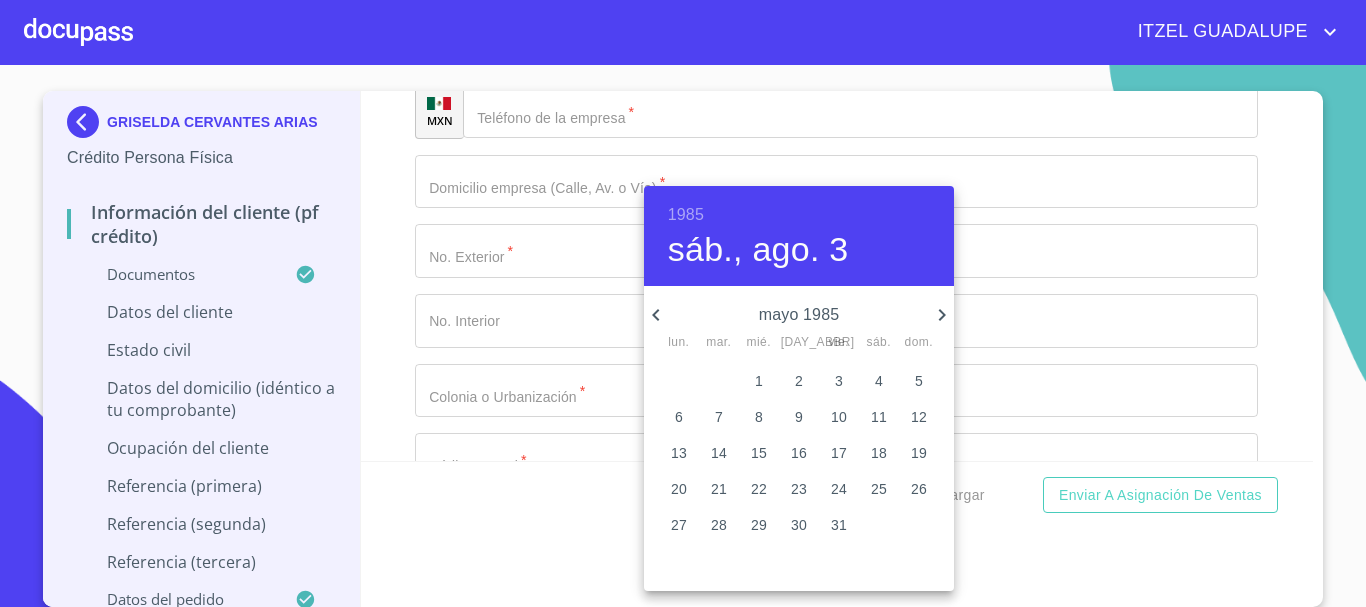 click 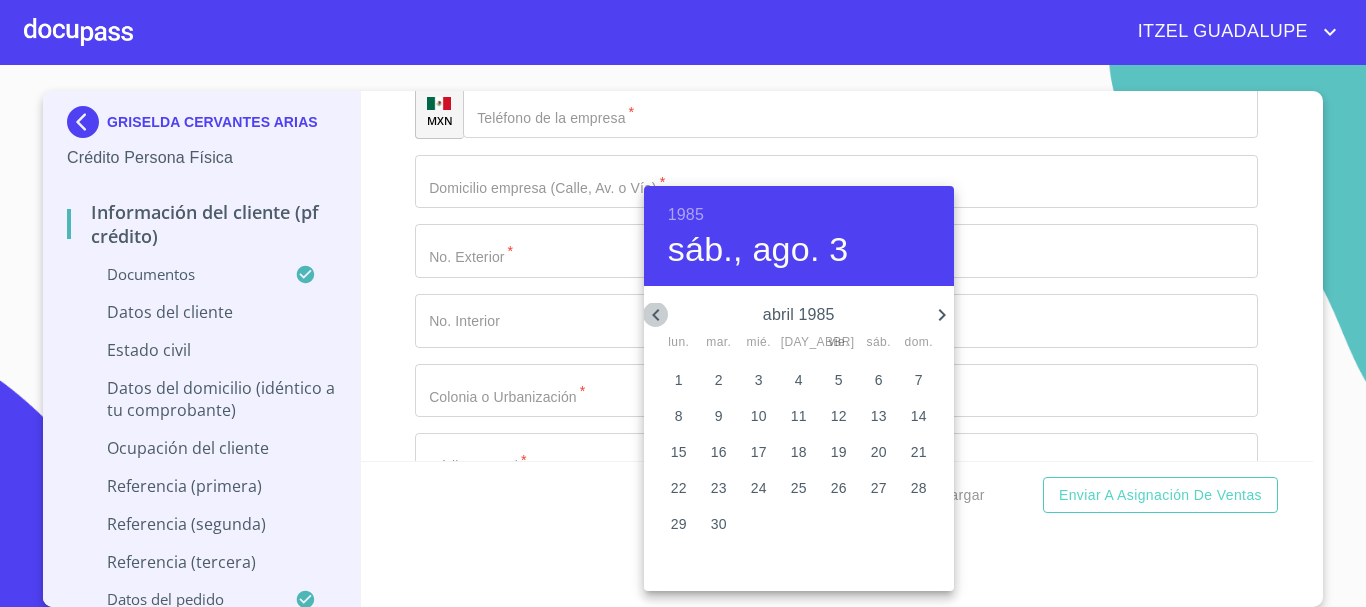 click 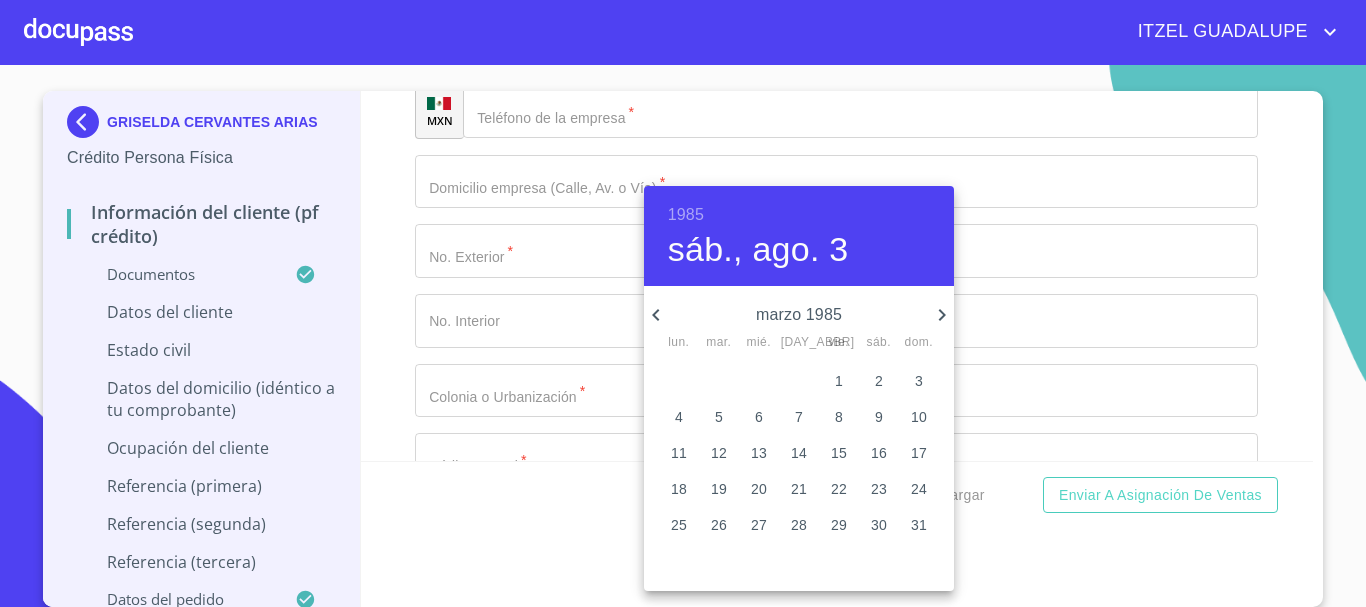 click 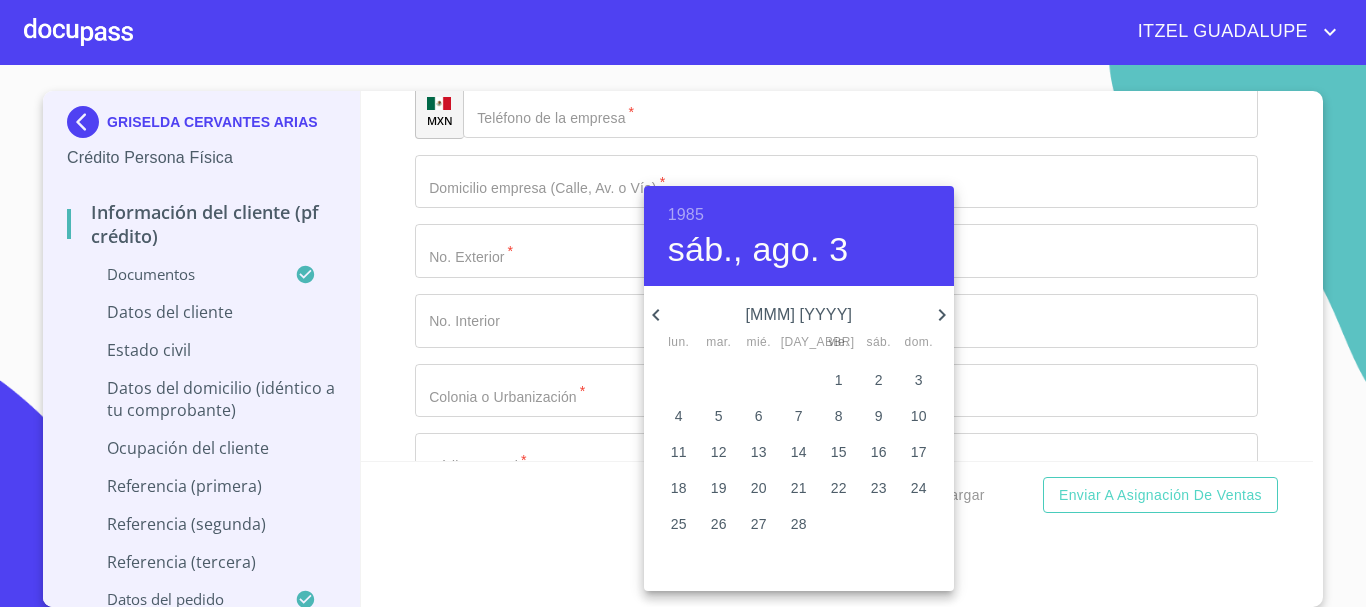 click 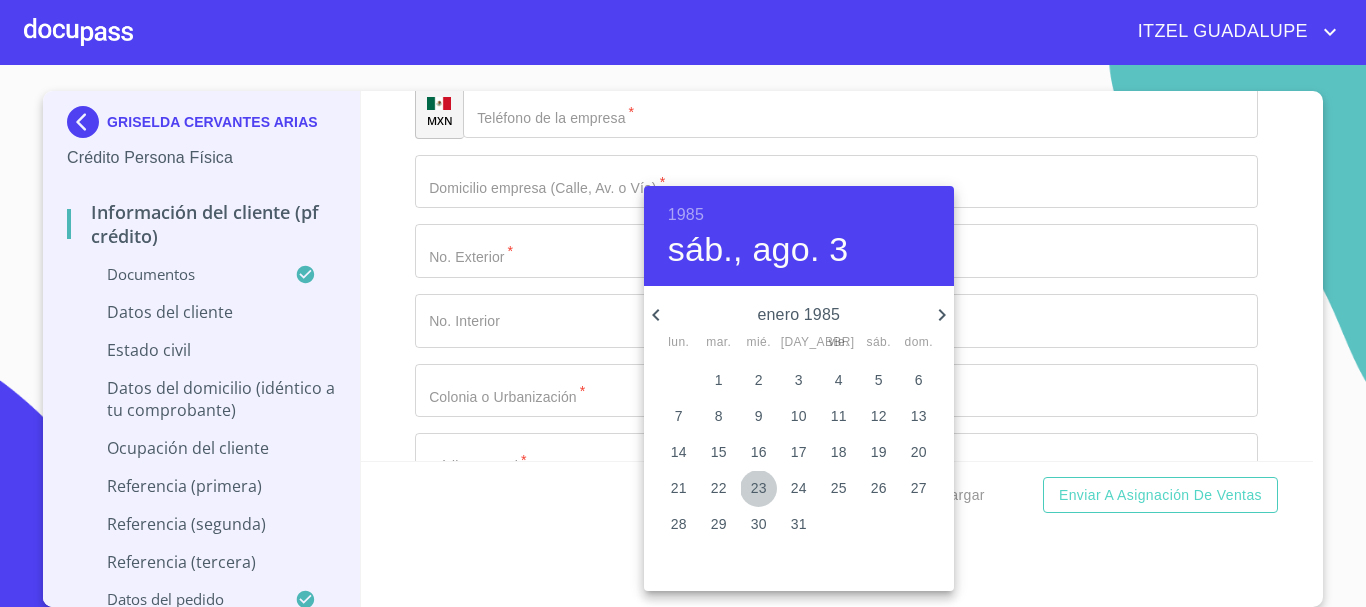 click on "23" at bounding box center [759, 488] 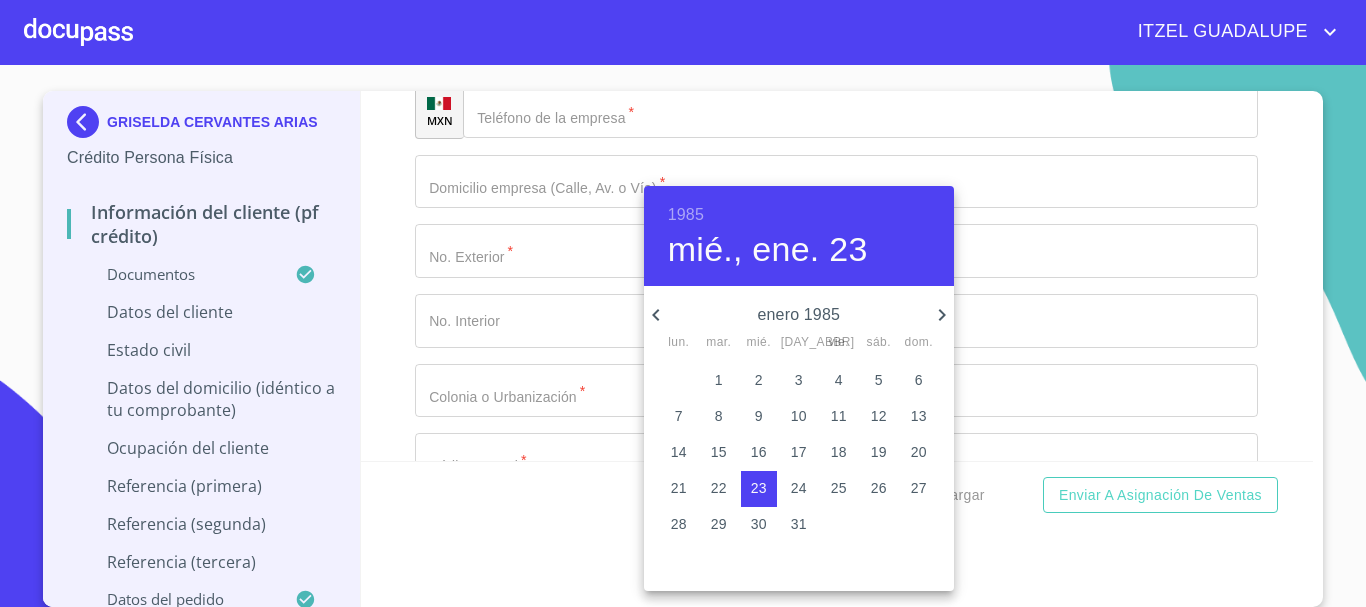 click at bounding box center (683, 303) 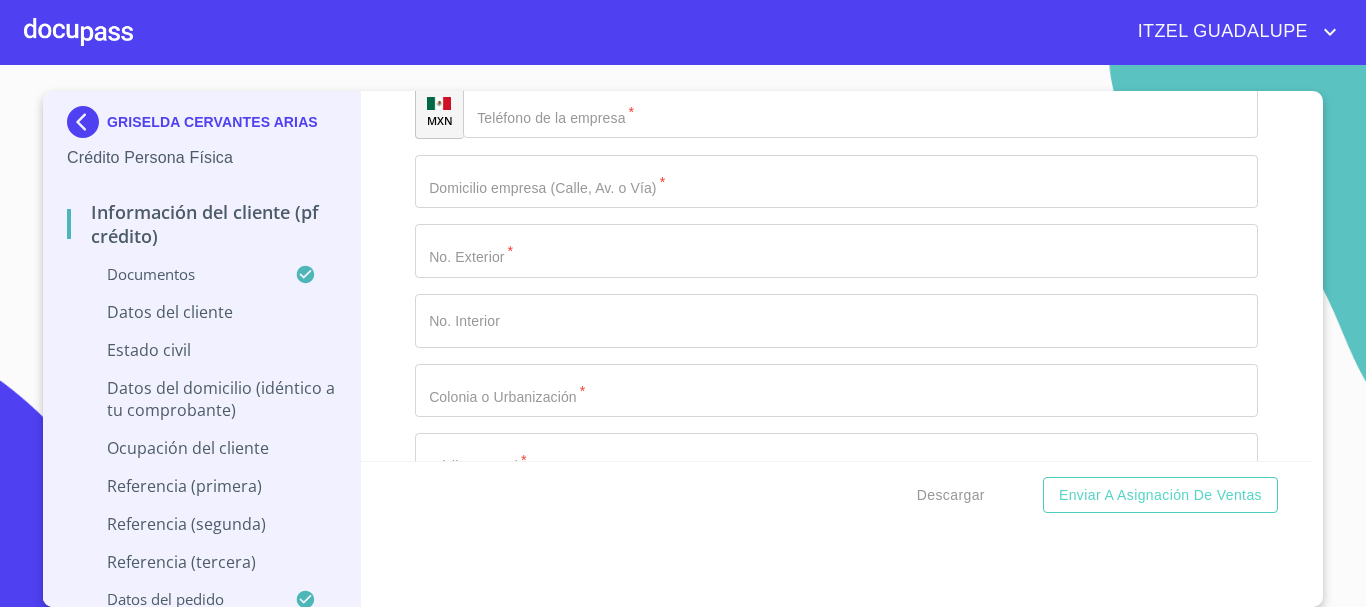click on "Documento de identificación.   *" at bounding box center [836, -2009] 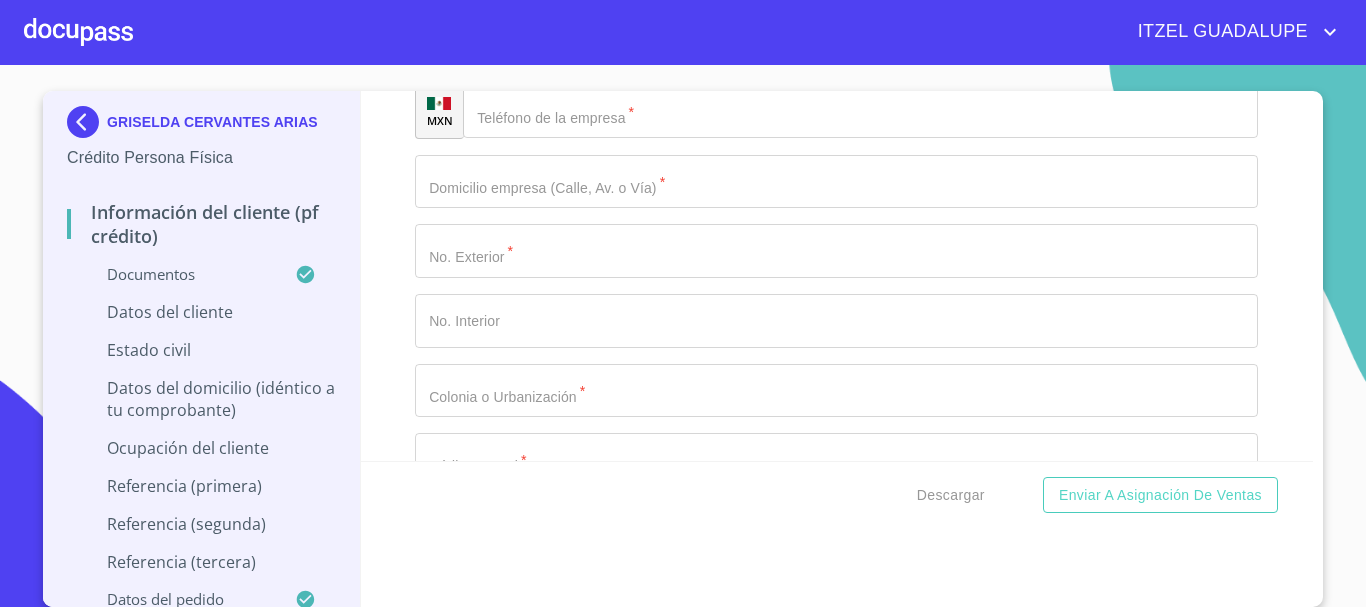 paste on "2X6" 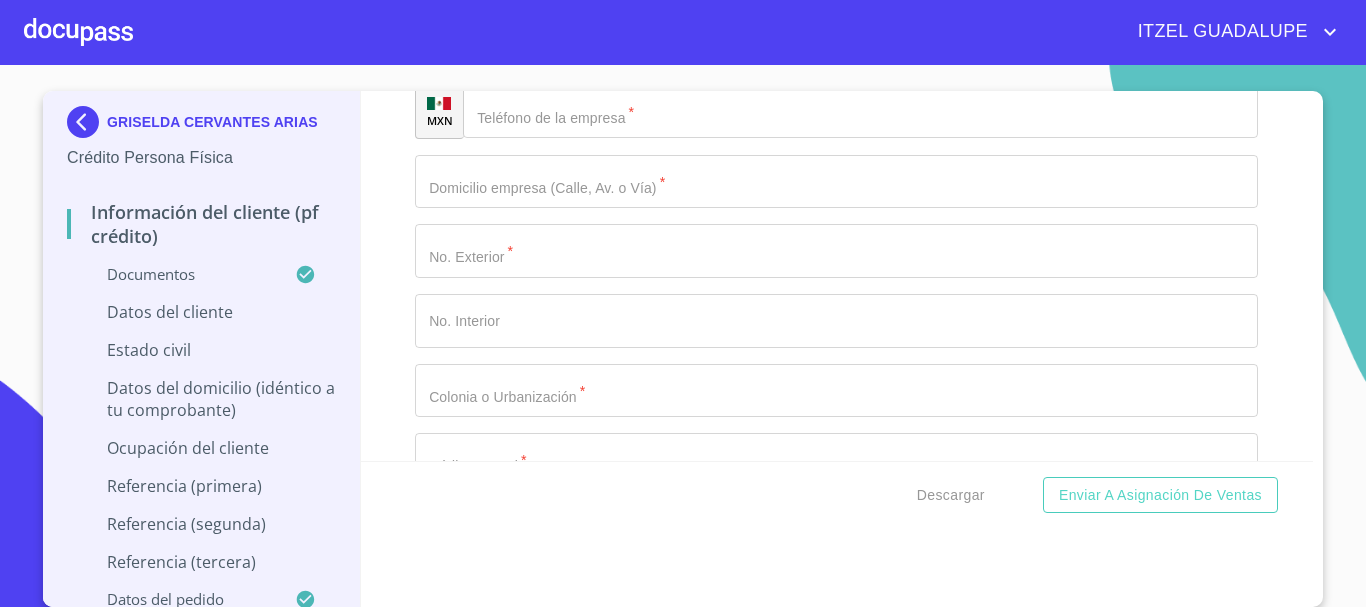 paste on "[CURP]" 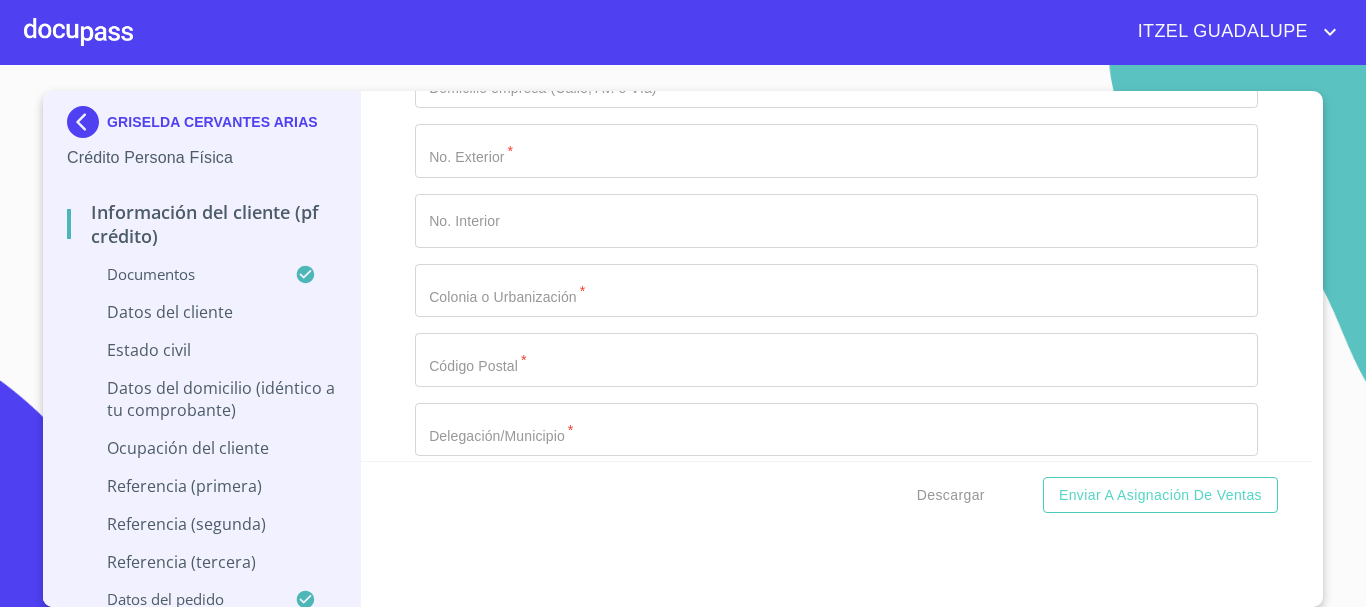 type on "[CURP]" 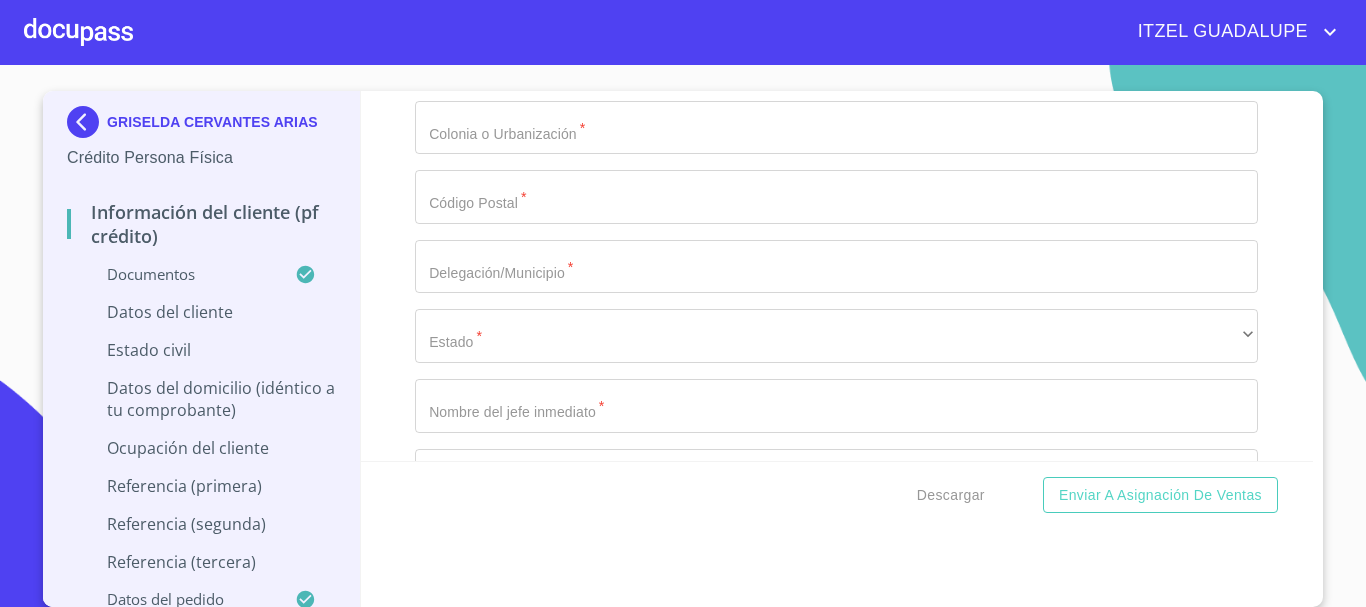 scroll, scrollTop: 7000, scrollLeft: 0, axis: vertical 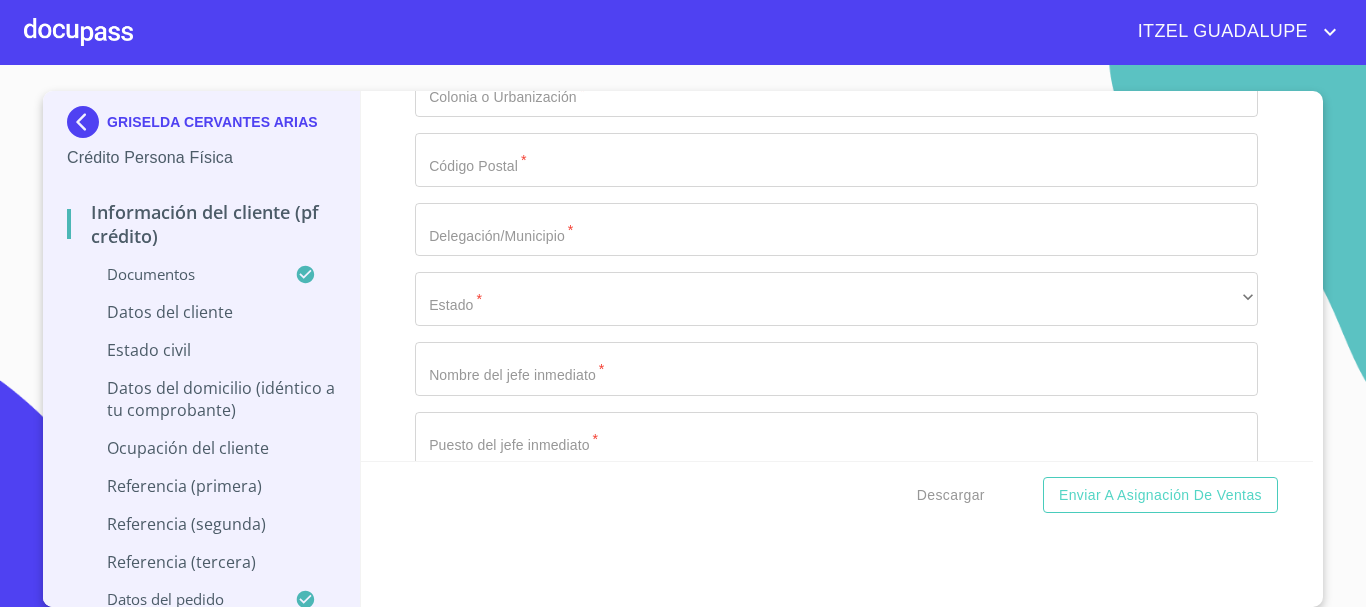 type on "1423934103" 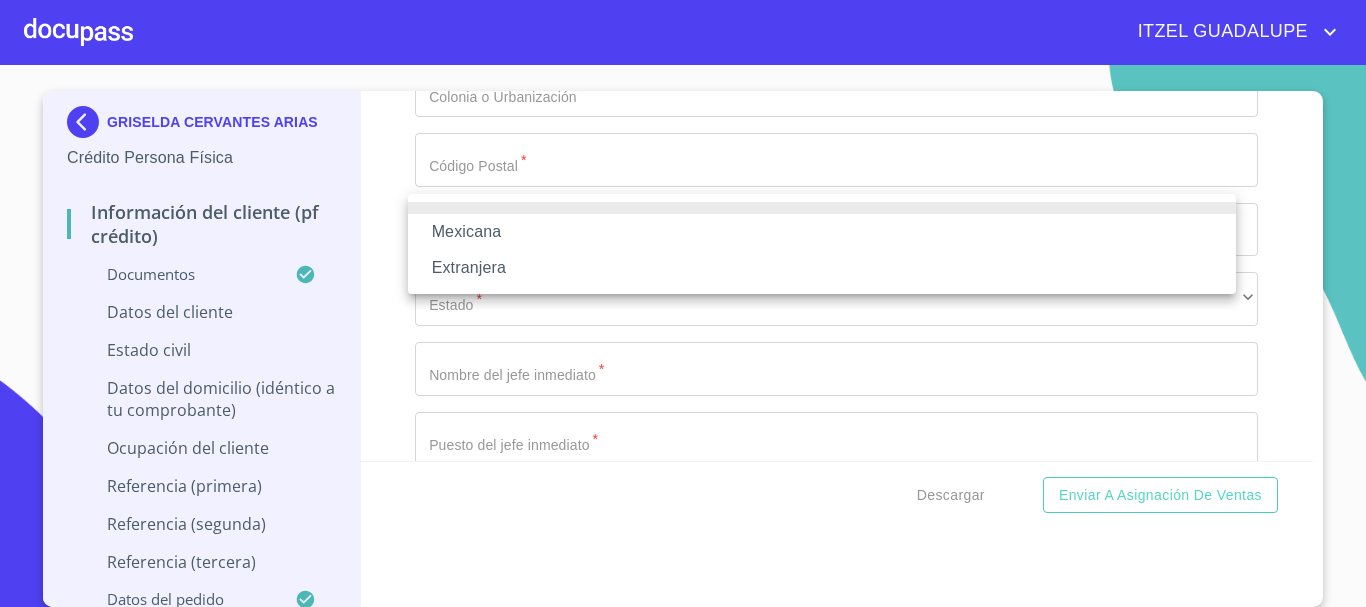 click on "Mexicana" at bounding box center [822, 232] 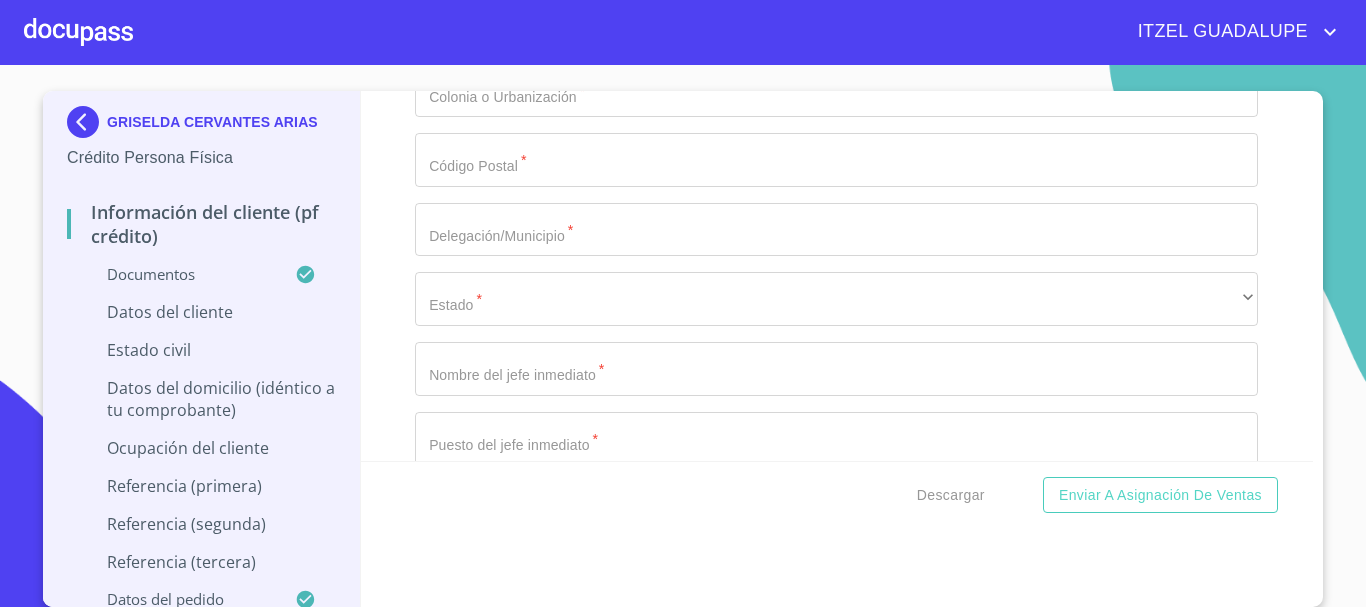click on "Documento de identificación.   *" at bounding box center [836, -2030] 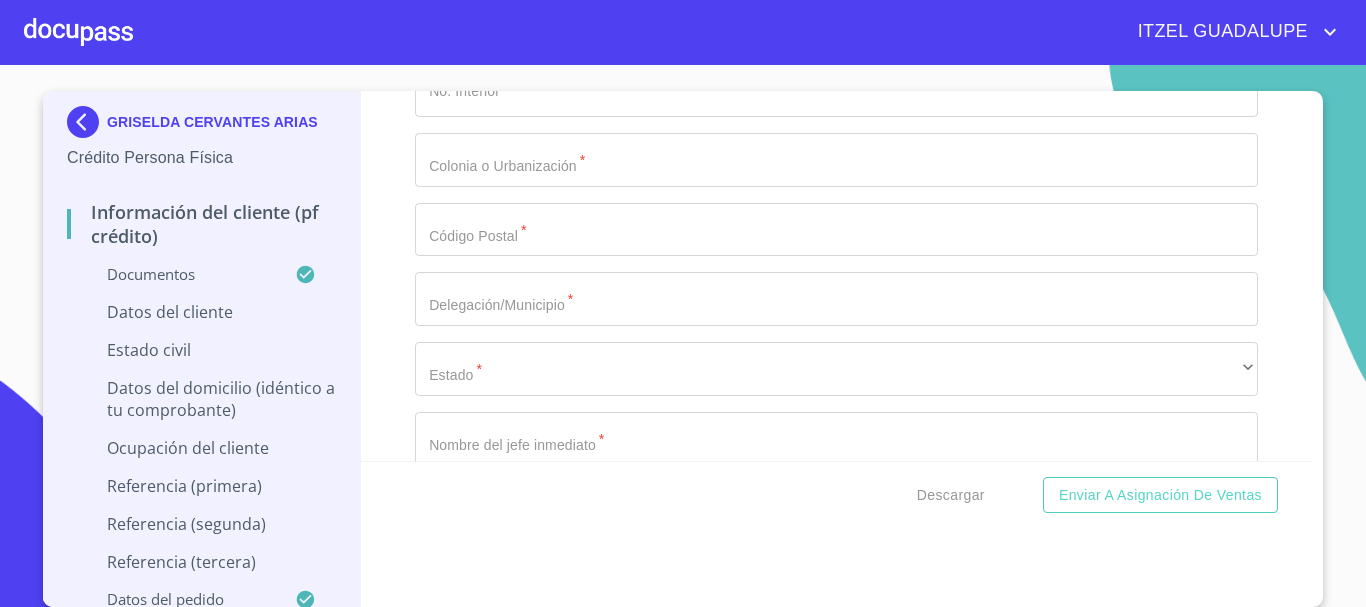 type on "MEXICO" 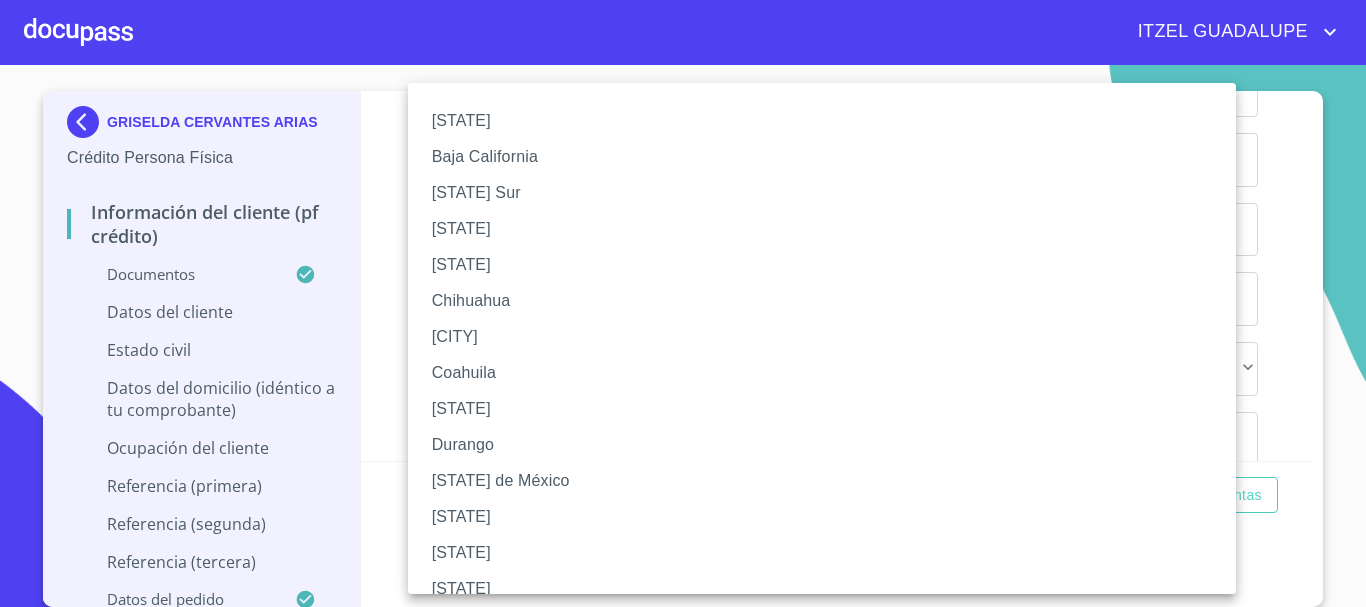 scroll, scrollTop: 100, scrollLeft: 0, axis: vertical 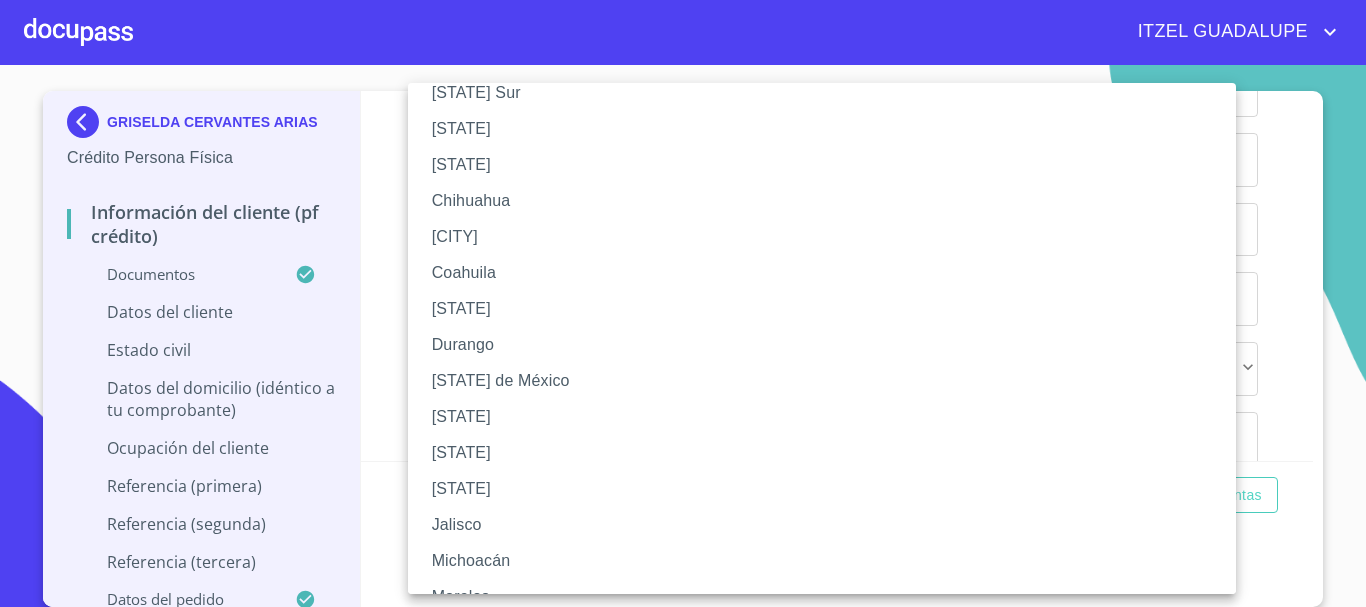 click on "Jalisco" at bounding box center (829, 525) 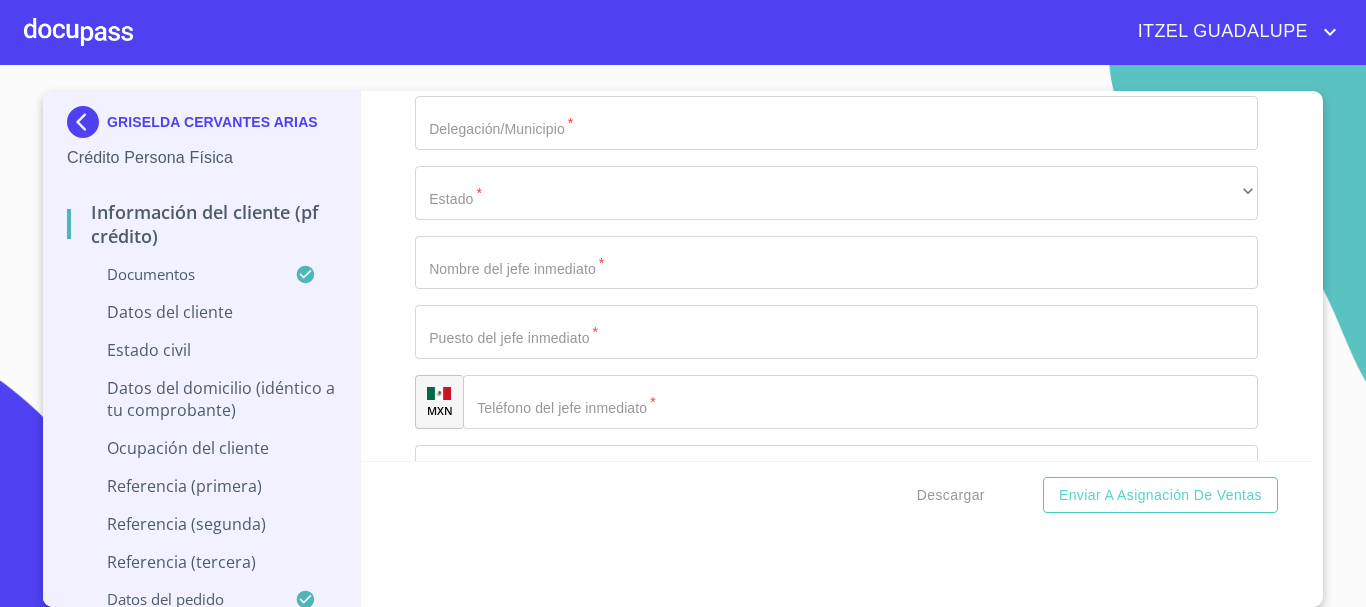 scroll, scrollTop: 7200, scrollLeft: 0, axis: vertical 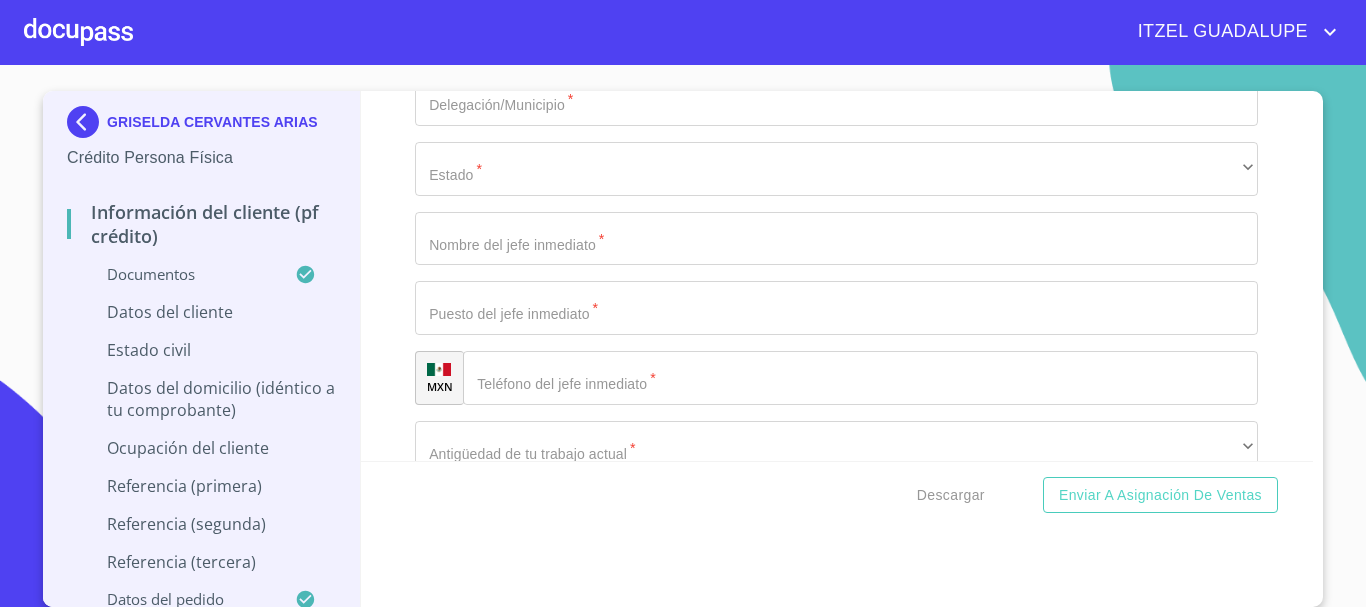 click on "​" at bounding box center [836, -2091] 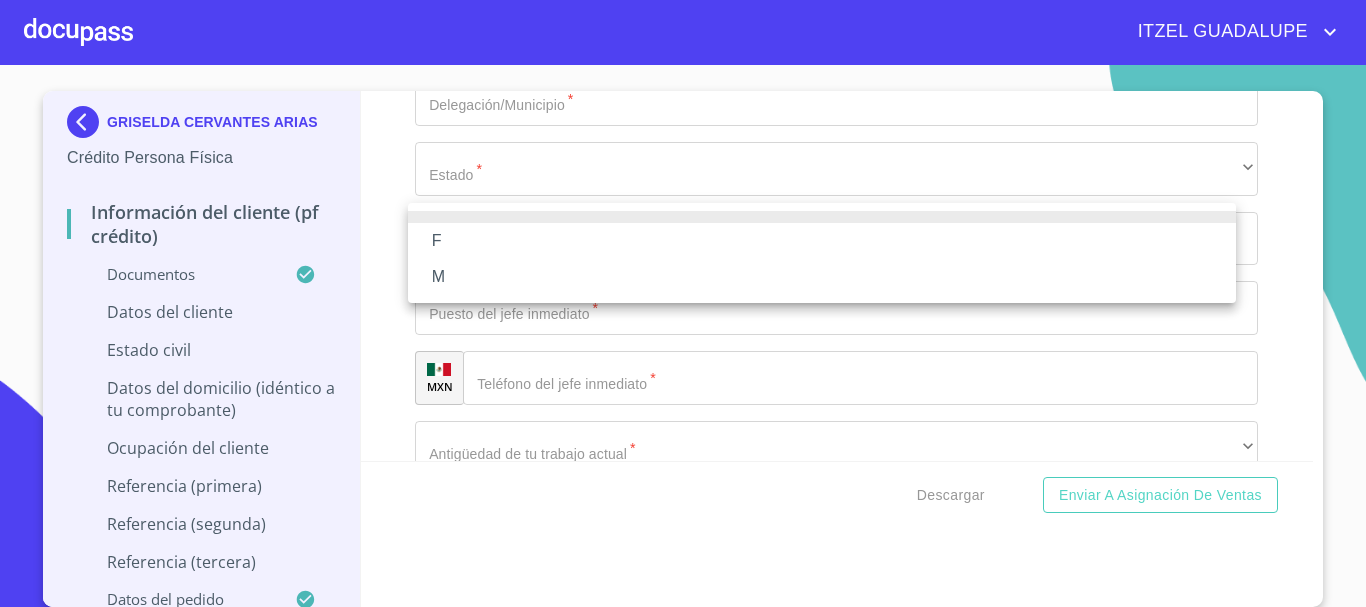 click on "F" at bounding box center [822, 241] 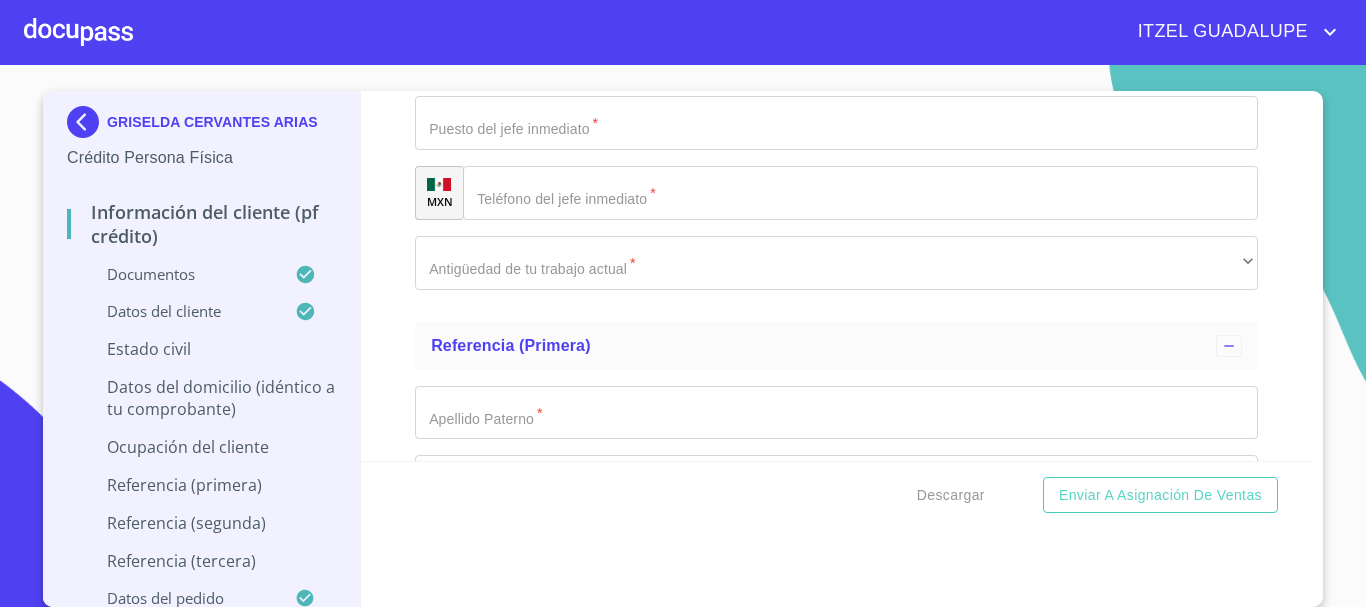 scroll, scrollTop: 7400, scrollLeft: 0, axis: vertical 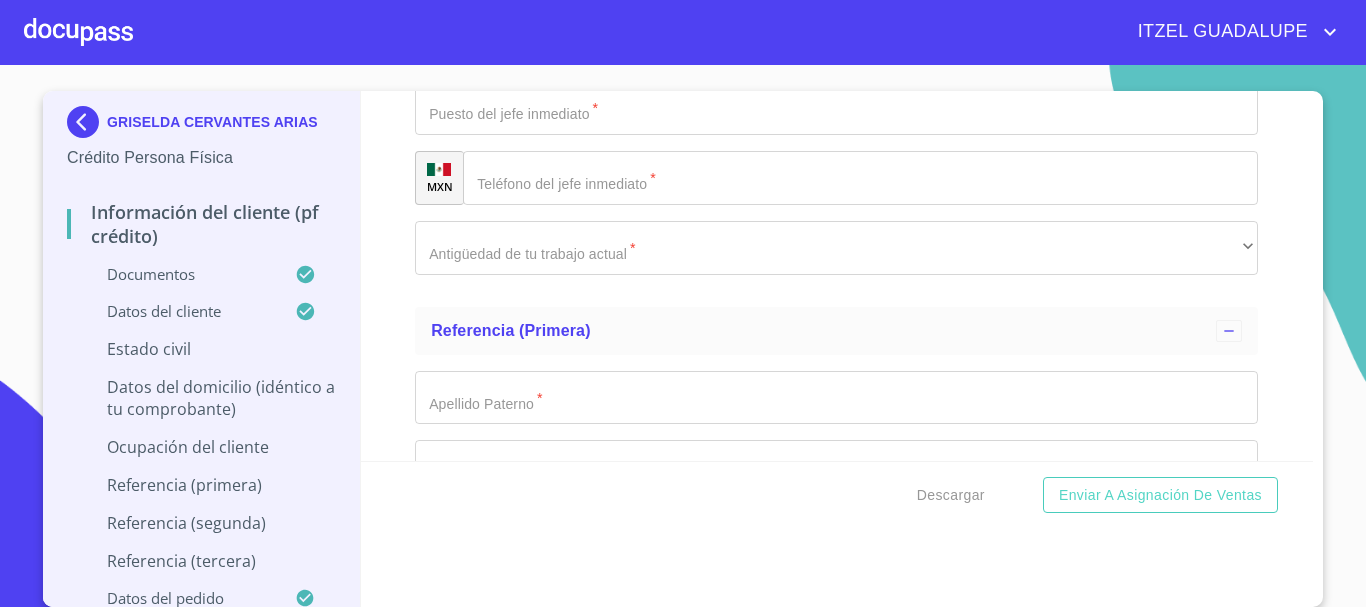 click on "​" at bounding box center [836, -2071] 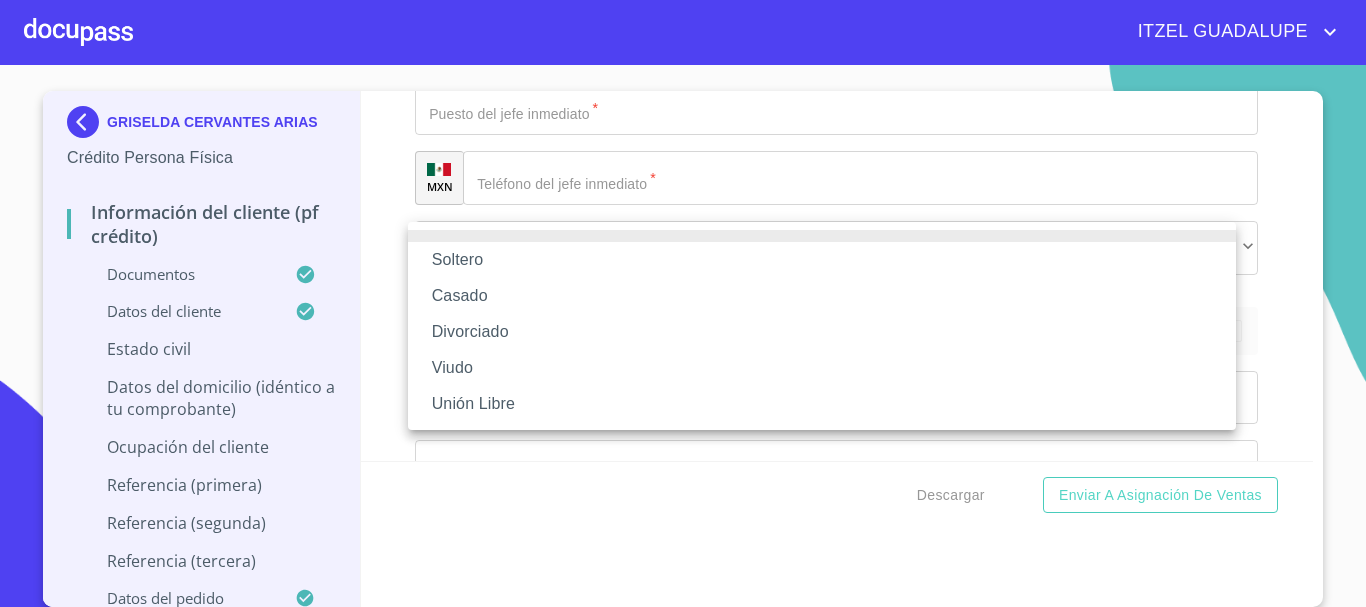 click on "Soltero" at bounding box center (822, 260) 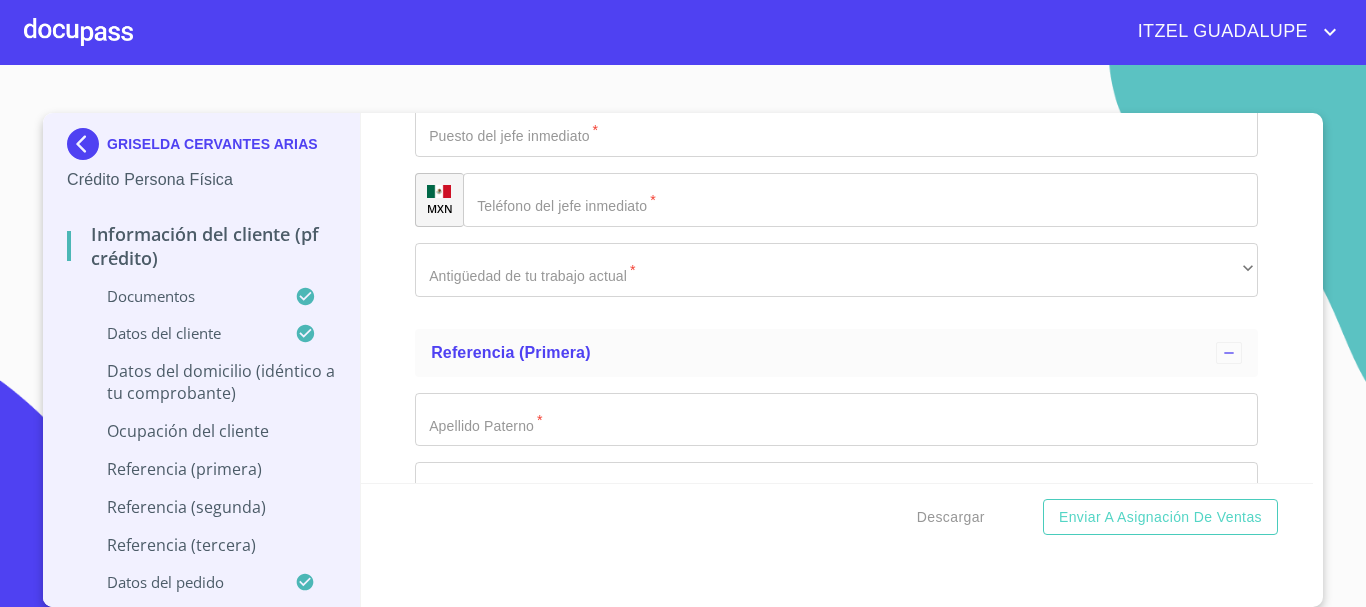 scroll, scrollTop: 0, scrollLeft: 0, axis: both 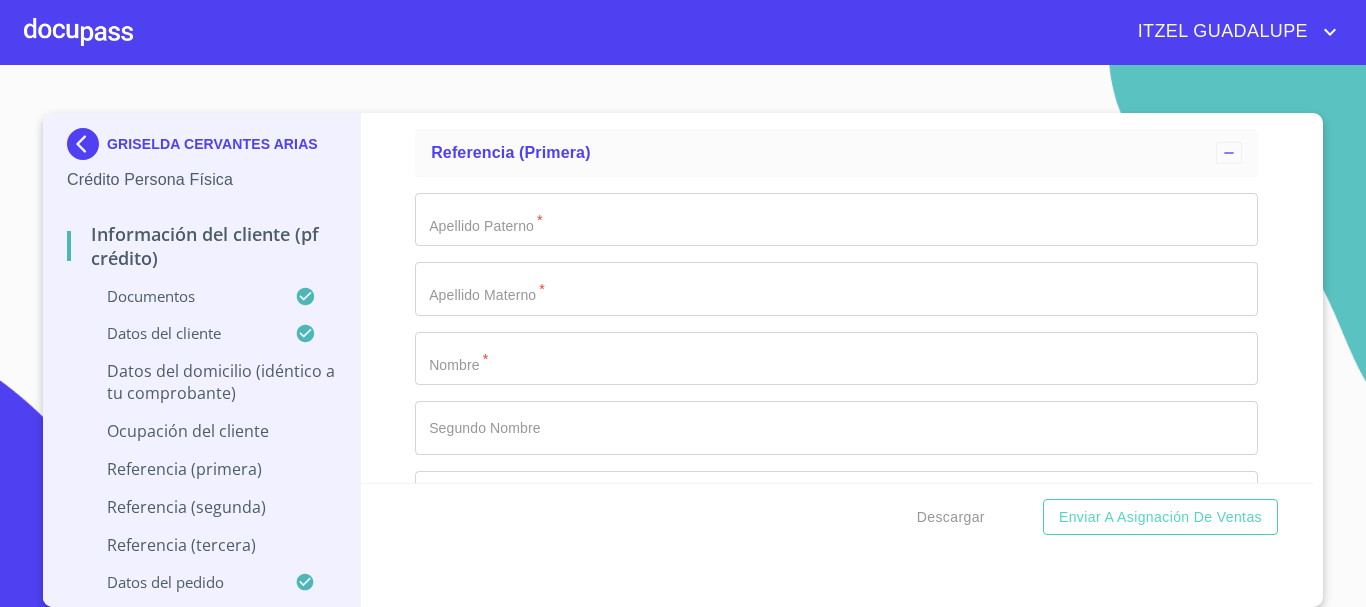 click on "Documento de identificación.   *" at bounding box center (836, -2100) 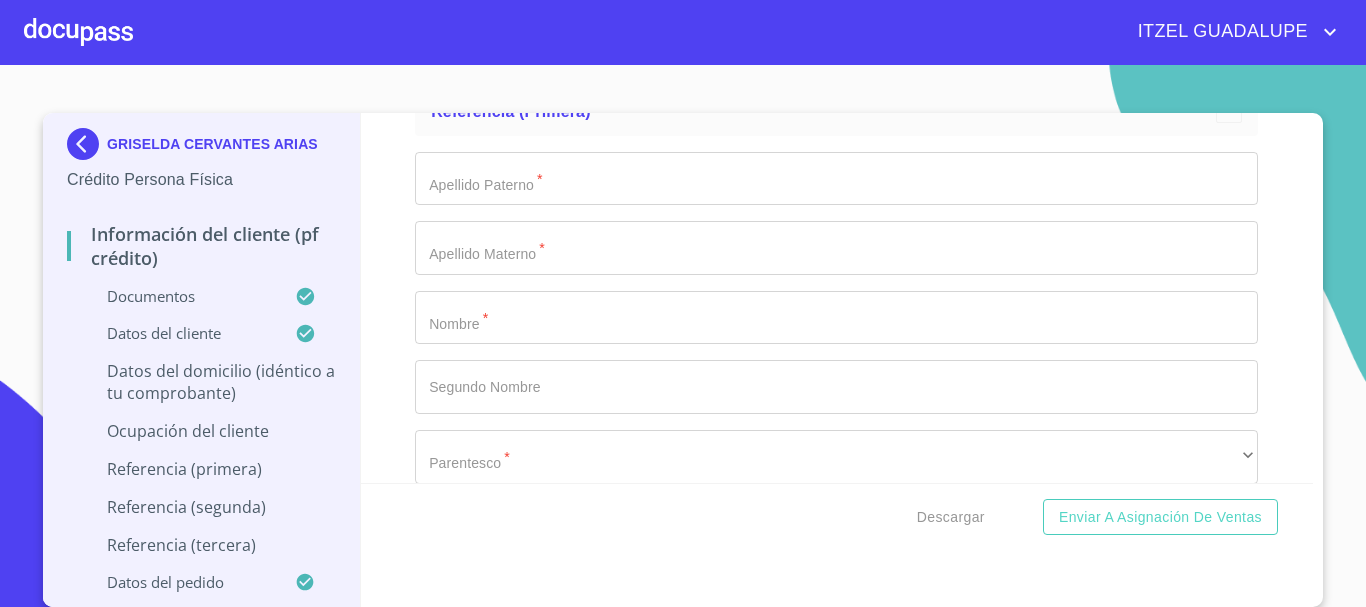 scroll, scrollTop: 7841, scrollLeft: 0, axis: vertical 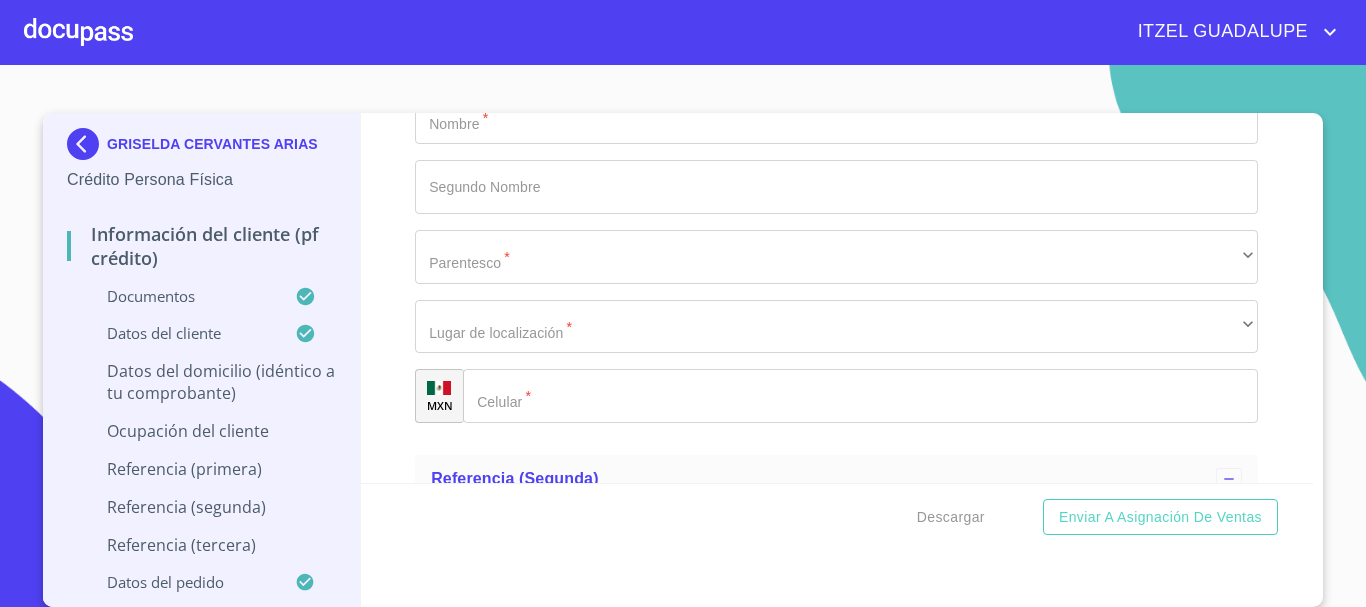 click on "​" at bounding box center (836, -2062) 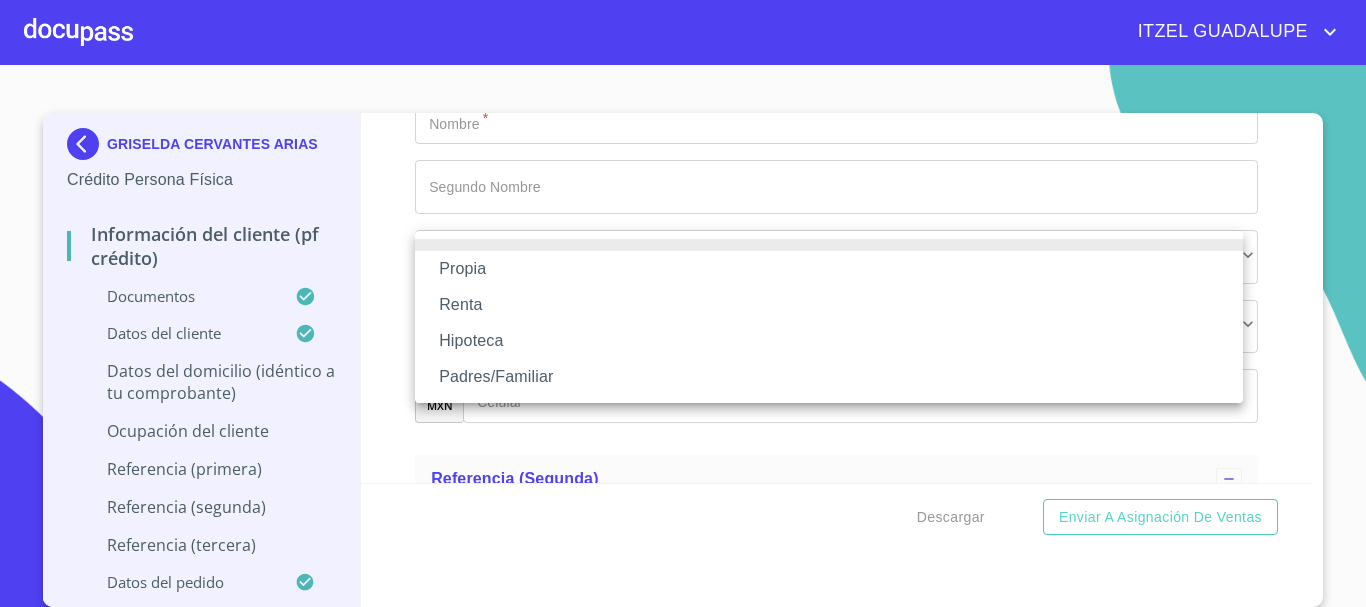 click on "Propia" at bounding box center [829, 269] 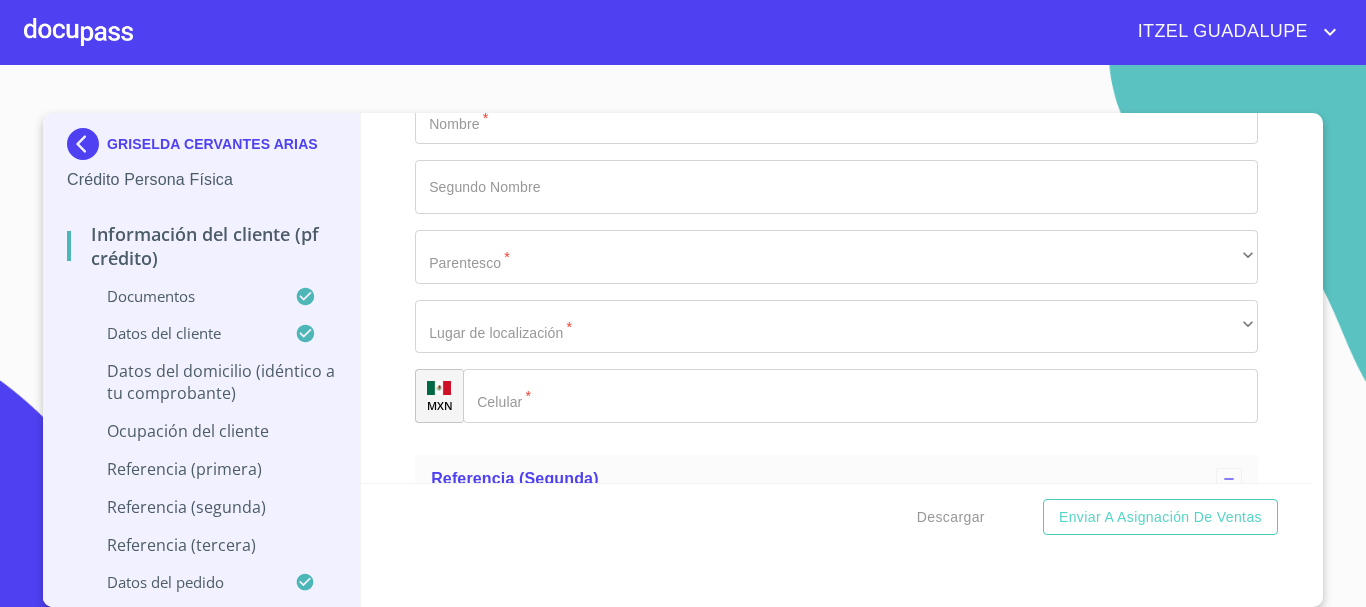 scroll, scrollTop: 7941, scrollLeft: 0, axis: vertical 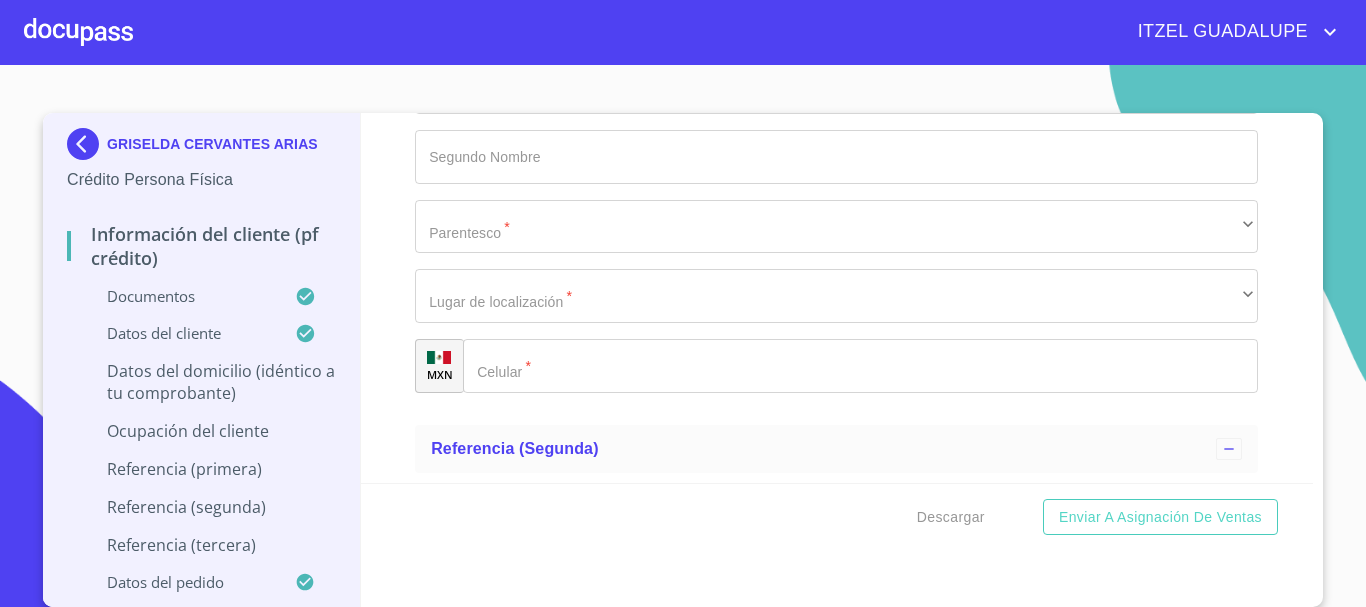 click on "Documento de identificación.   *" at bounding box center [836, -2092] 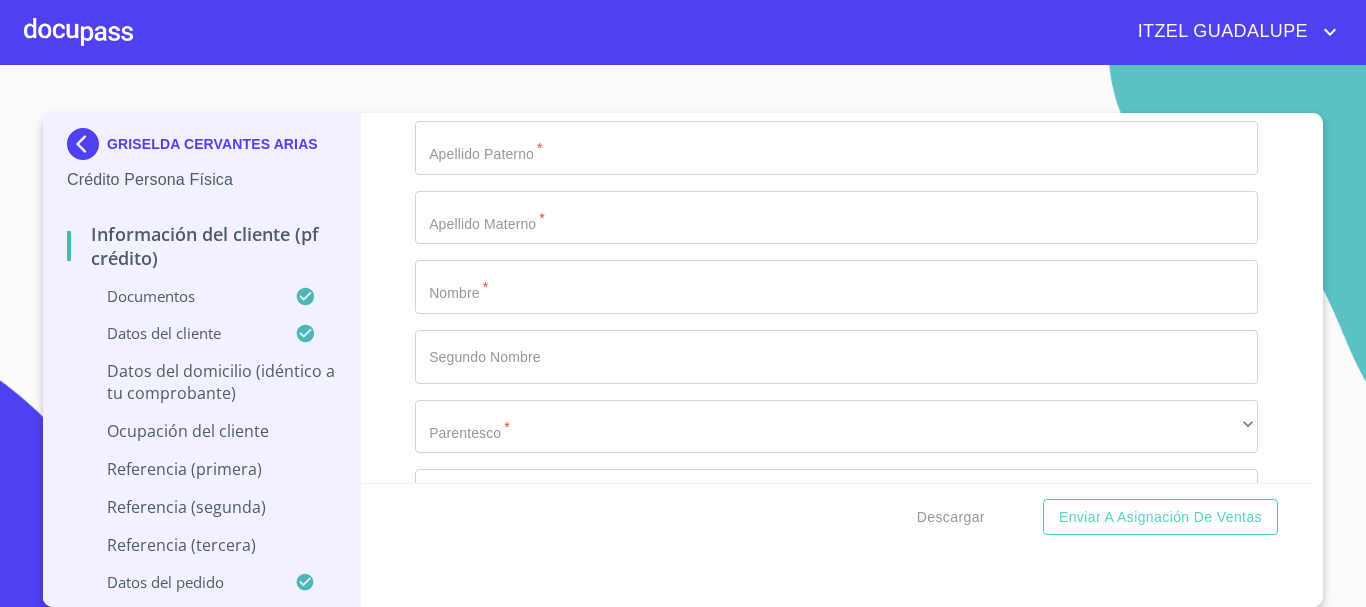 scroll, scrollTop: 7941, scrollLeft: 0, axis: vertical 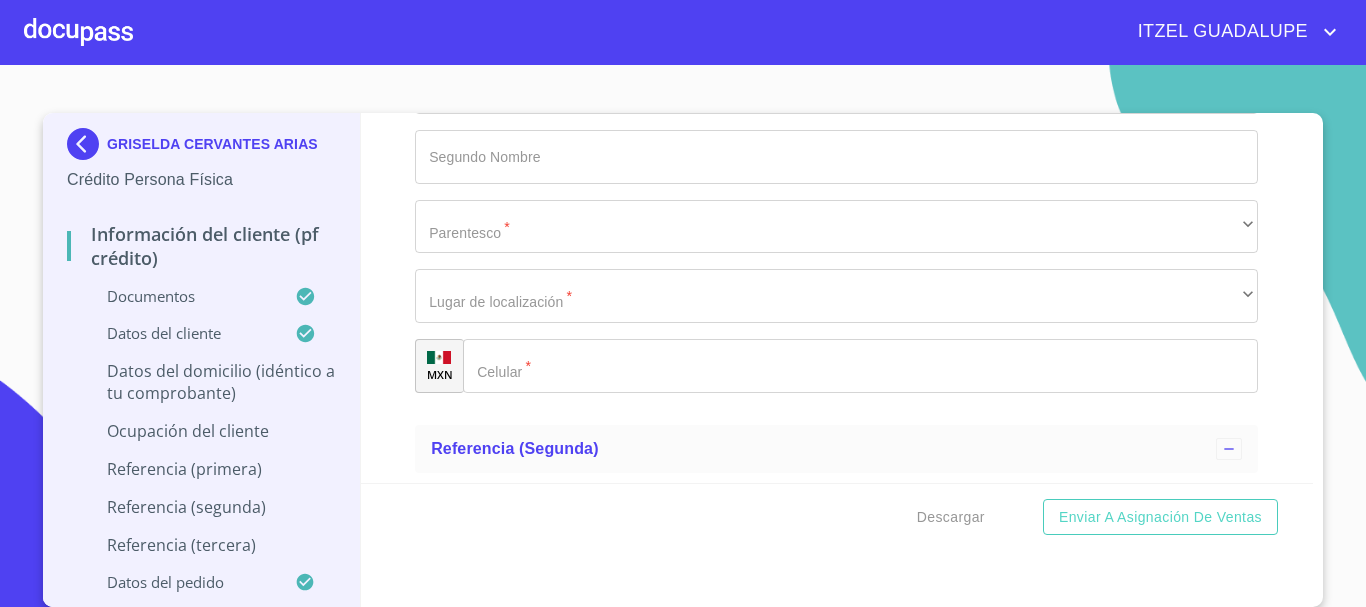 type on "$3,000,000" 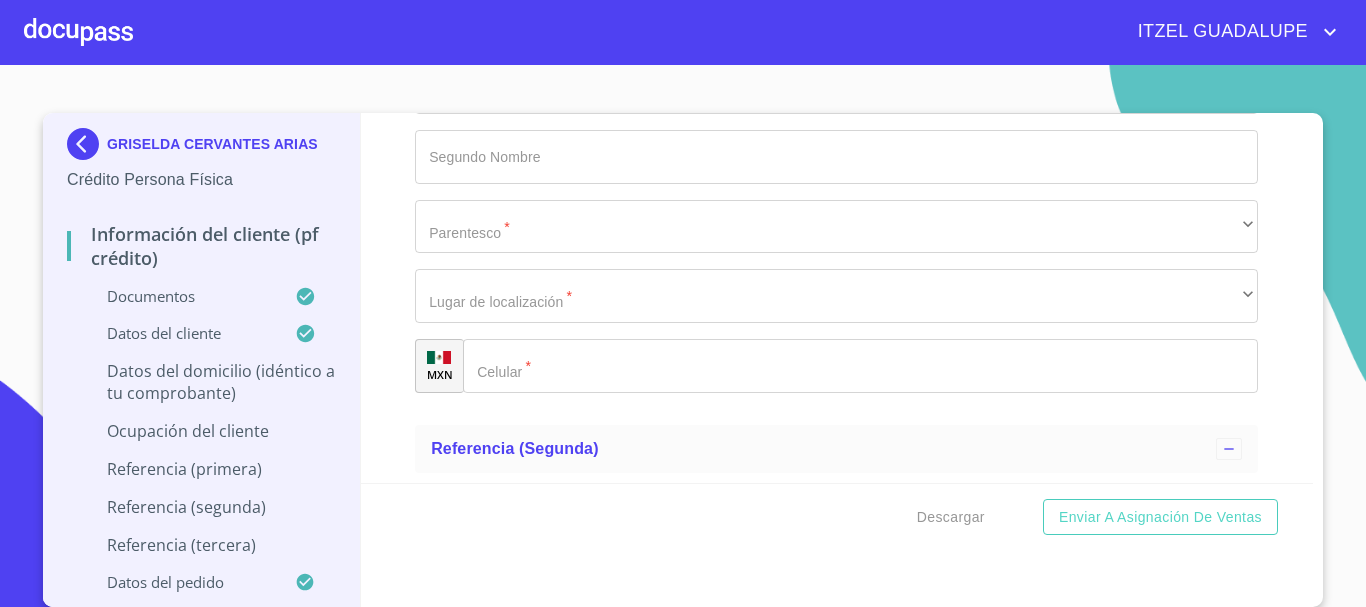 click on "Documento de identificación.   *" at bounding box center (836, -2023) 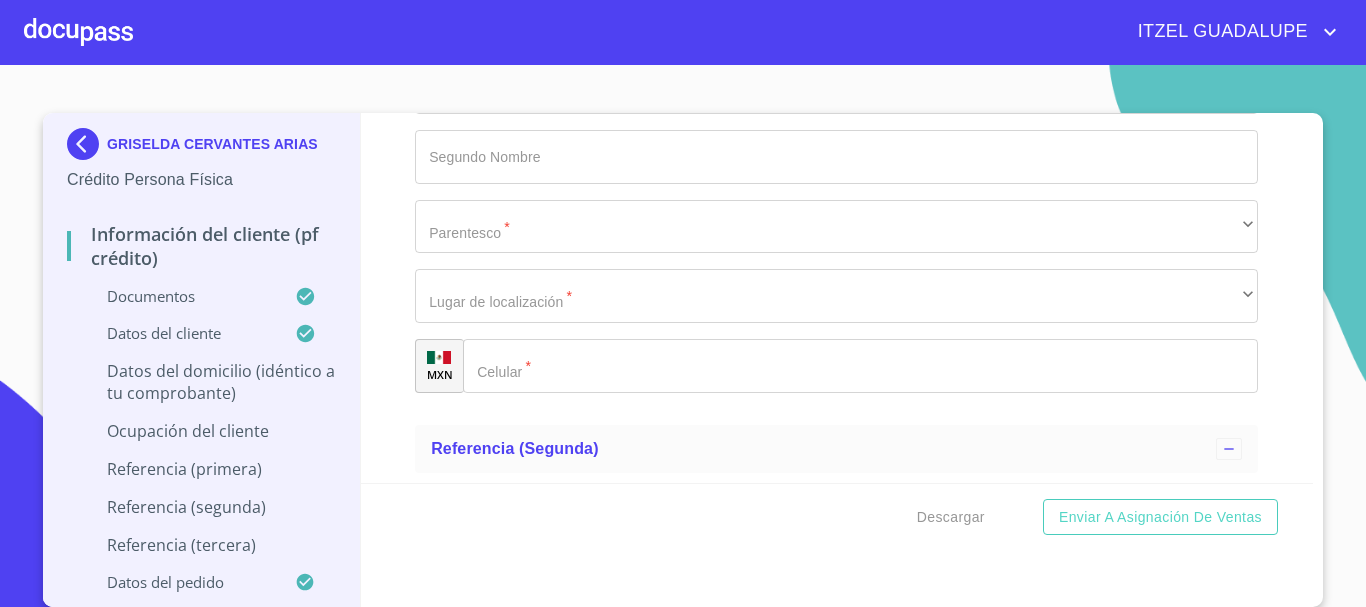 type on "TEPETATES" 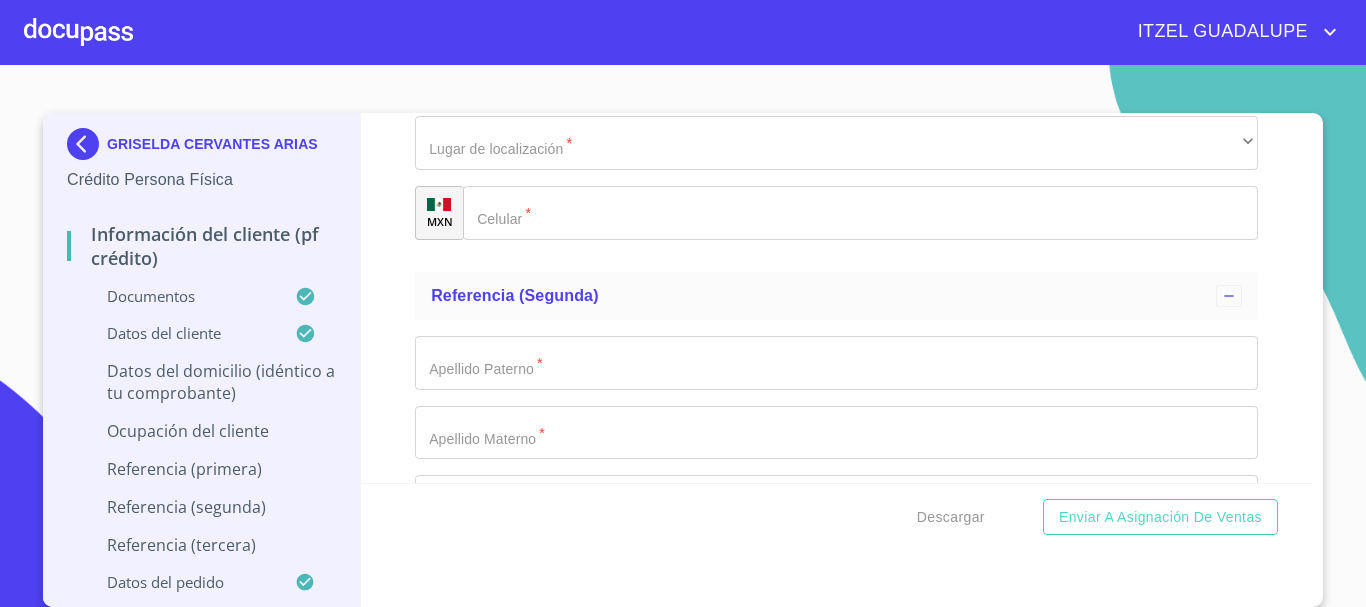 scroll, scrollTop: 8141, scrollLeft: 0, axis: vertical 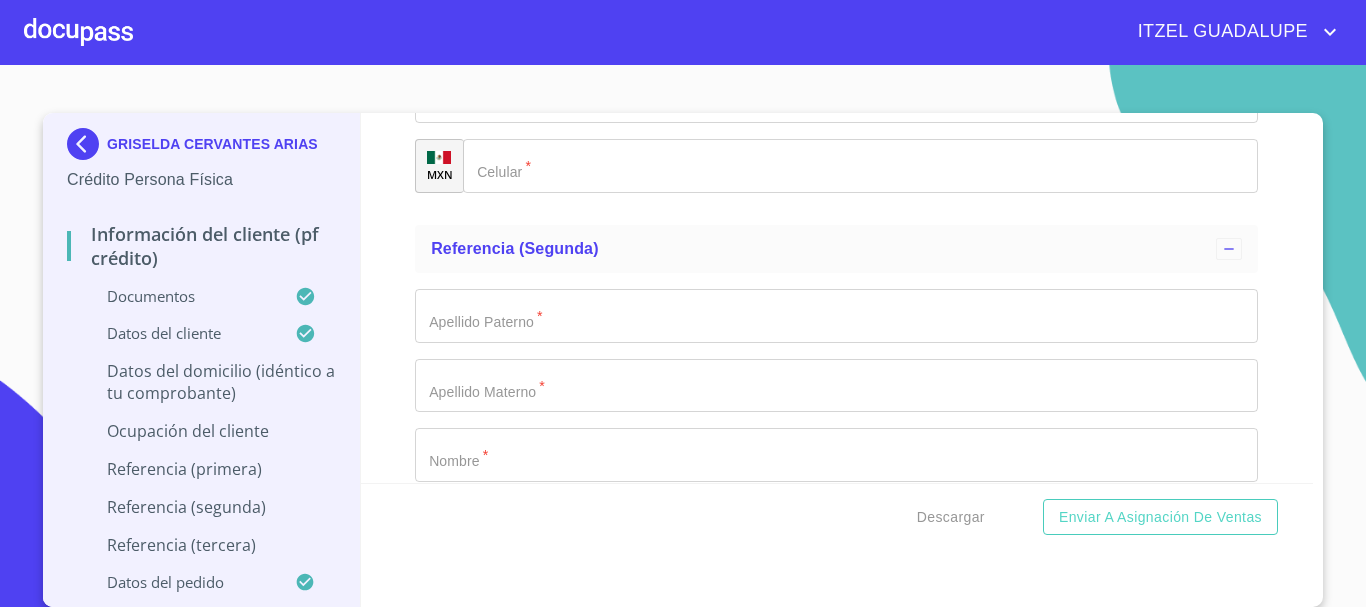 type on "MEXICO" 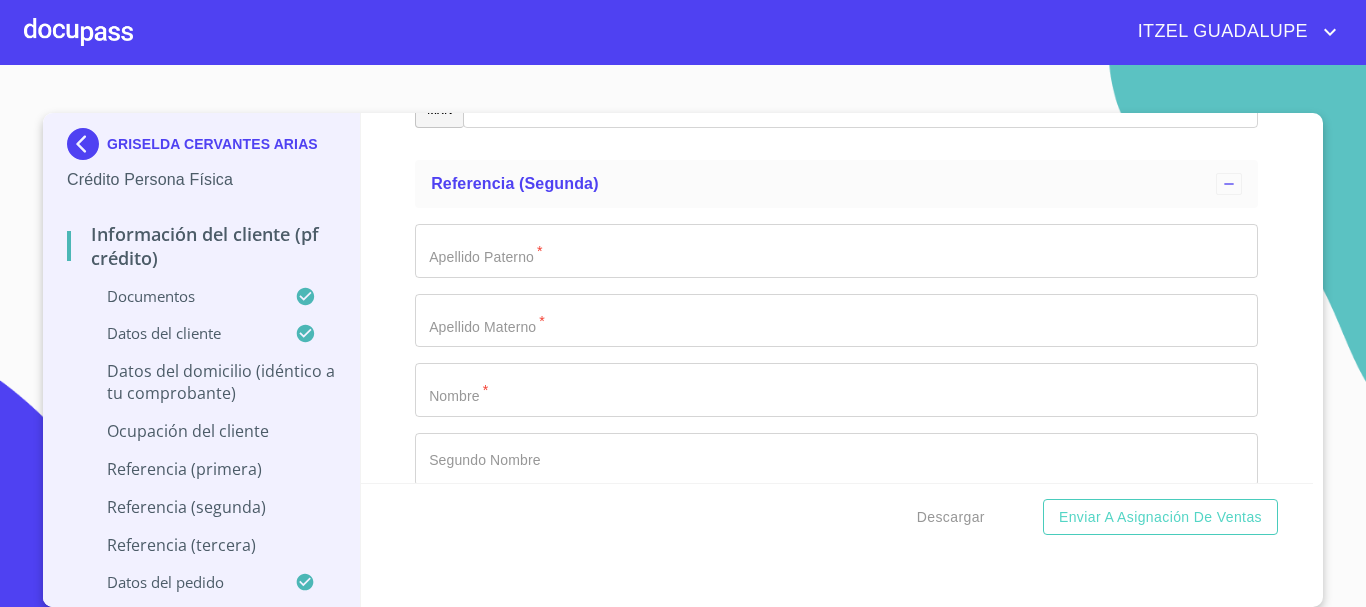 scroll, scrollTop: 8241, scrollLeft: 0, axis: vertical 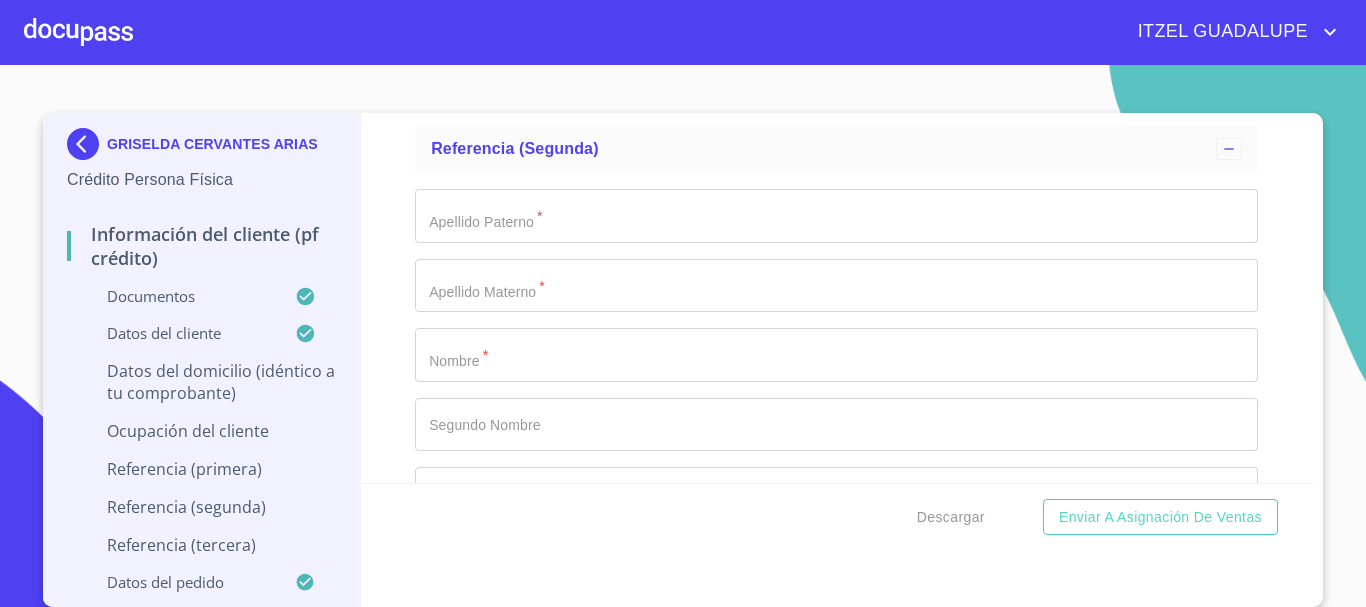type on "[CITY] DE ZUÑIGA" 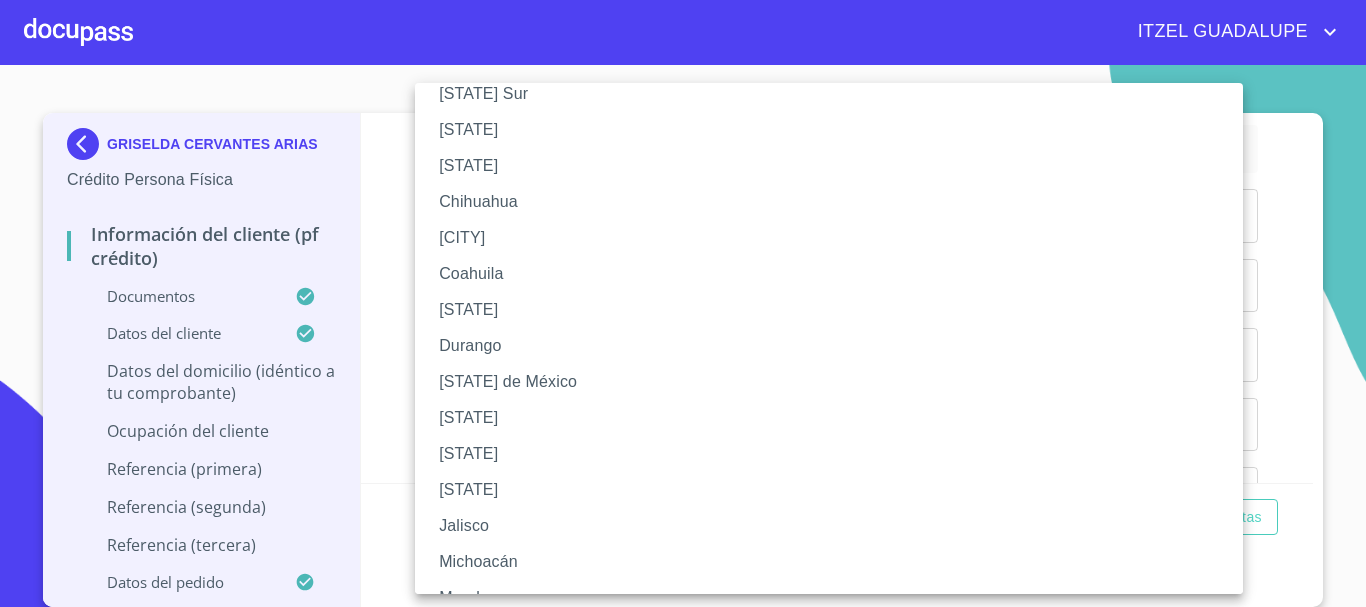 scroll, scrollTop: 100, scrollLeft: 0, axis: vertical 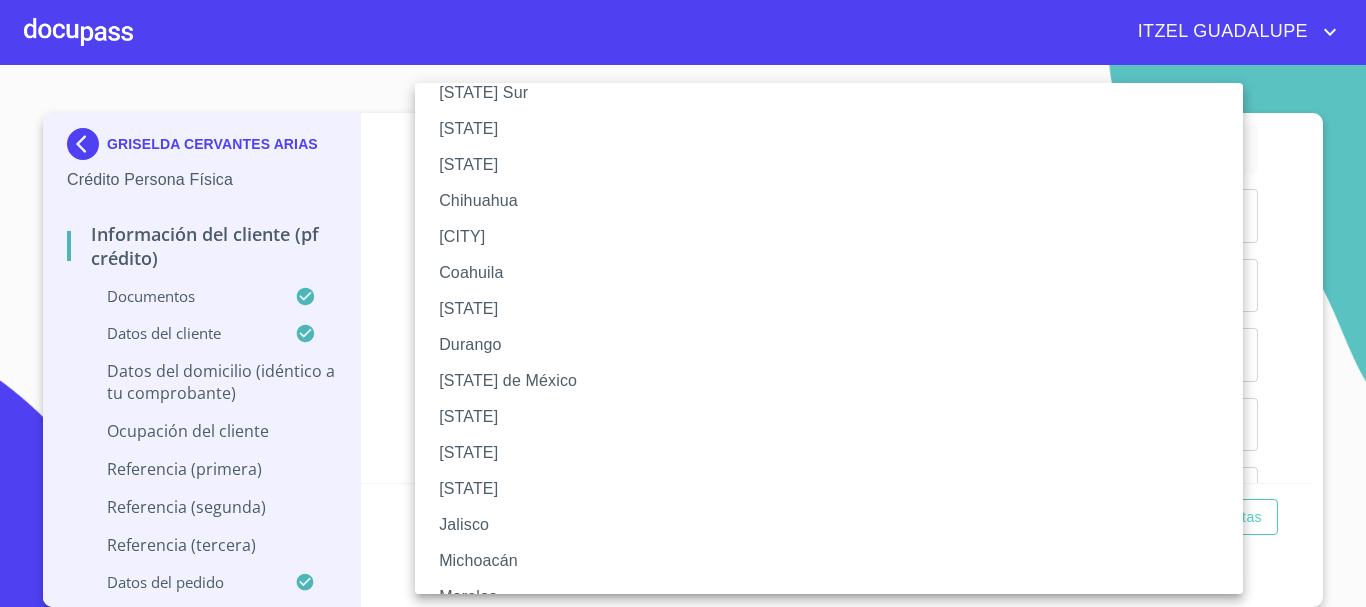 click on "Jalisco" at bounding box center (836, 525) 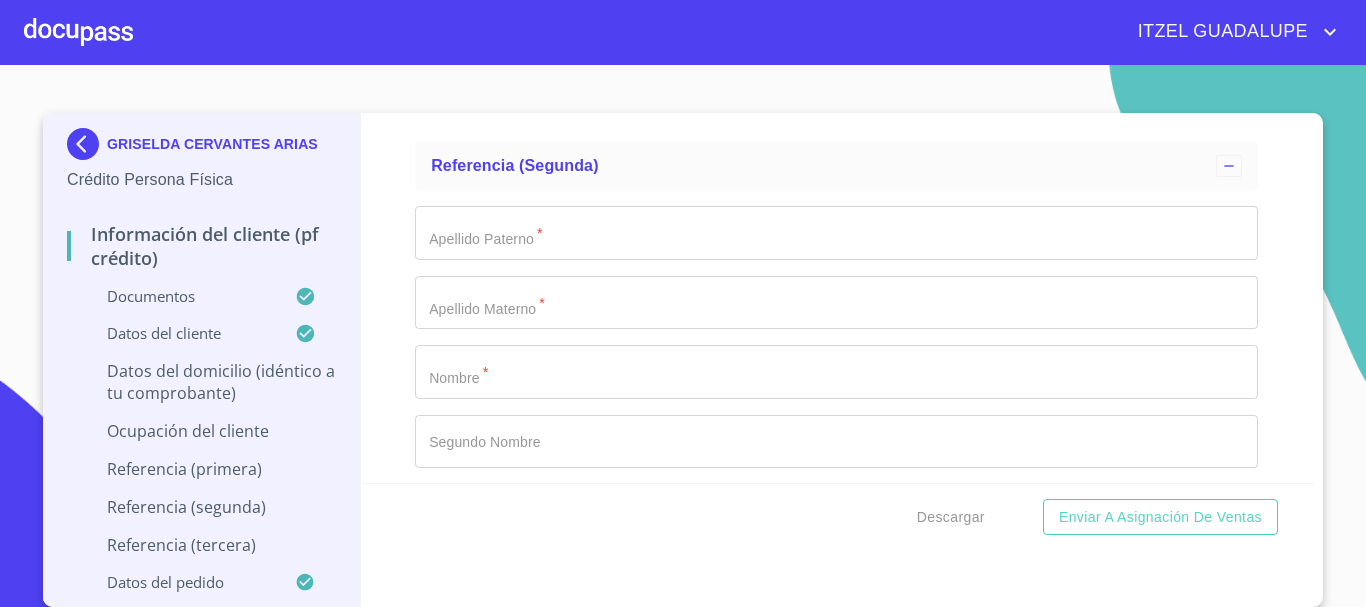 scroll, scrollTop: 8241, scrollLeft: 0, axis: vertical 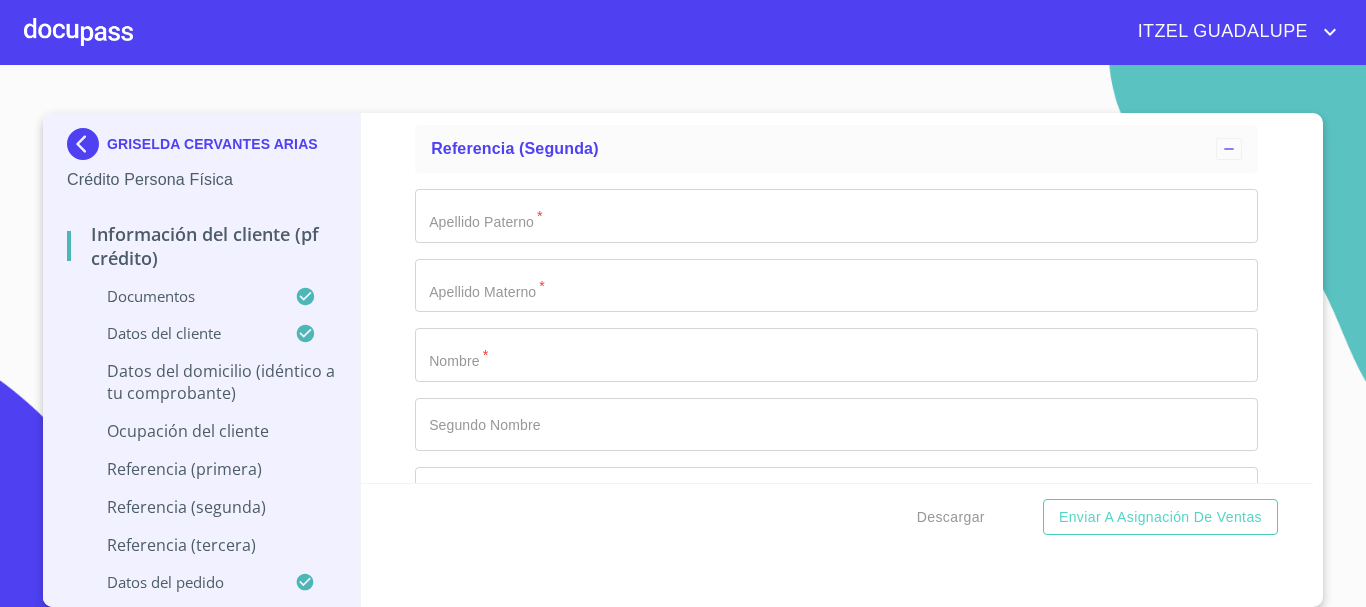click on "Documento de identificación.   *" at bounding box center (813, -3876) 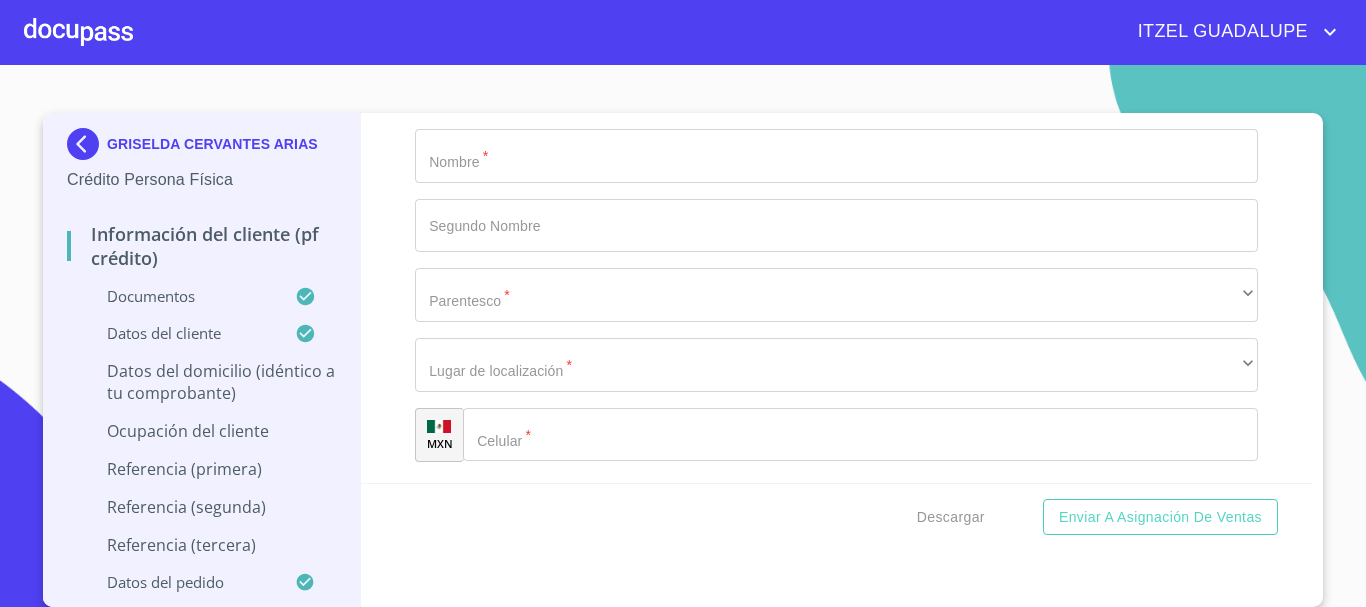 scroll, scrollTop: 8441, scrollLeft: 0, axis: vertical 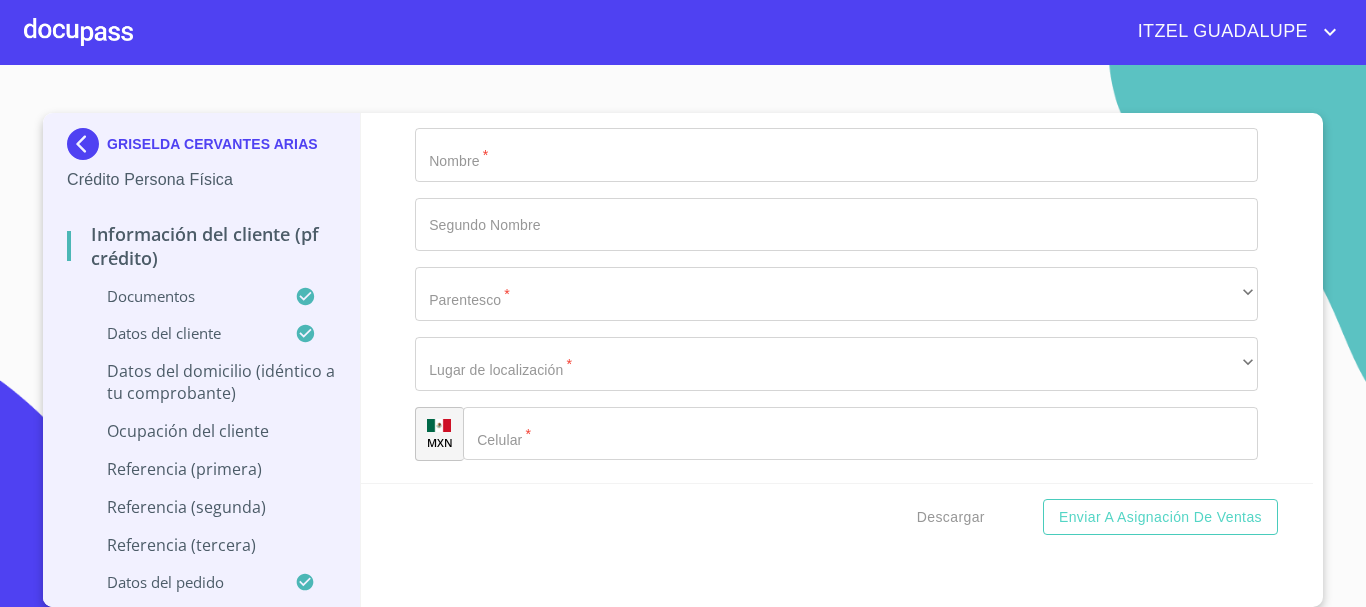 type on "45644" 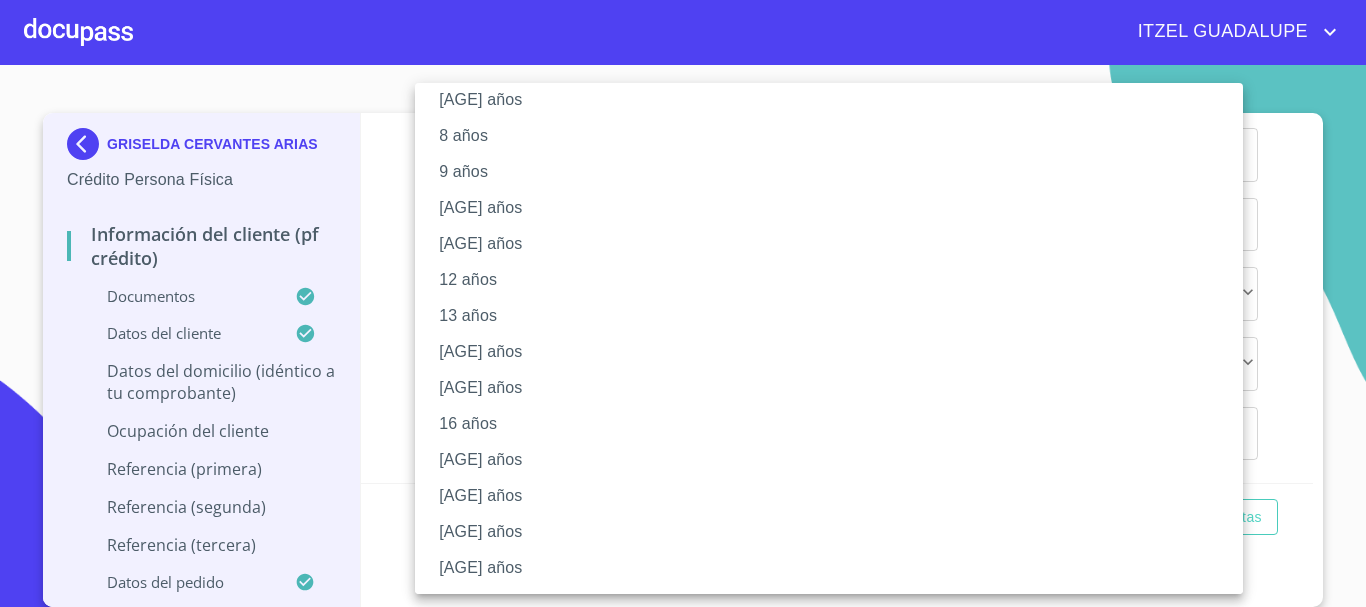 scroll, scrollTop: 173, scrollLeft: 0, axis: vertical 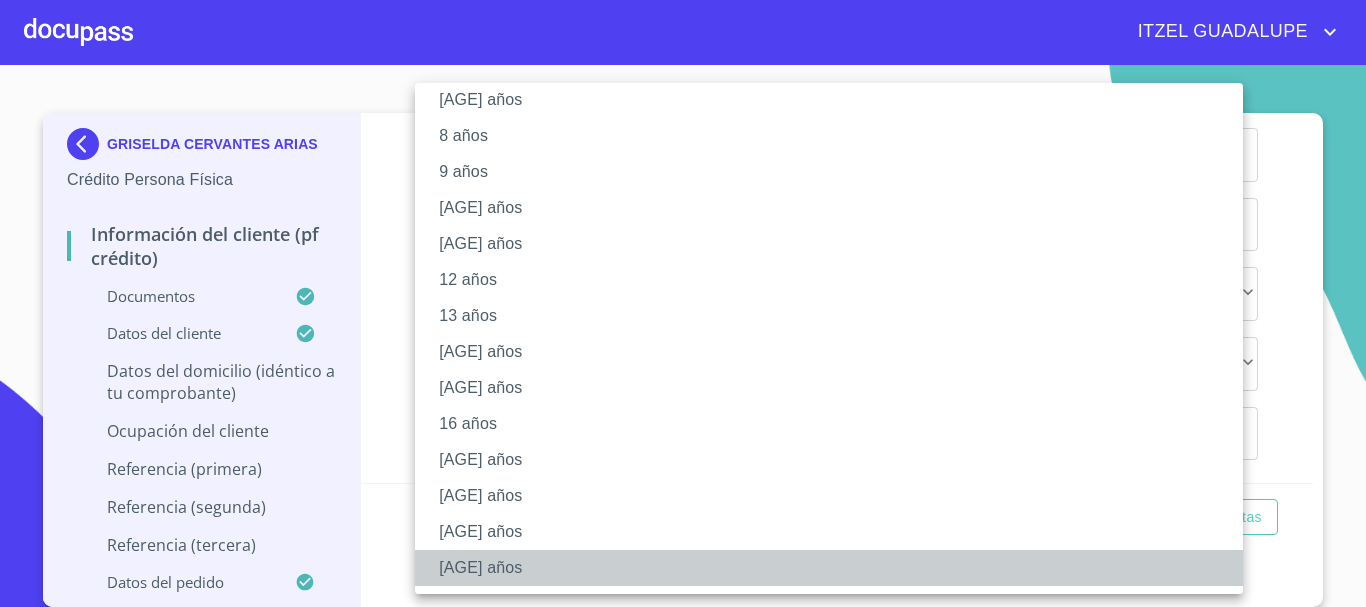 click on "[AGE] años" at bounding box center [836, 568] 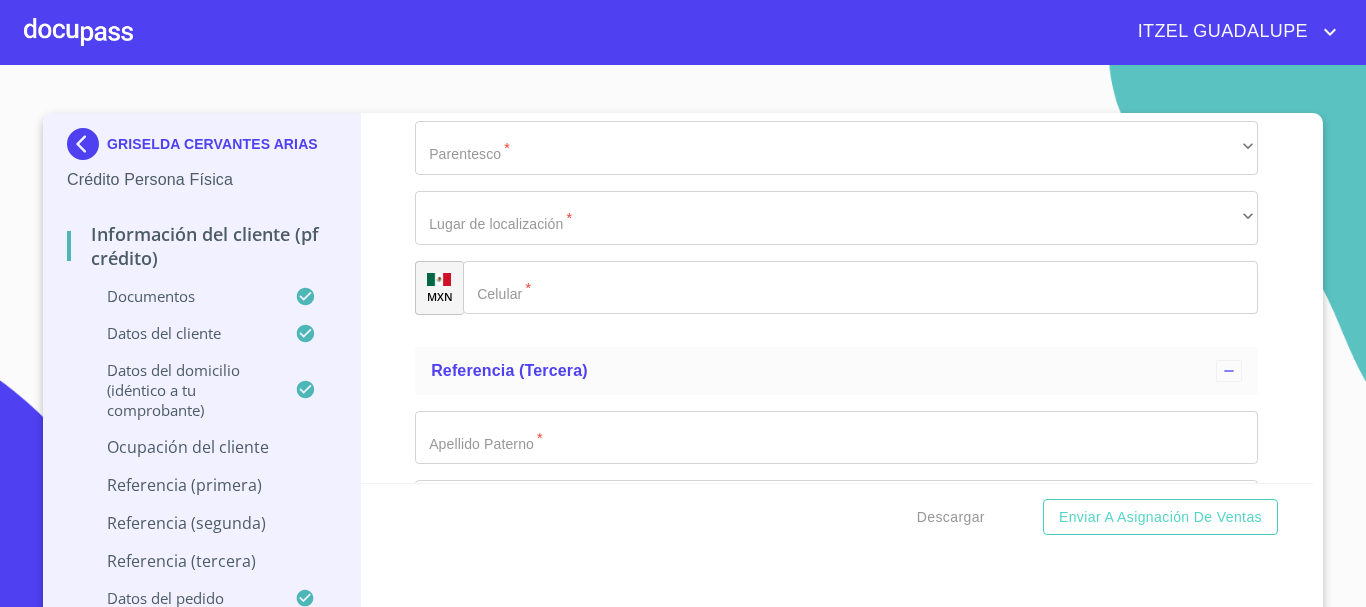 scroll, scrollTop: 8541, scrollLeft: 0, axis: vertical 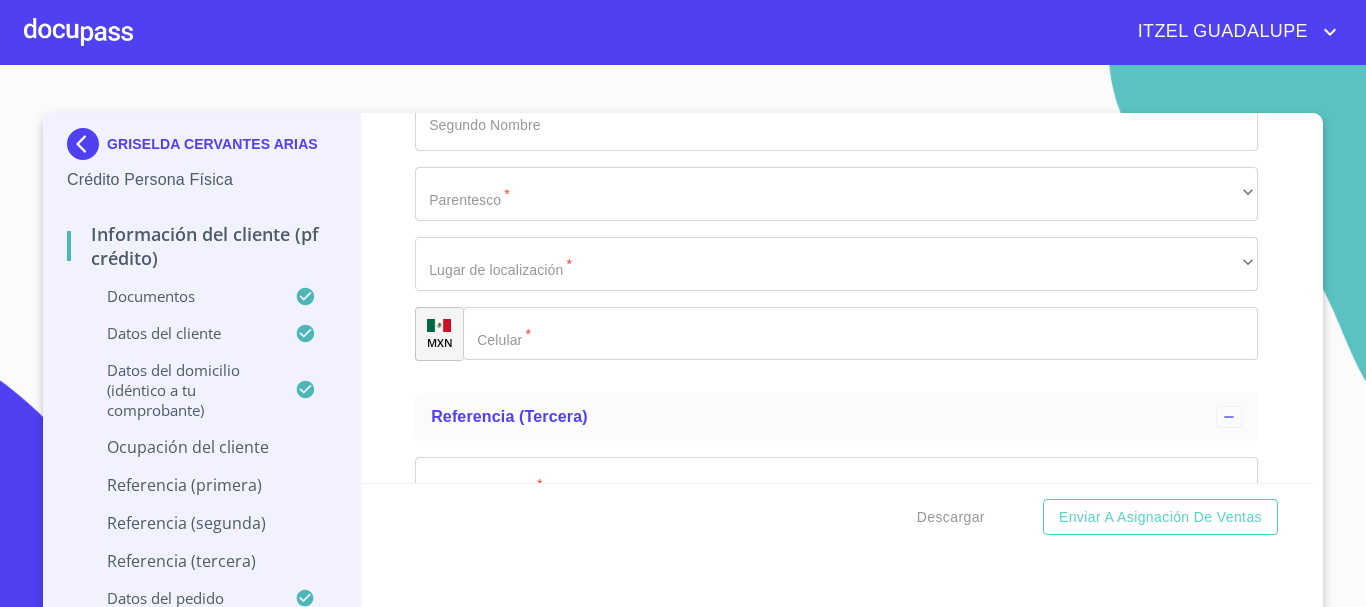 click on "​" at bounding box center (836, -2125) 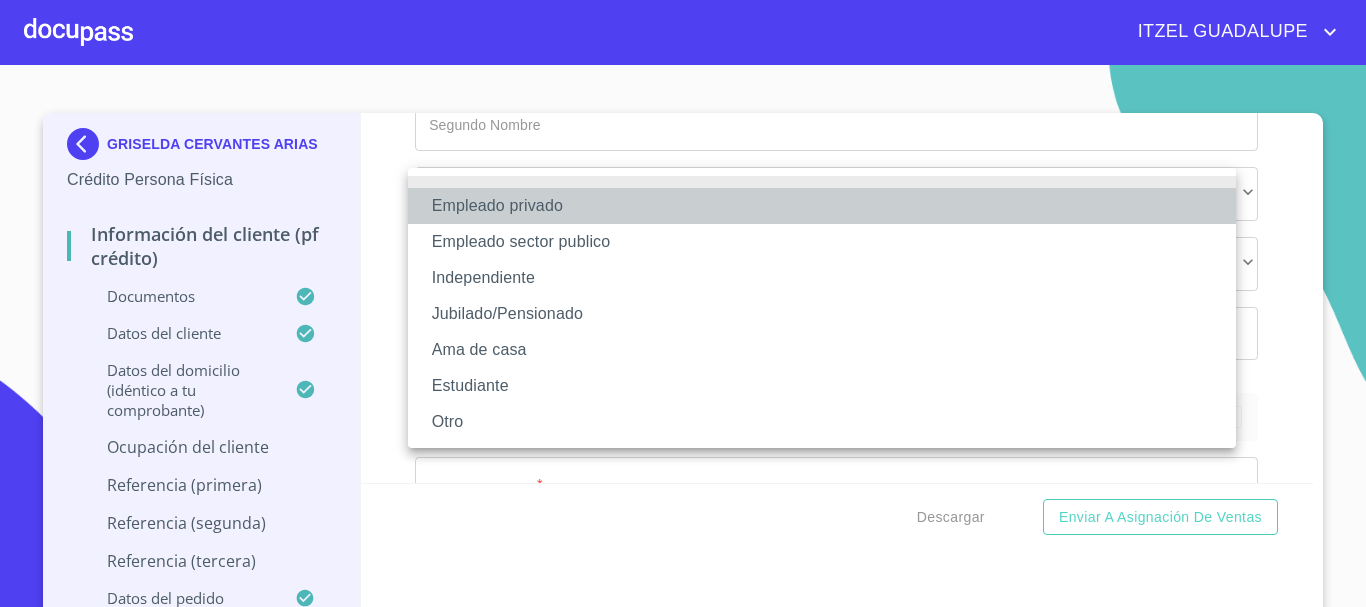 click on "Empleado privado" at bounding box center (822, 206) 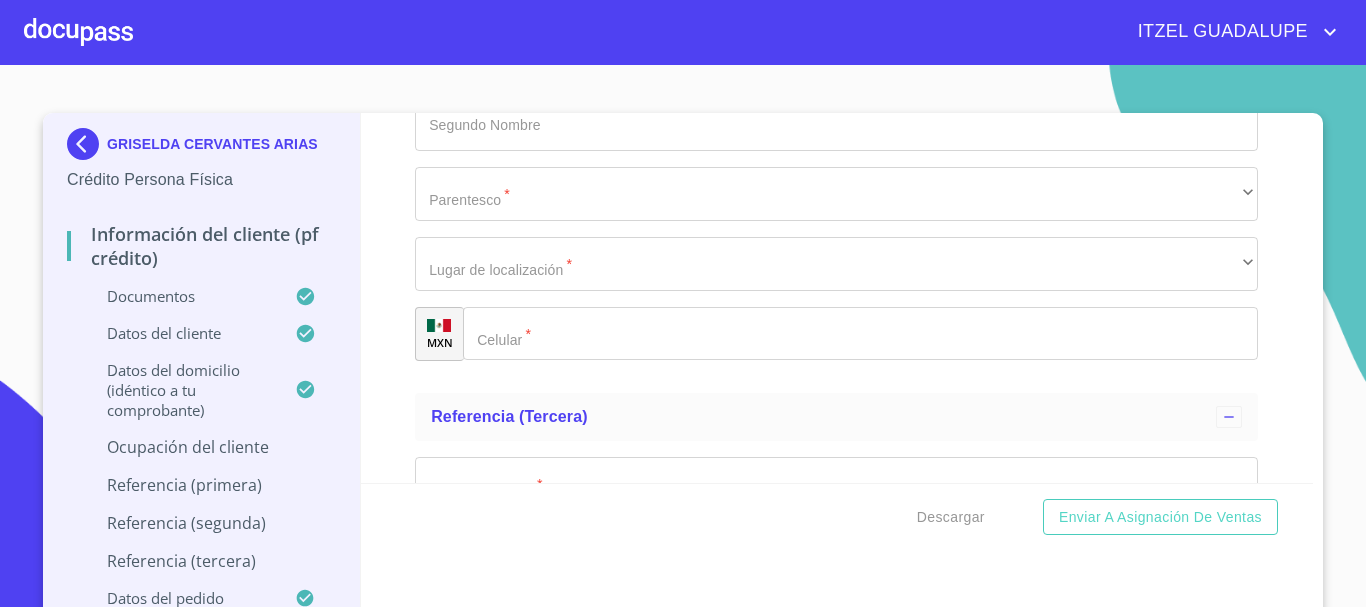 click on "Documento de identificación.   *" at bounding box center (813, -4176) 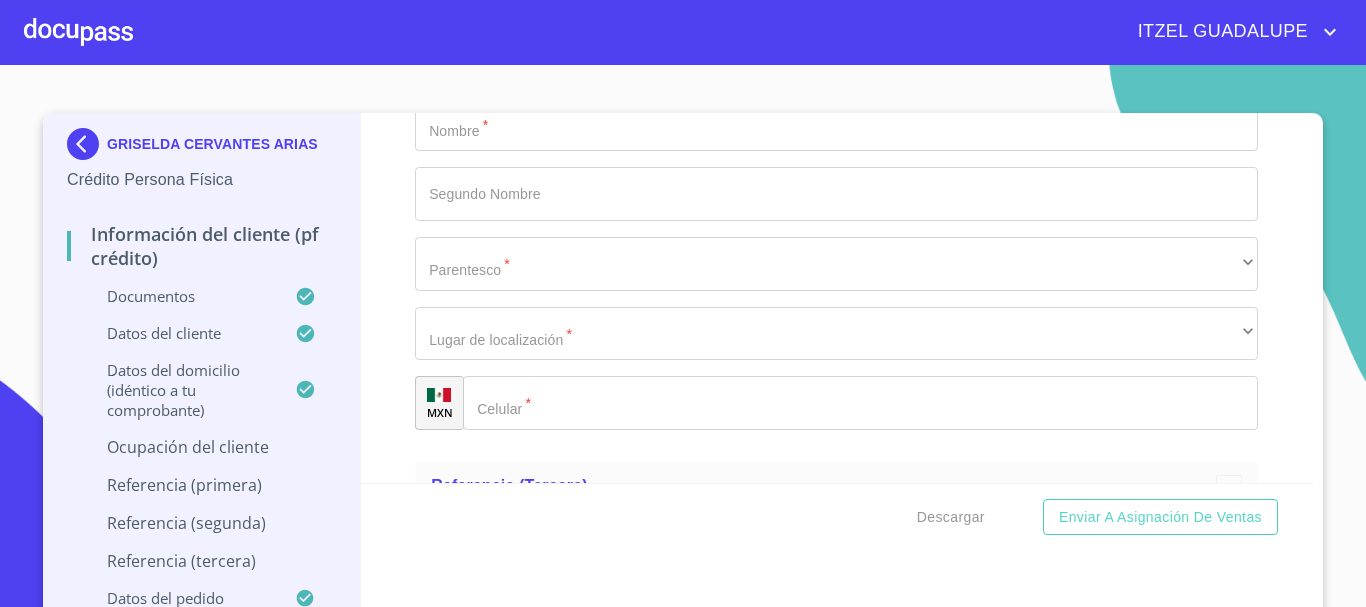click on "Documento de identificación.   *" at bounding box center [836, -2055] 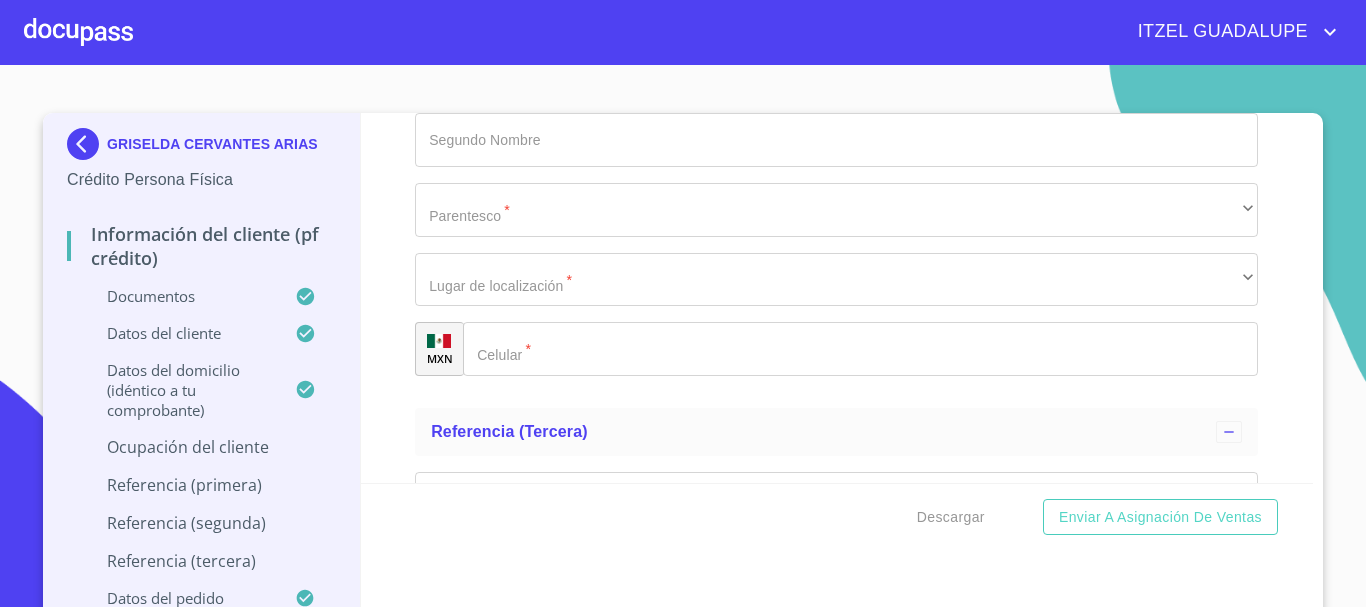 scroll, scrollTop: 8641, scrollLeft: 0, axis: vertical 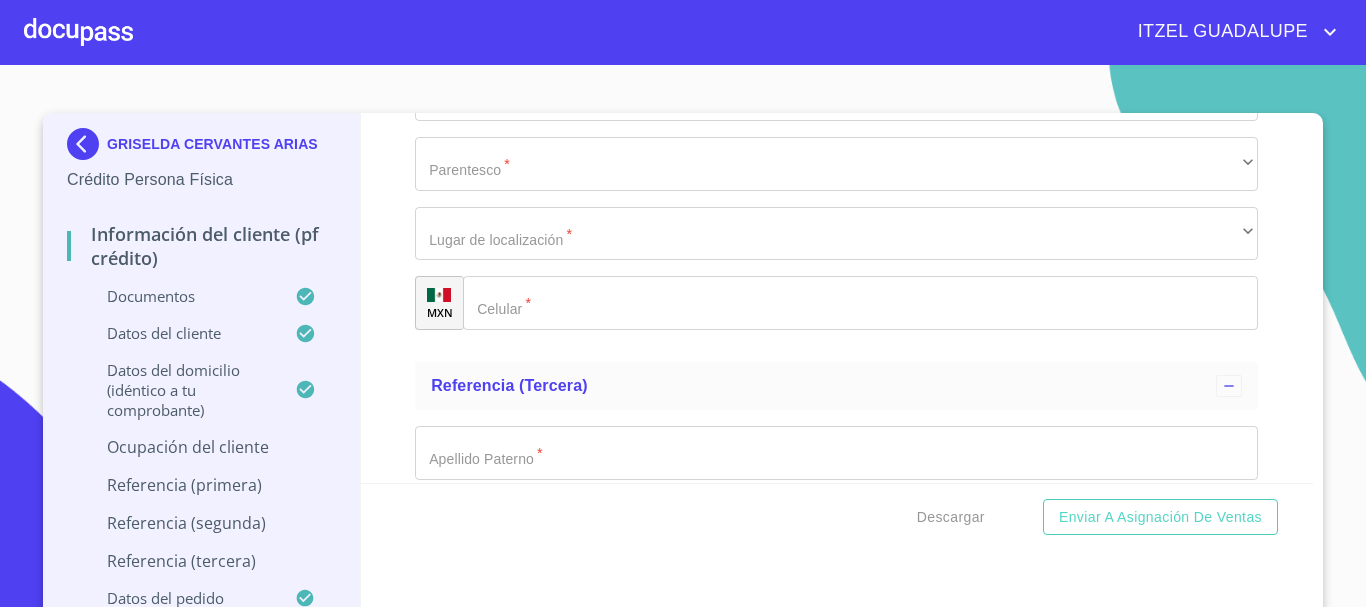 click at bounding box center (813, -2086) 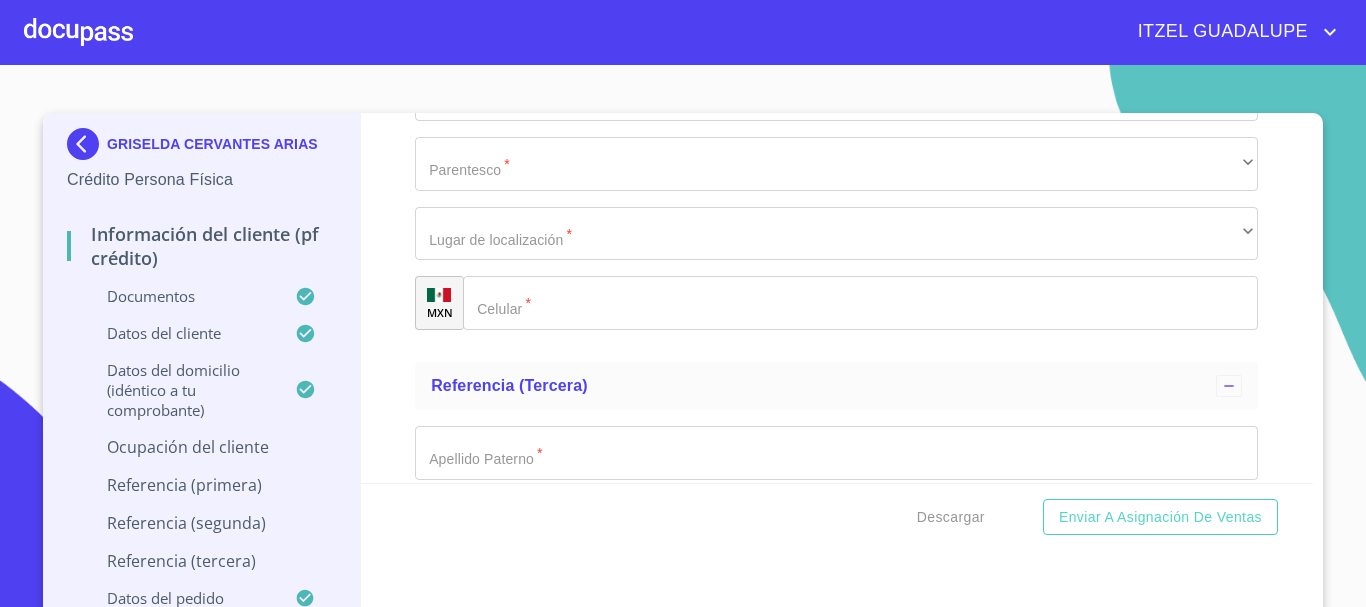 click 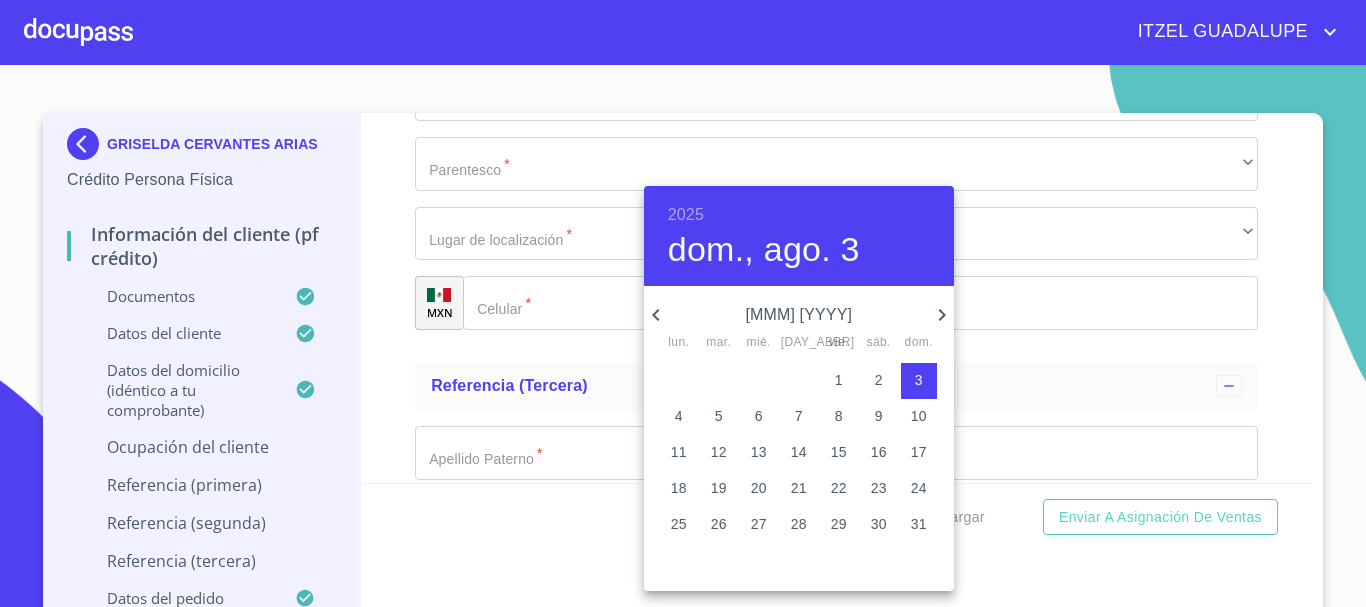 click at bounding box center [683, 303] 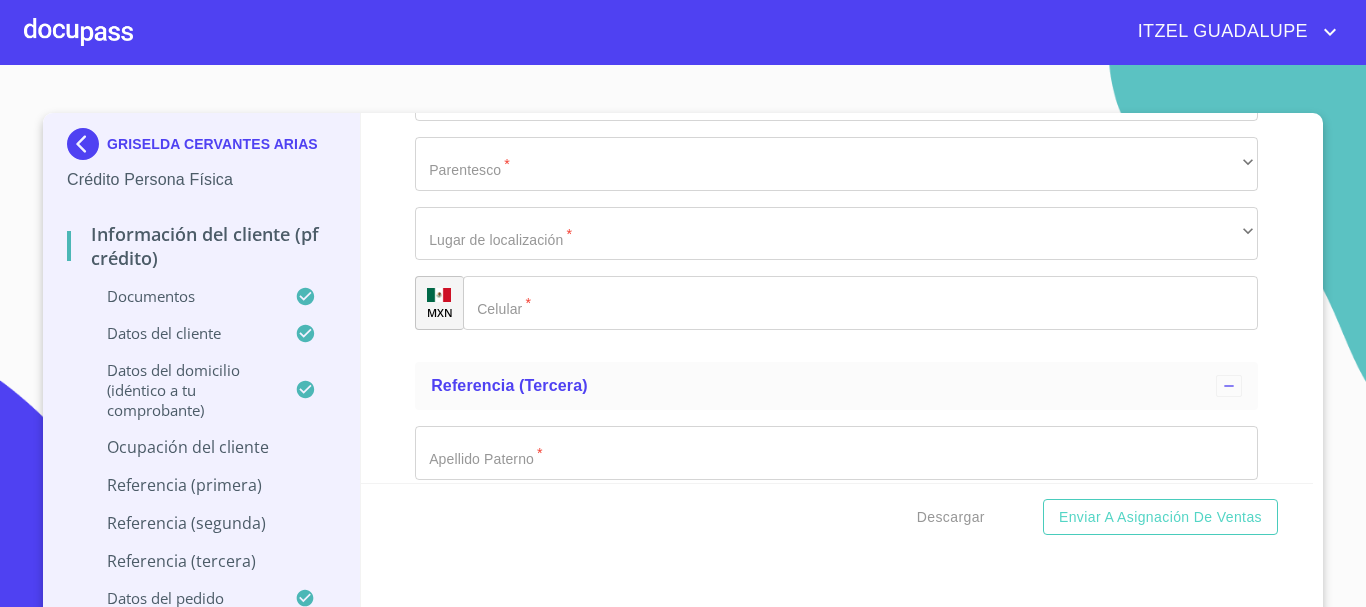 click on "DAIDON METAL MEXICO SA DE CV" at bounding box center (813, -2155) 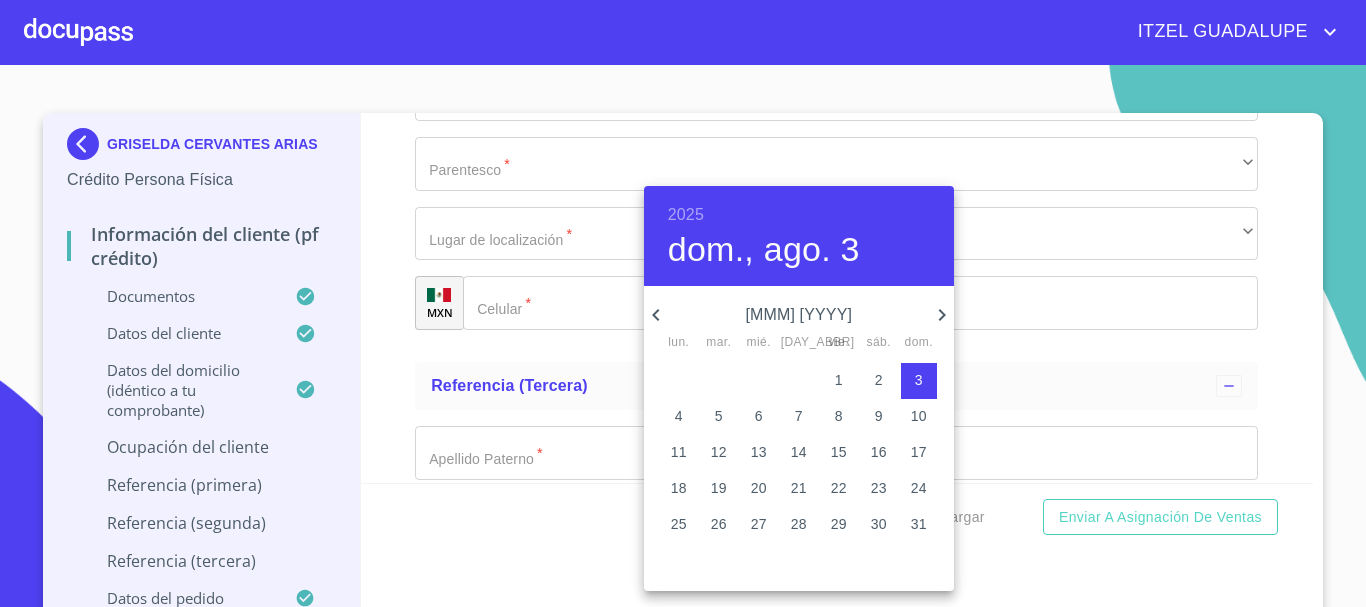 click on "2025" at bounding box center (686, 215) 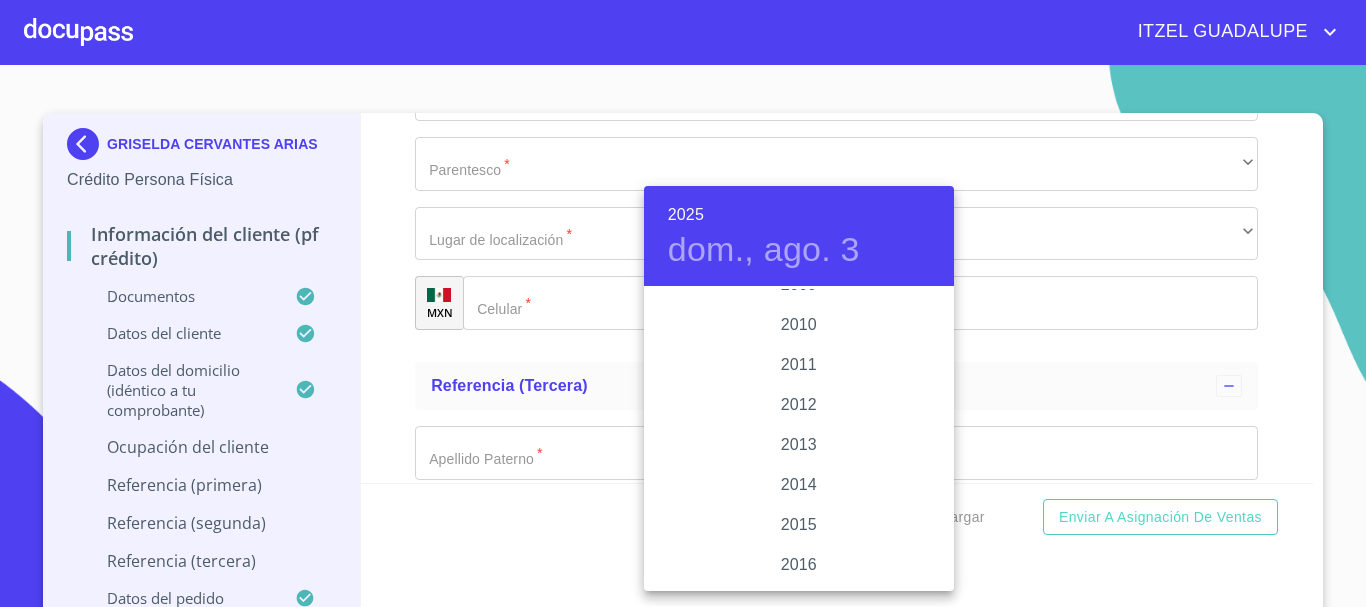 scroll, scrollTop: 3380, scrollLeft: 0, axis: vertical 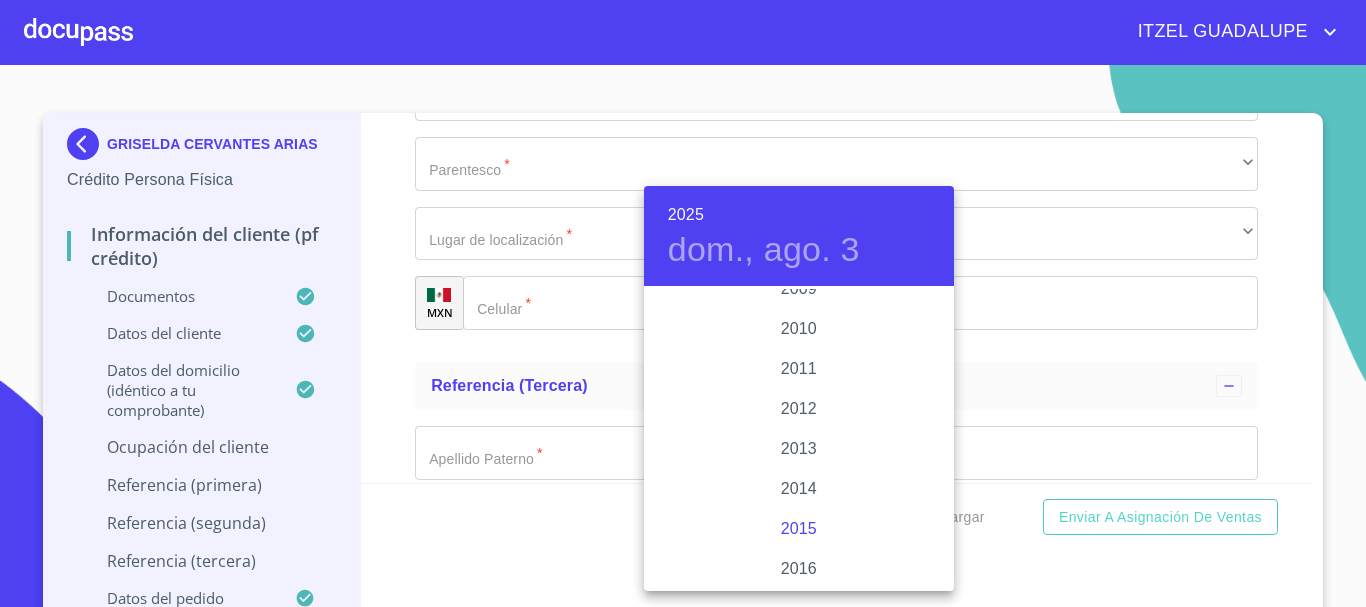 click on "2015" at bounding box center (799, 529) 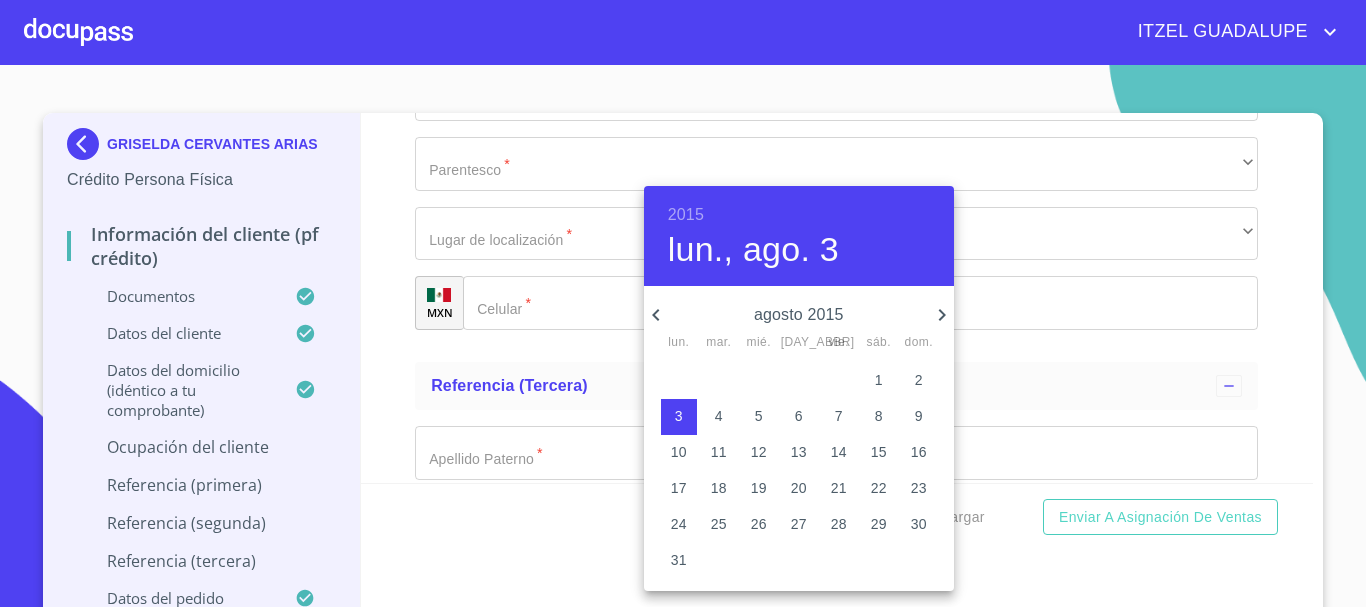 click 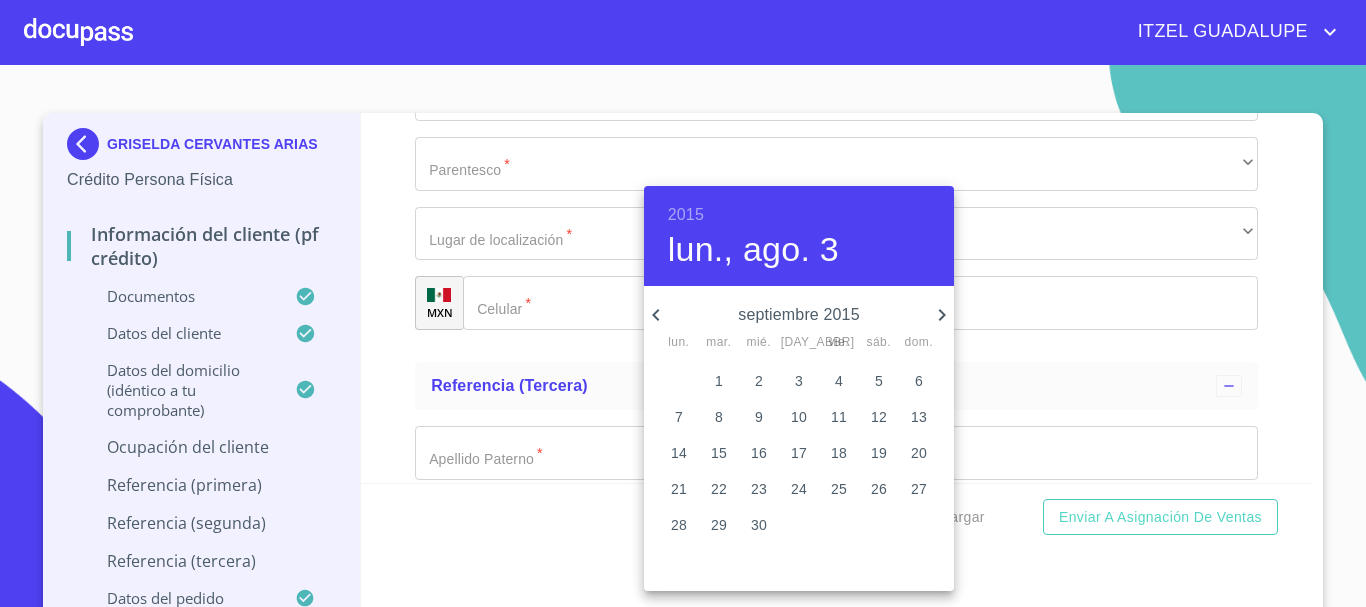 click 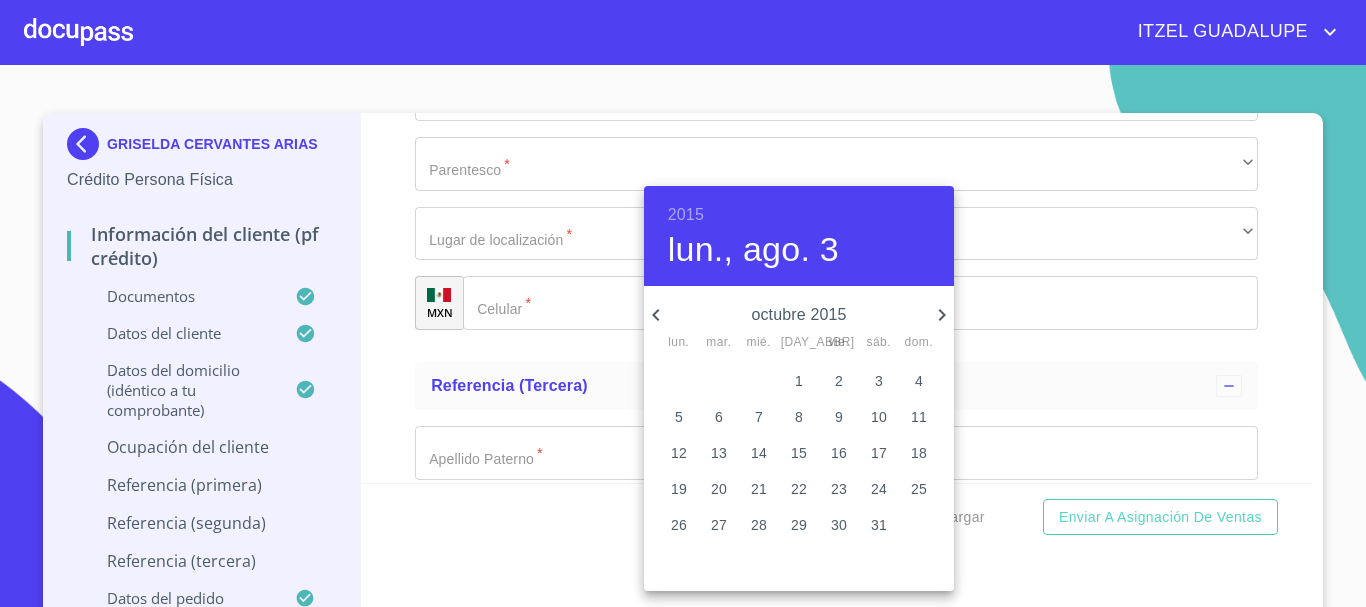 click 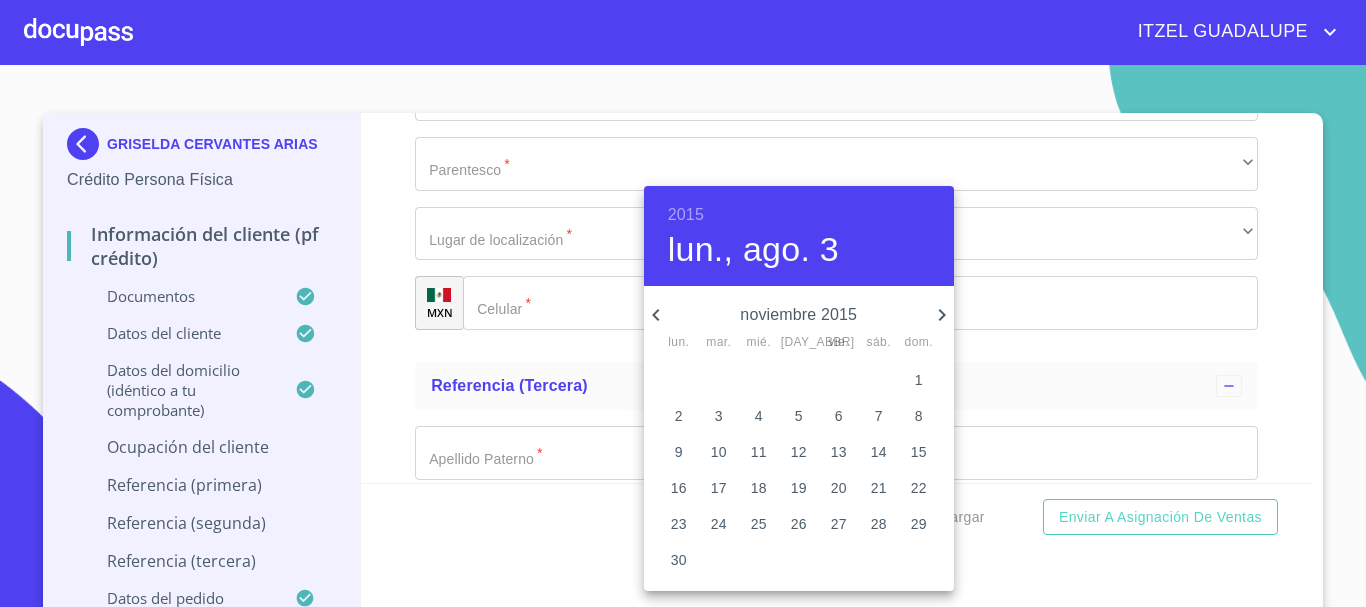 click on "17" at bounding box center [719, 489] 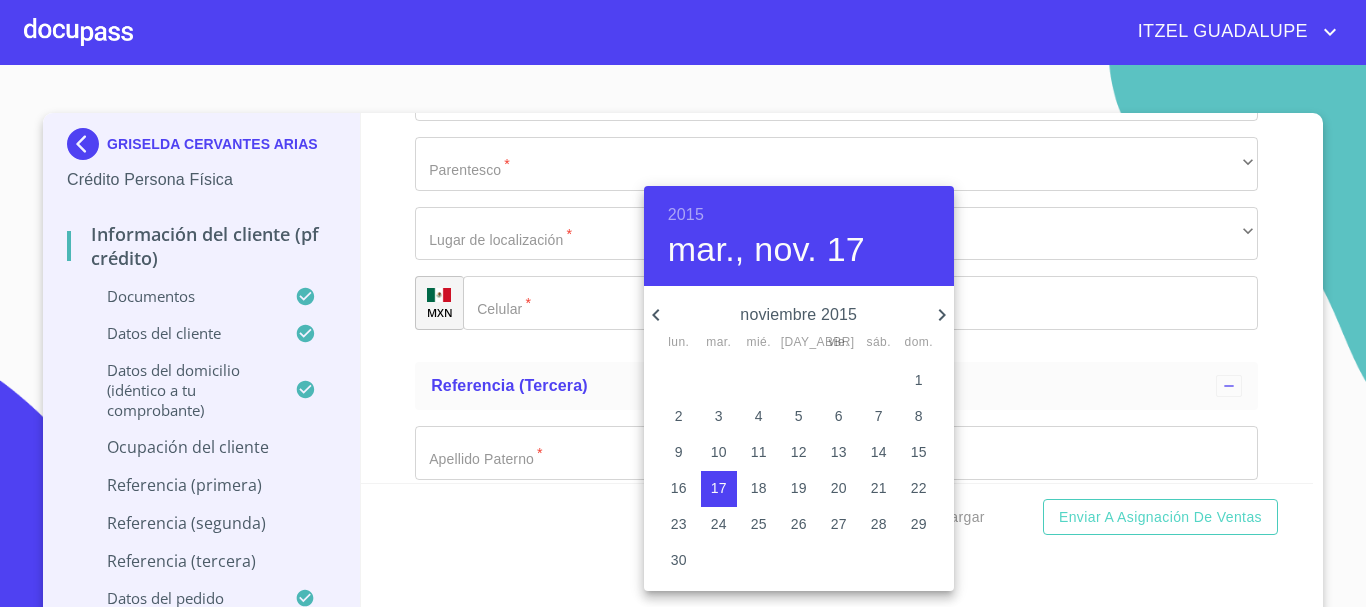 click at bounding box center [683, 303] 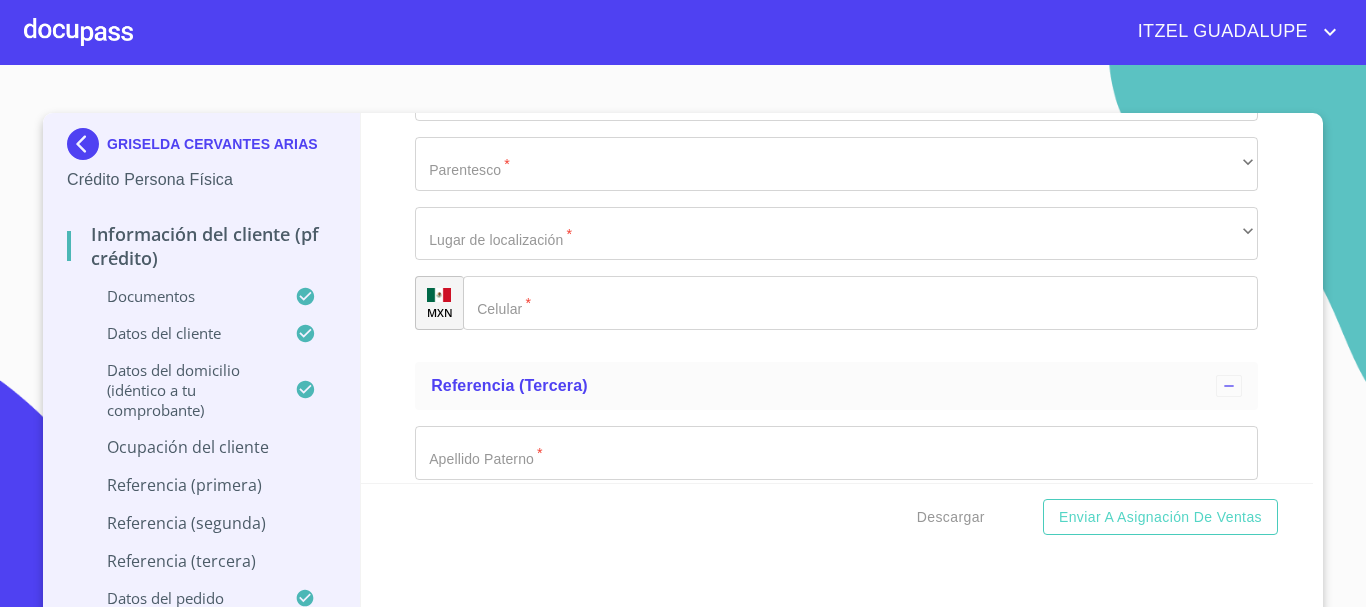 scroll, scrollTop: 8741, scrollLeft: 0, axis: vertical 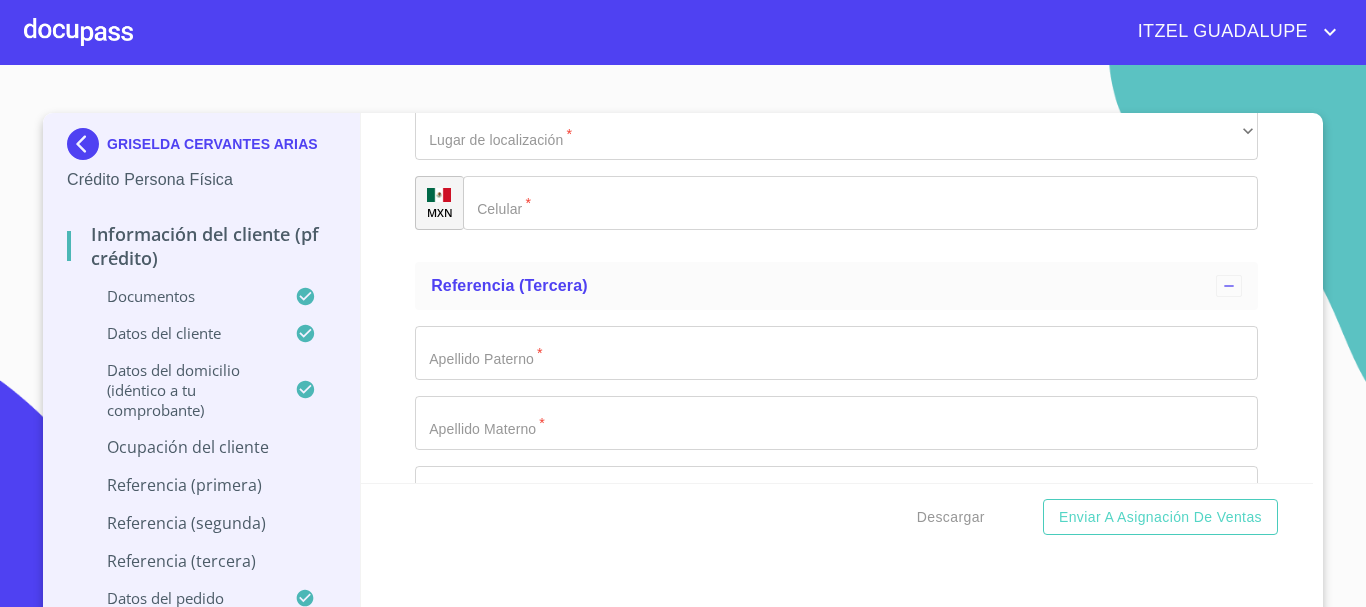 click on "Documento de identificación.   *" at bounding box center [813, -4376] 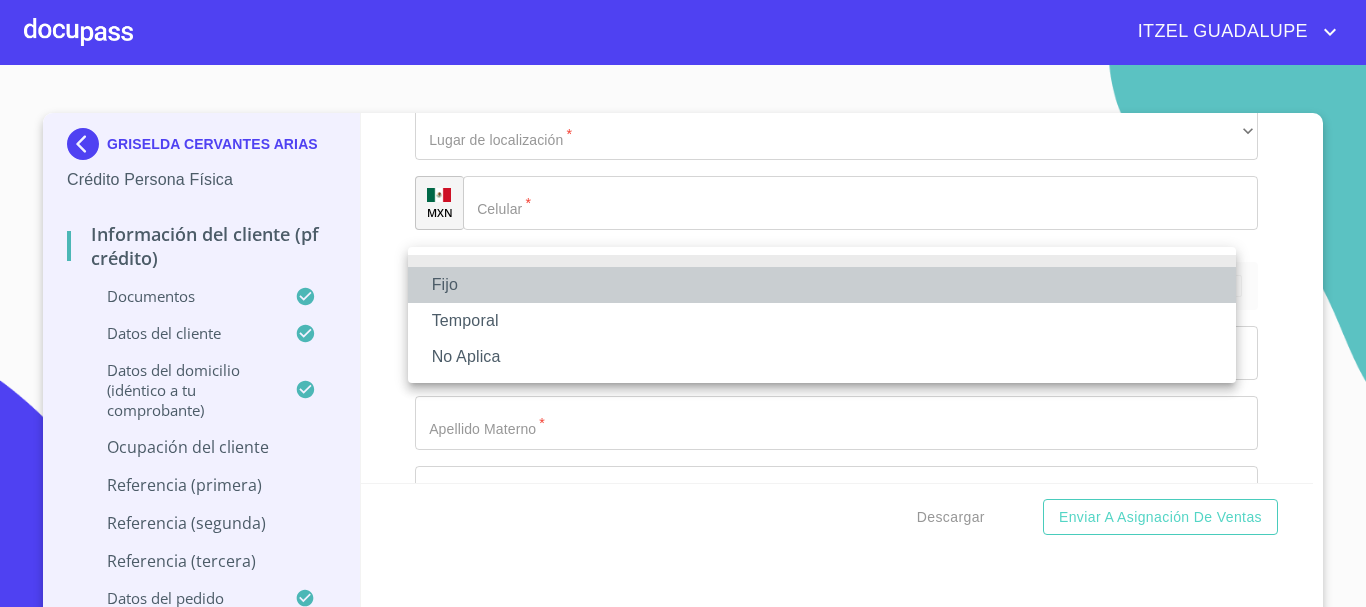 click on "Fijo" at bounding box center (822, 285) 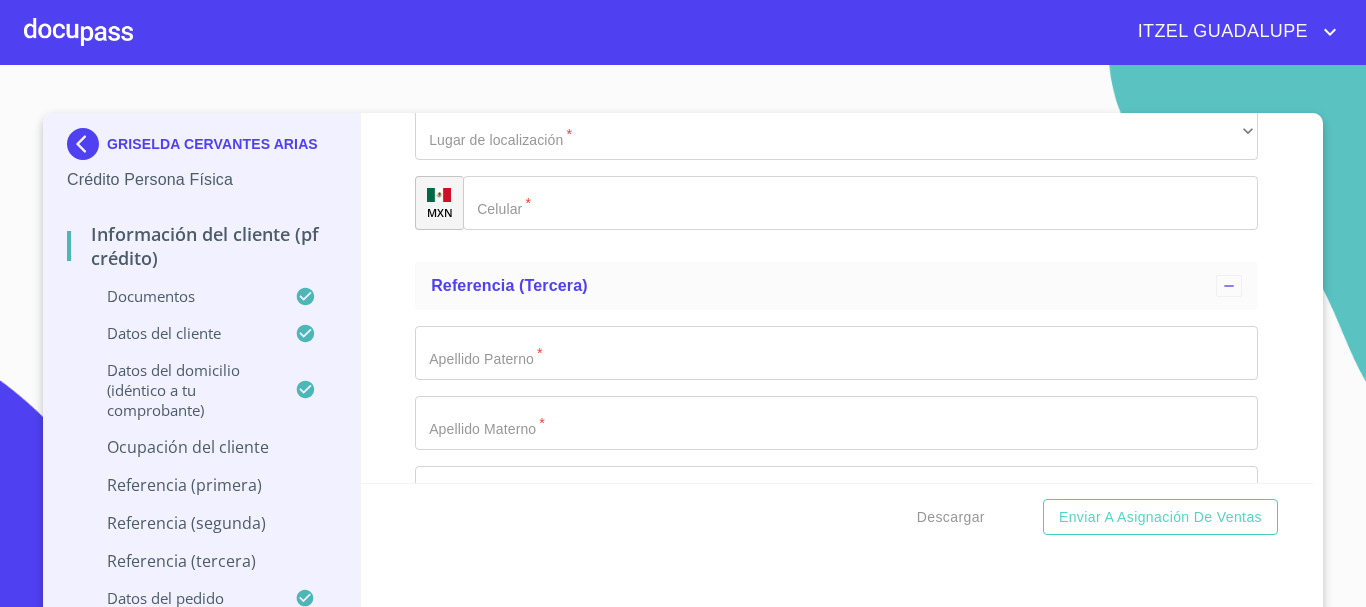 click on "Documento de identificación.   *" at bounding box center (813, -4376) 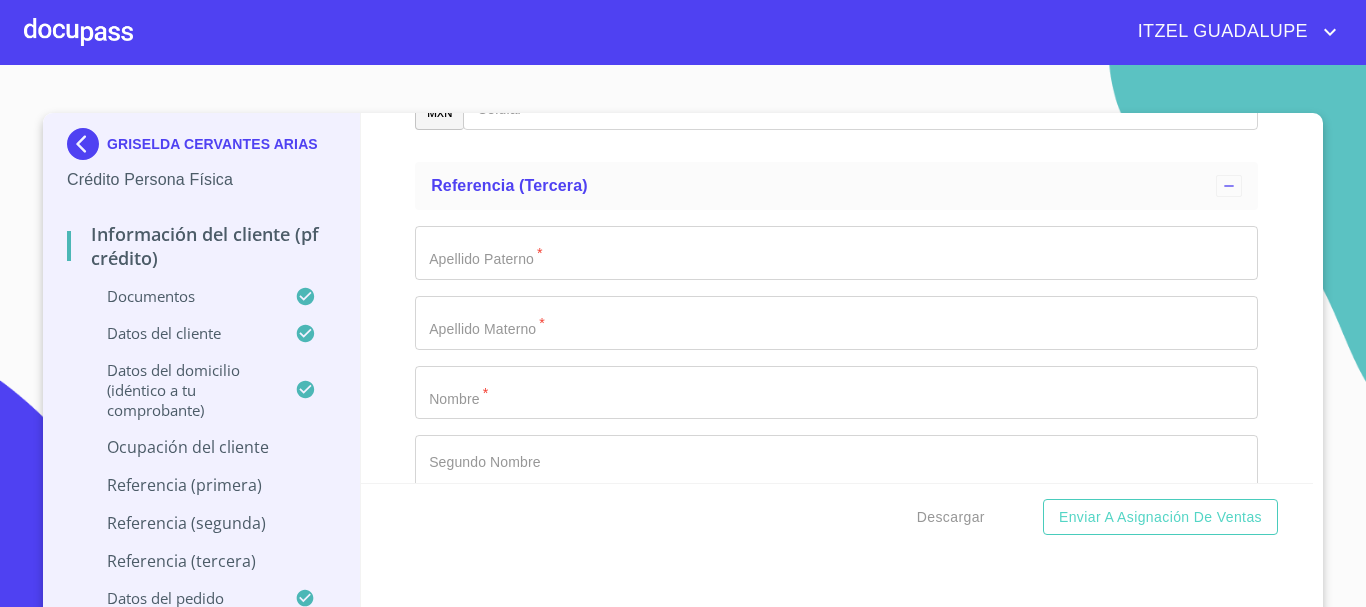 type on "18000" 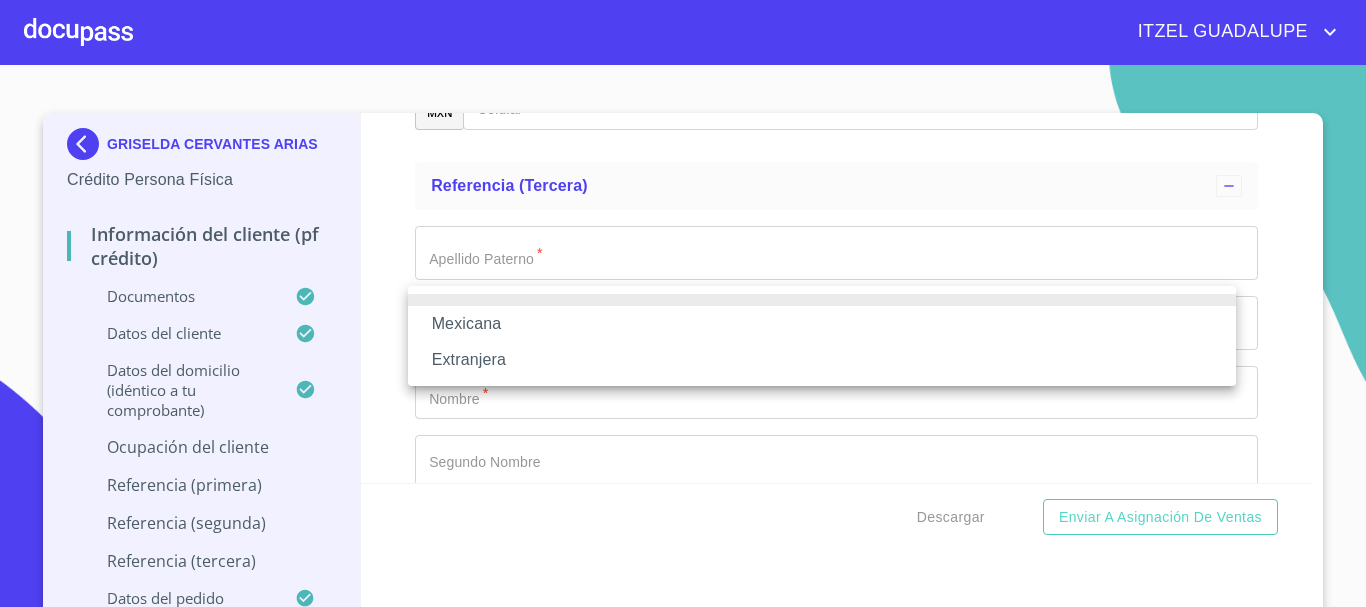 click on "Mexicana" at bounding box center (822, 324) 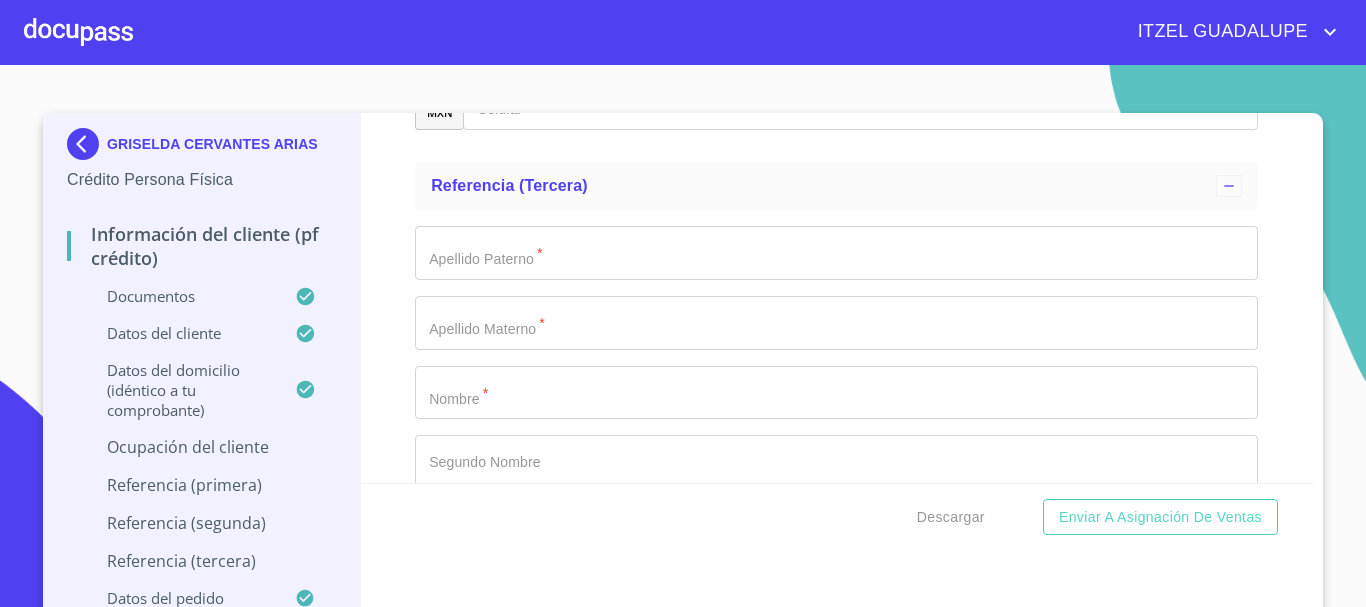 click on "​" at bounding box center (836, -1938) 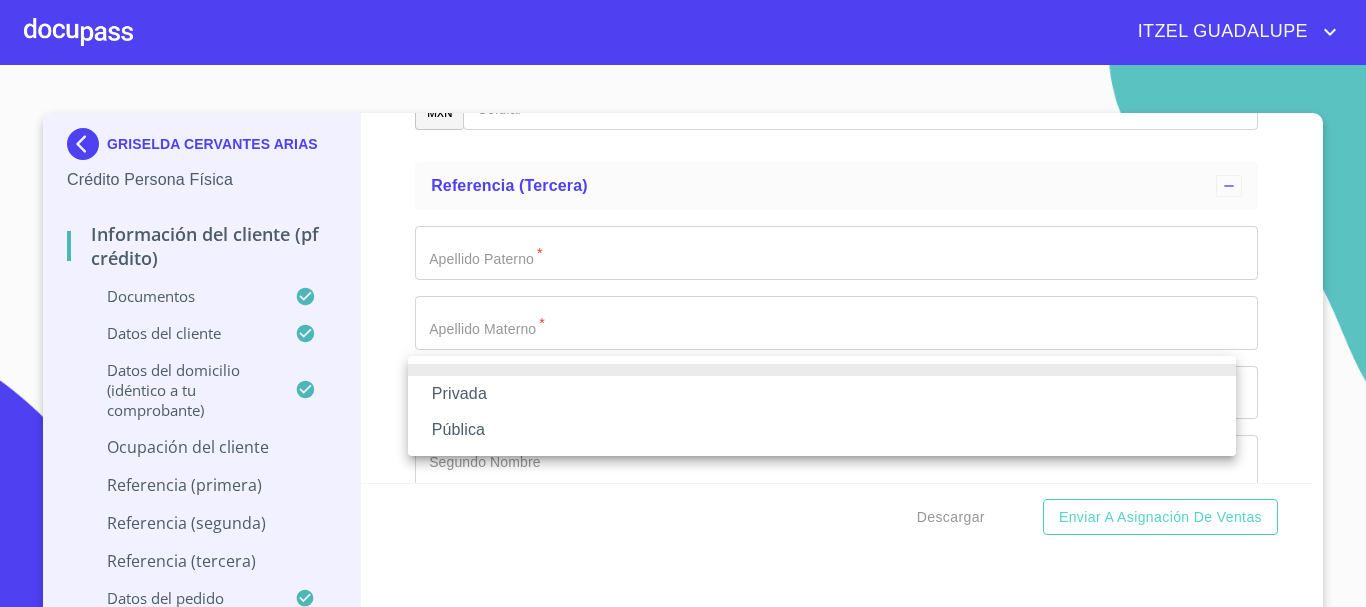 click on "Privada" at bounding box center [822, 394] 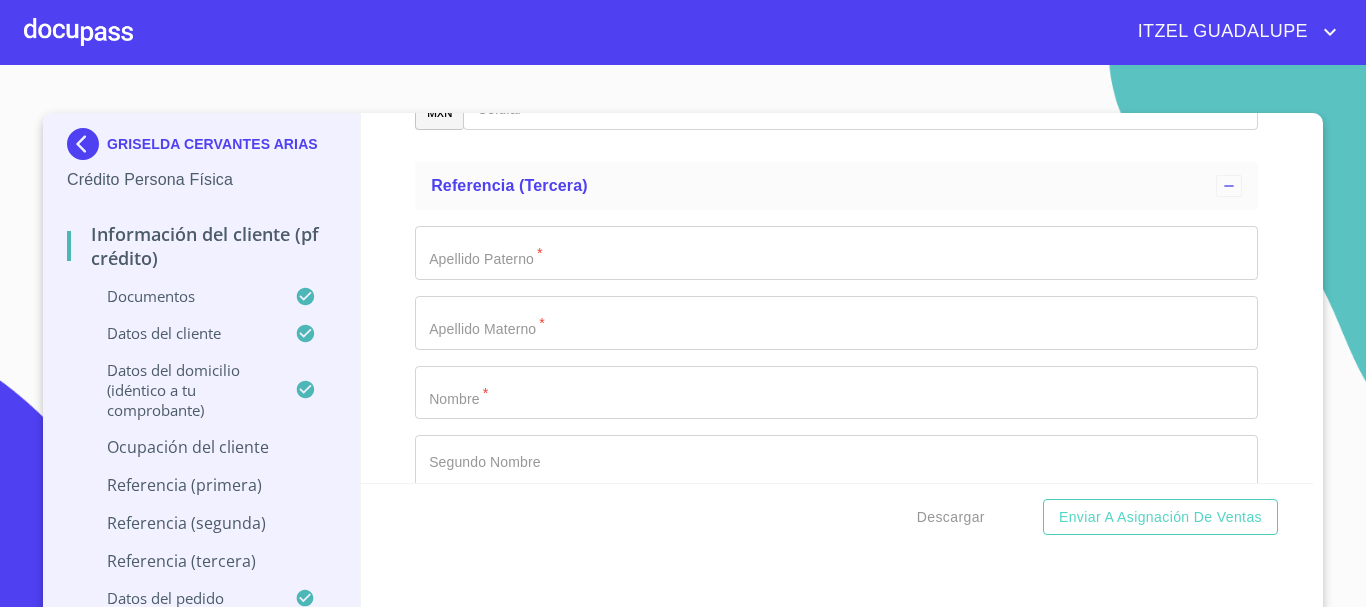 scroll, scrollTop: 8941, scrollLeft: 0, axis: vertical 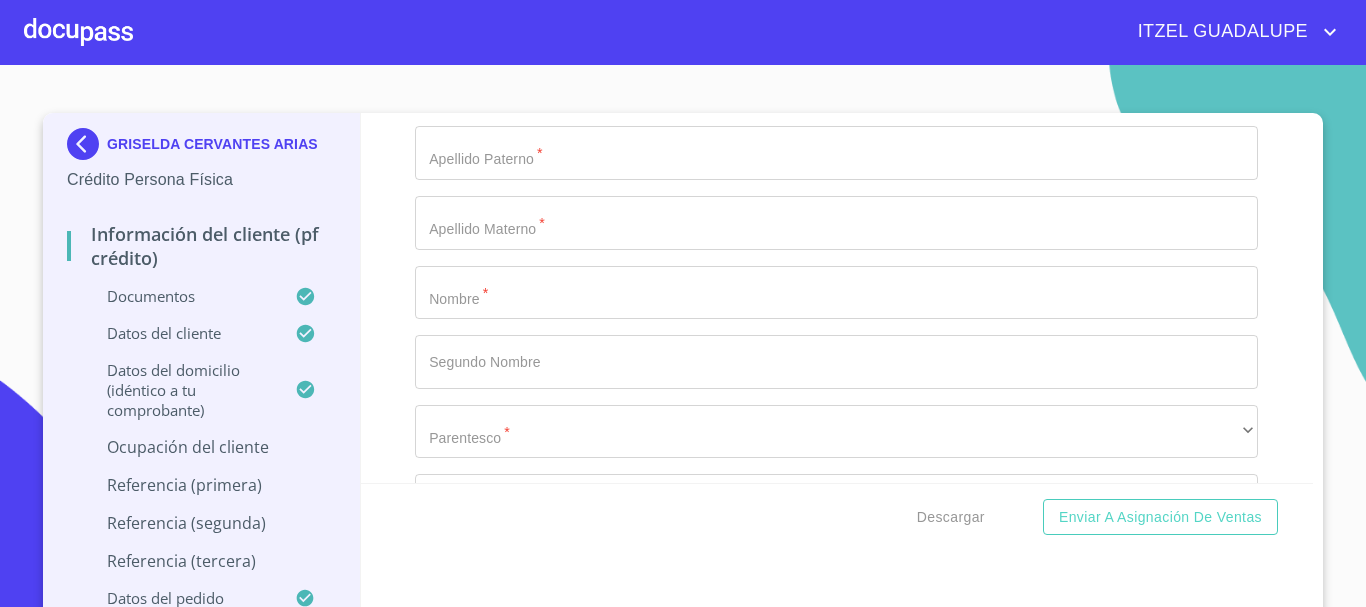 click on "Documento de identificación.   *" at bounding box center (813, -4576) 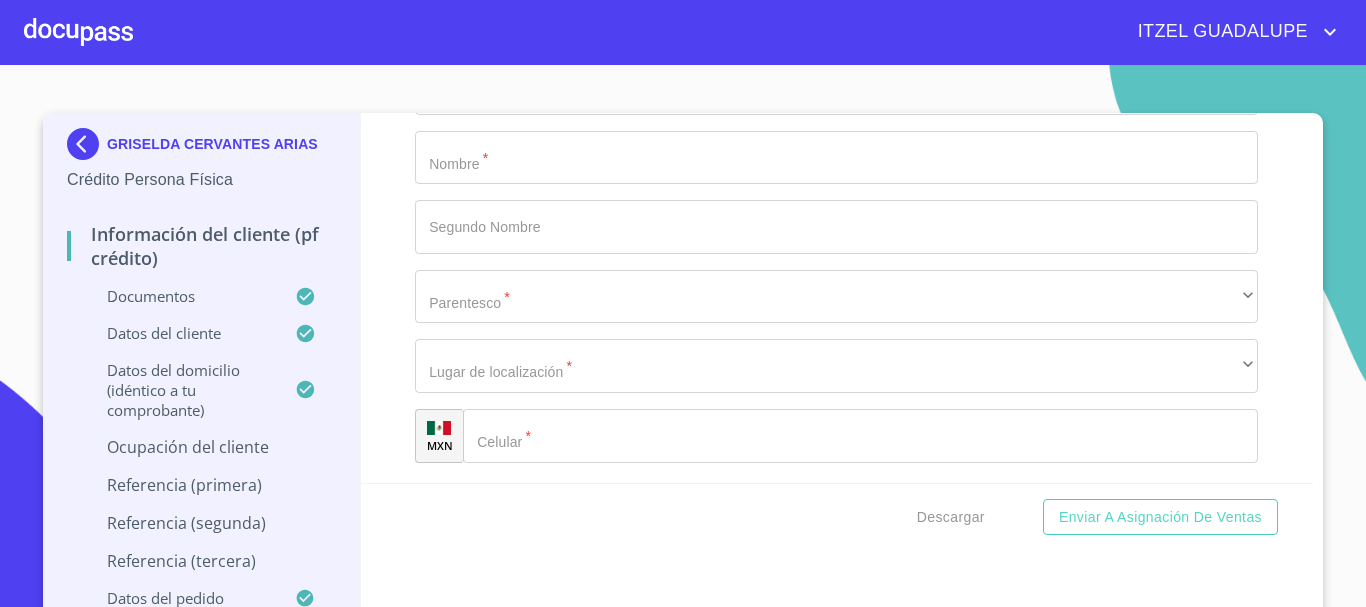 scroll, scrollTop: 9041, scrollLeft: 0, axis: vertical 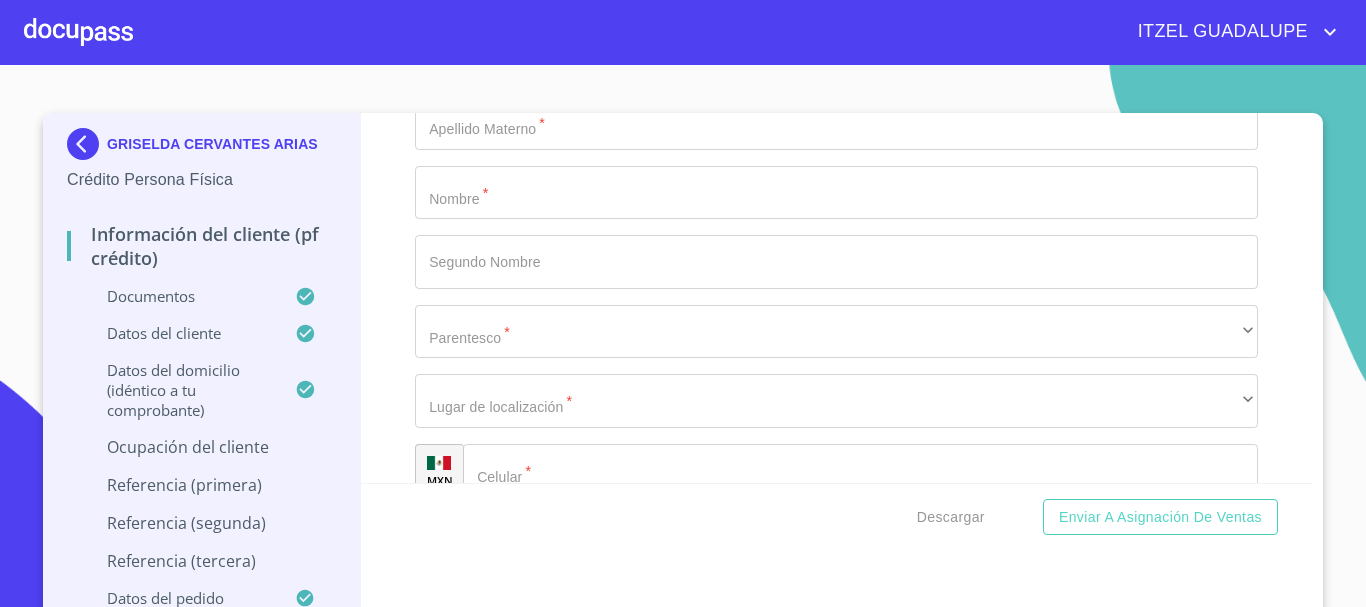 click on "18,500" at bounding box center (813, -2068) 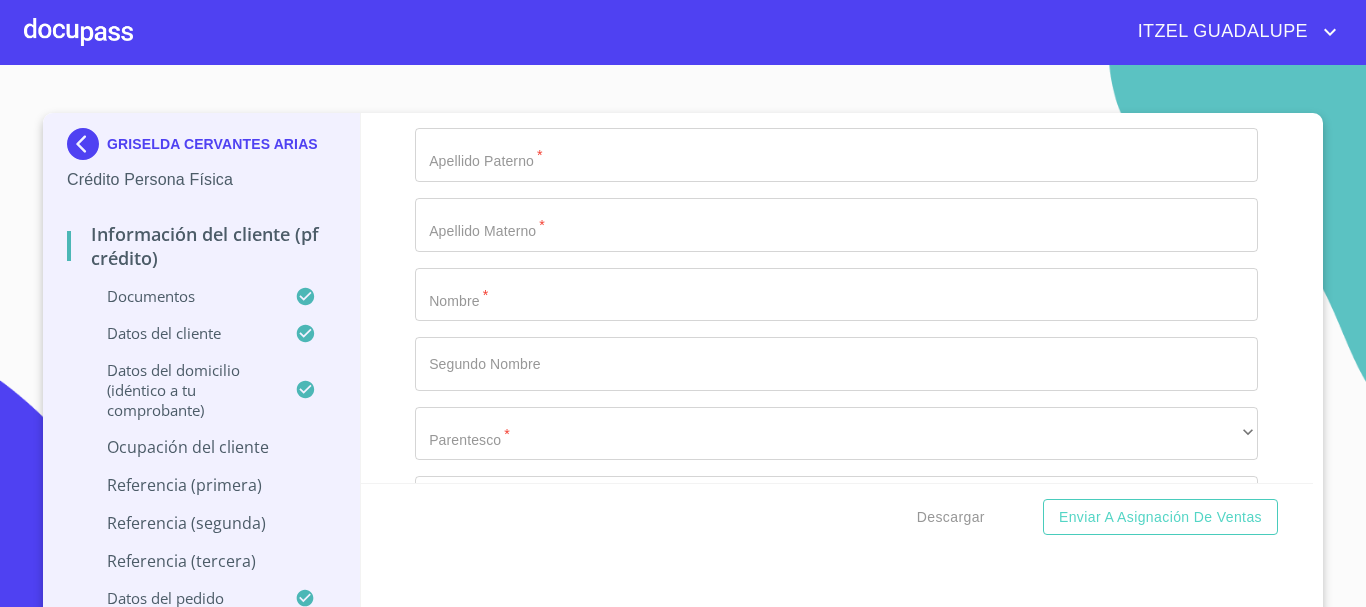 scroll, scrollTop: 8941, scrollLeft: 0, axis: vertical 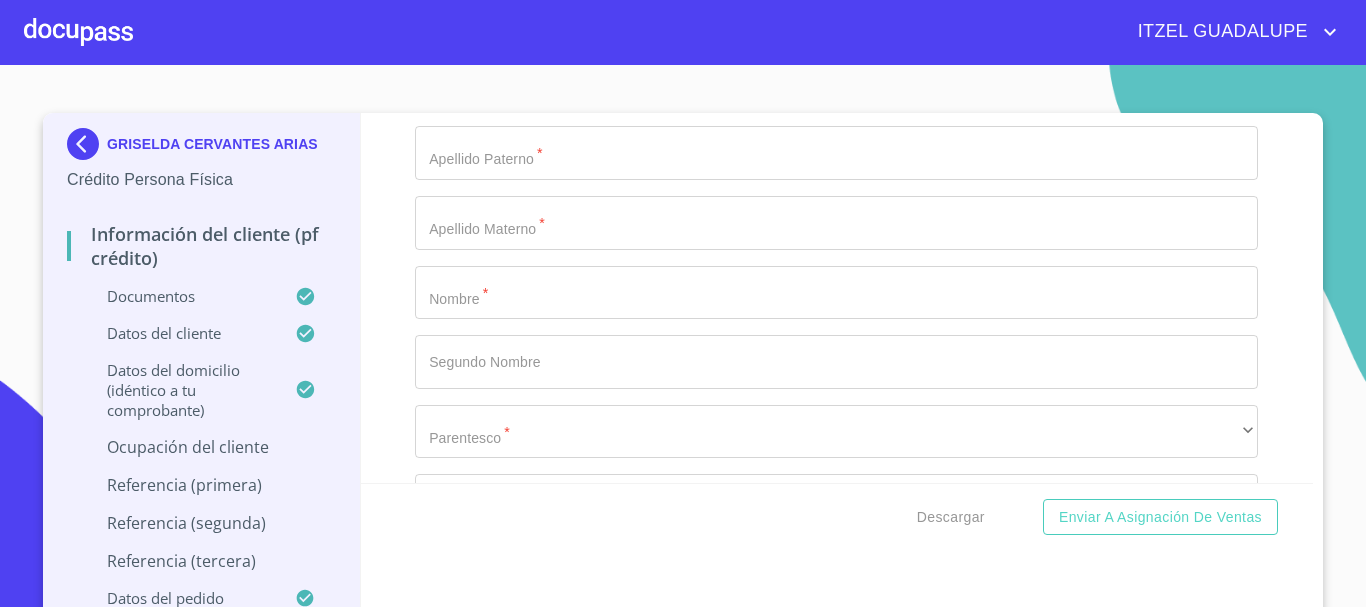 type on "B" 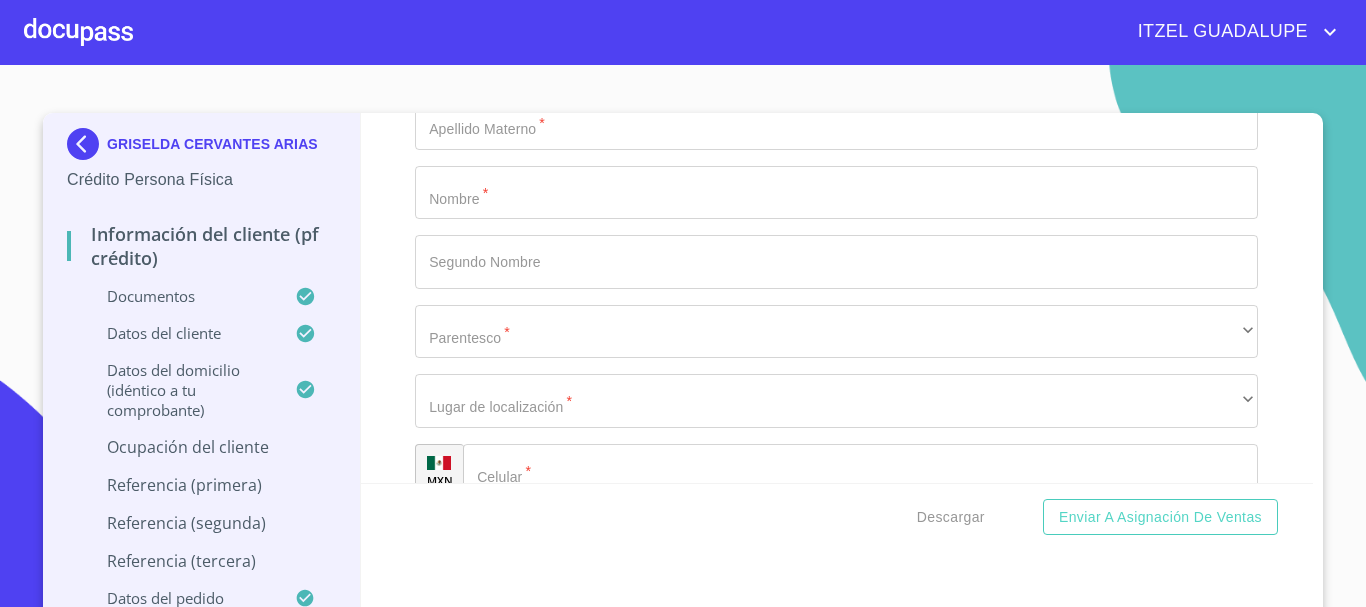 type on "FABRICACION BALEROS Y BUJES PARA AUTOS" 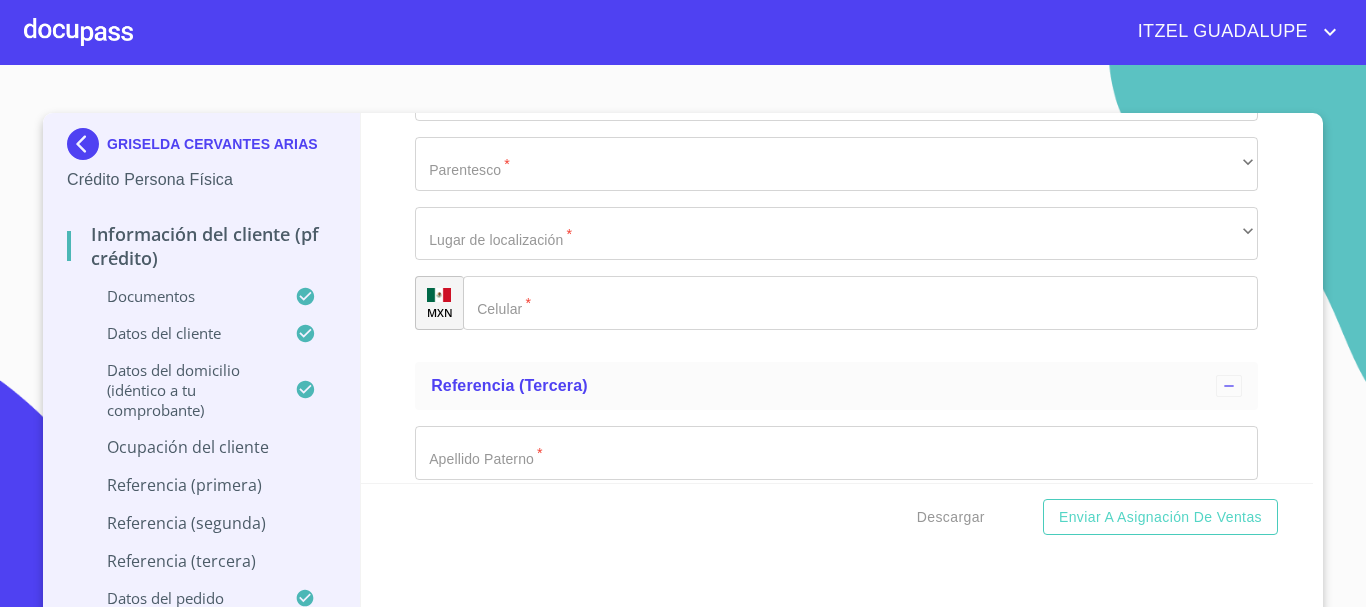 scroll, scrollTop: 8741, scrollLeft: 0, axis: vertical 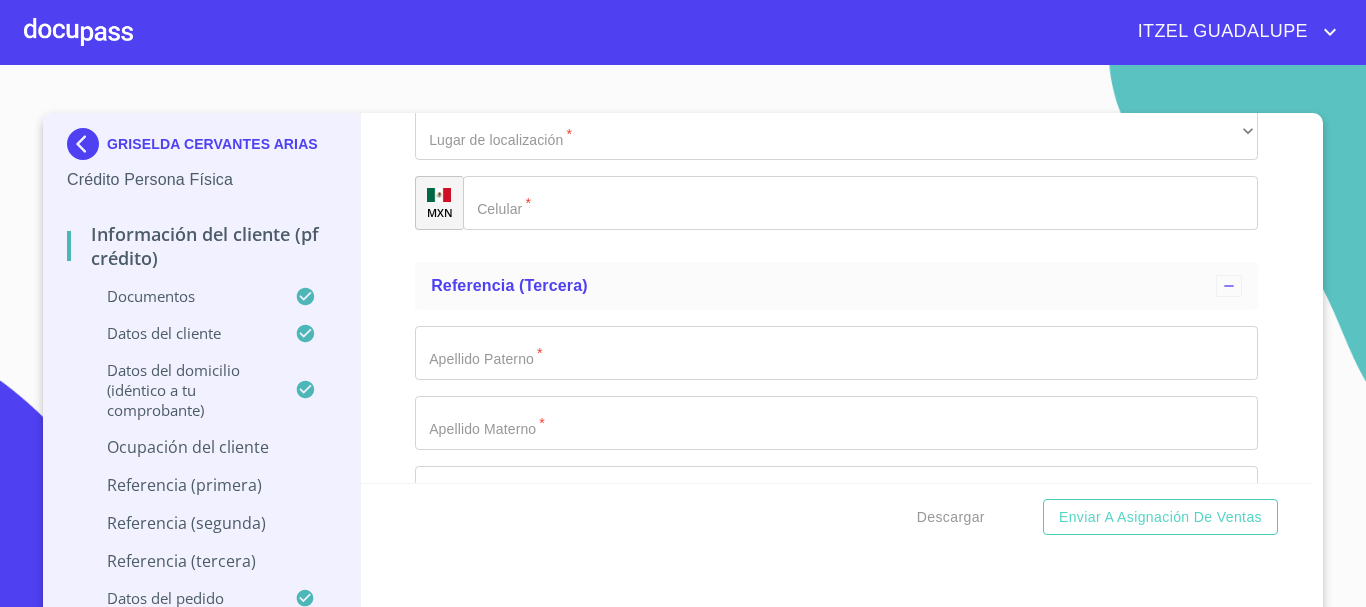 type on "(33)17996232" 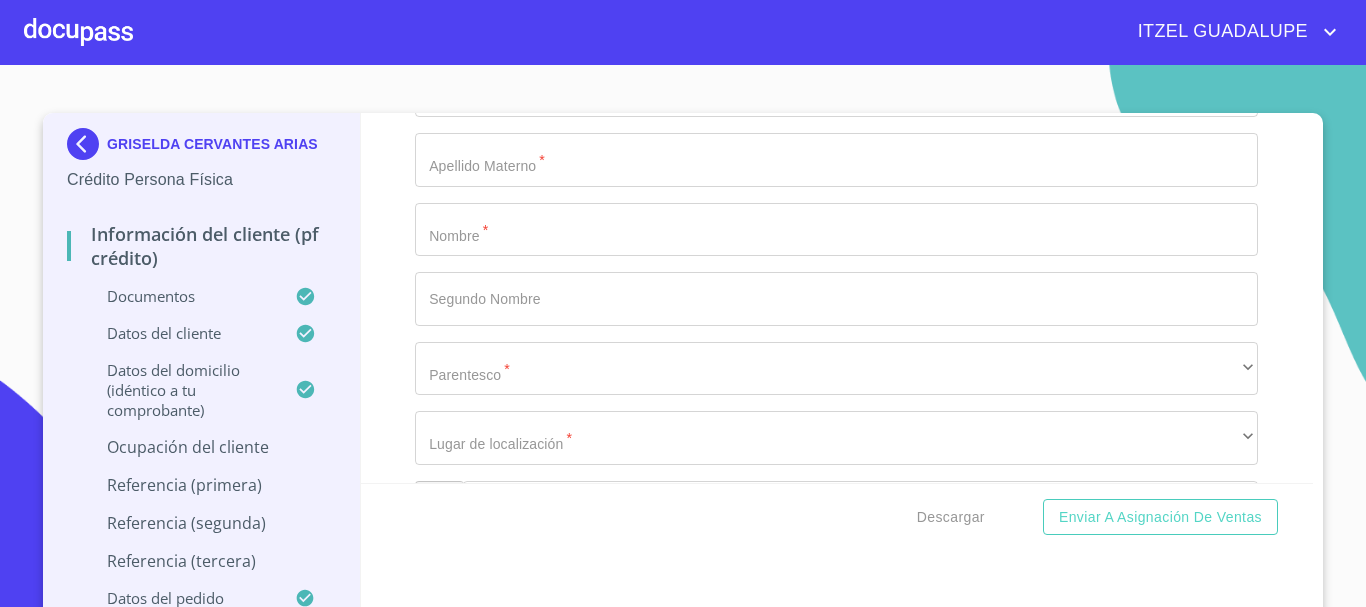 scroll, scrollTop: 9041, scrollLeft: 0, axis: vertical 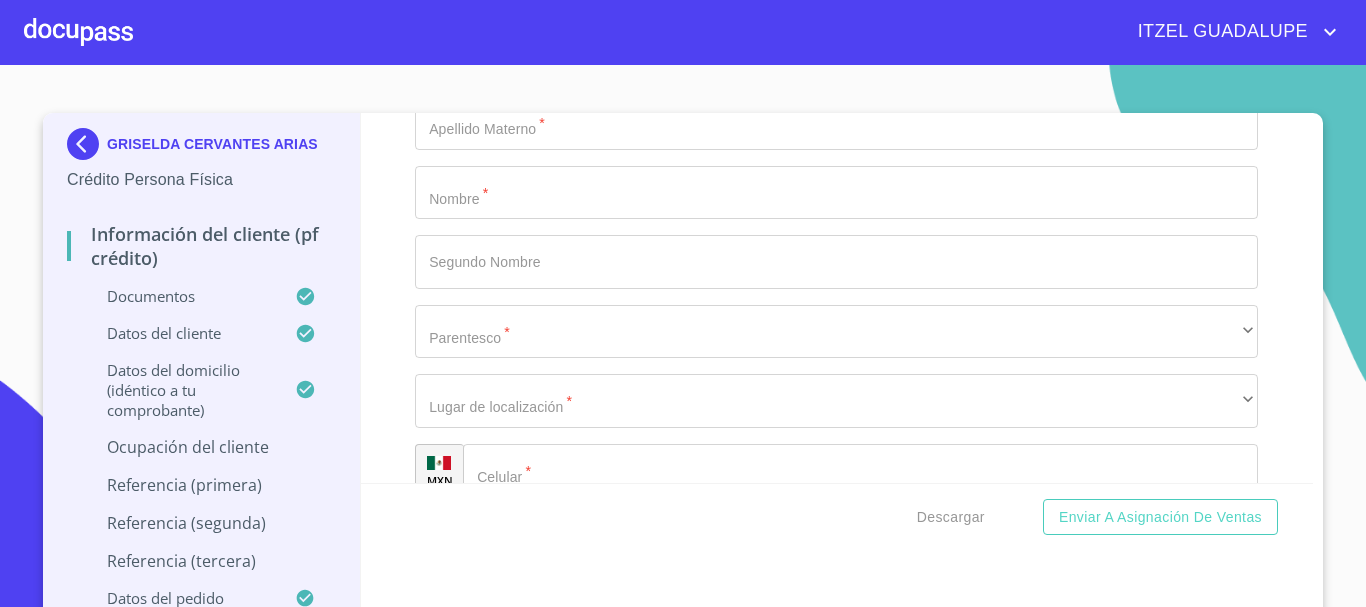 drag, startPoint x: 615, startPoint y: 318, endPoint x: 352, endPoint y: 336, distance: 263.61526 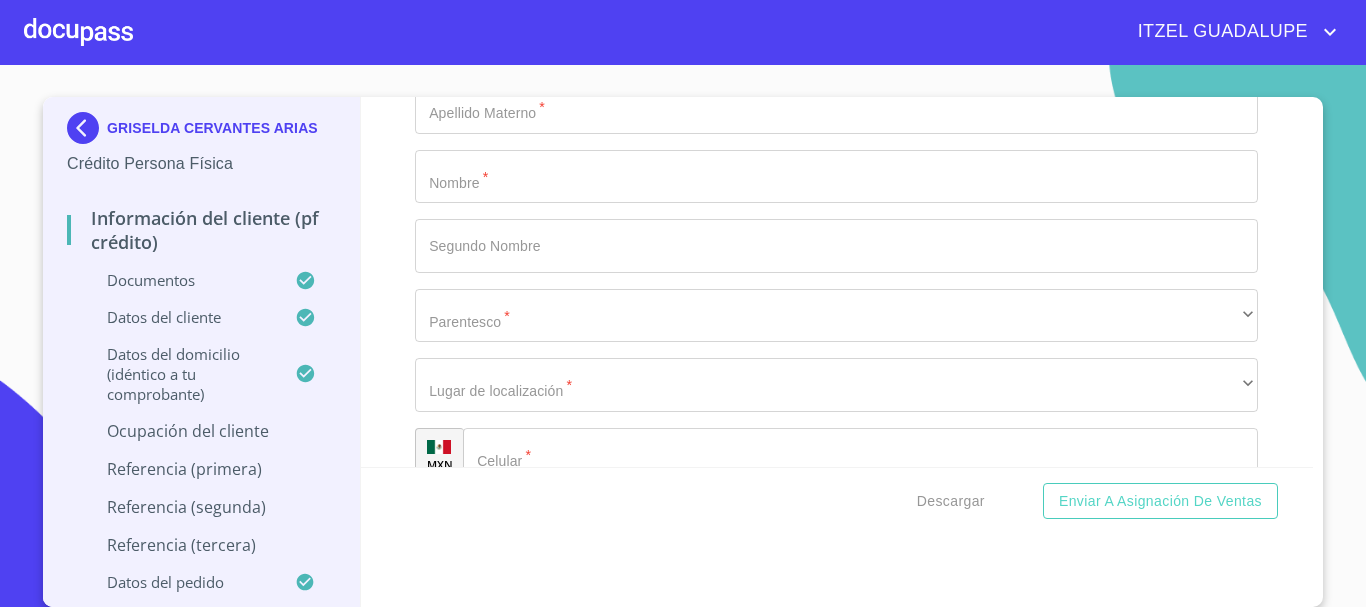 click on "Documento de identificación.   *" at bounding box center (813, -4692) 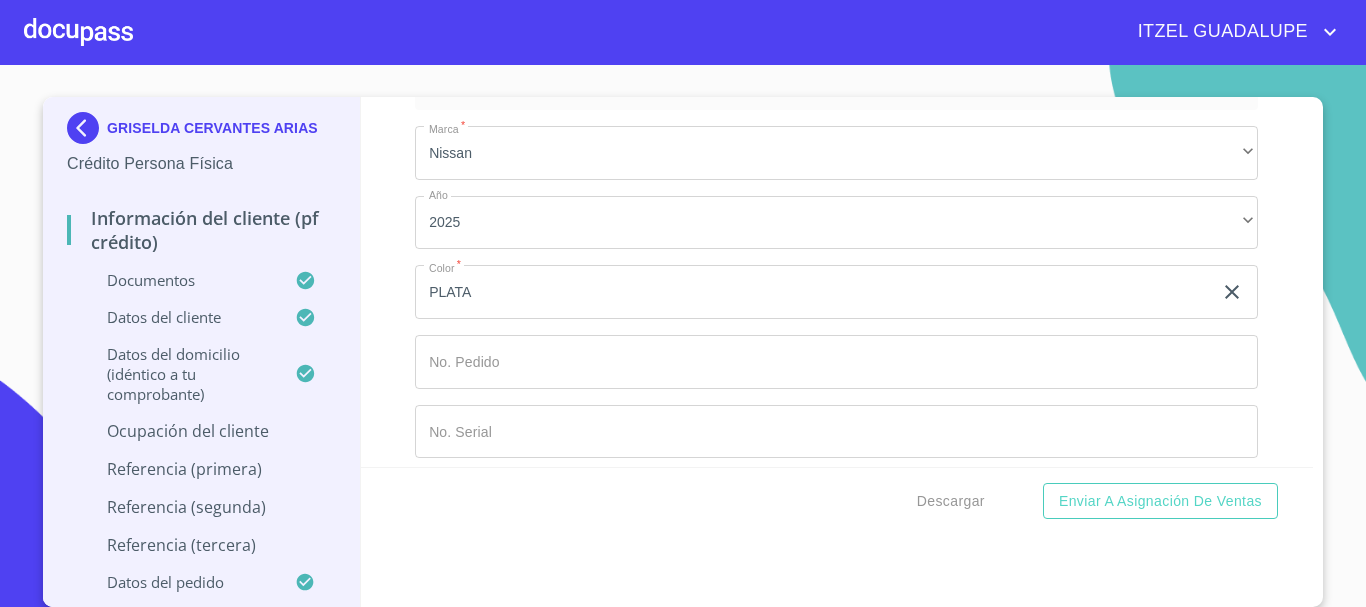 scroll, scrollTop: 9541, scrollLeft: 0, axis: vertical 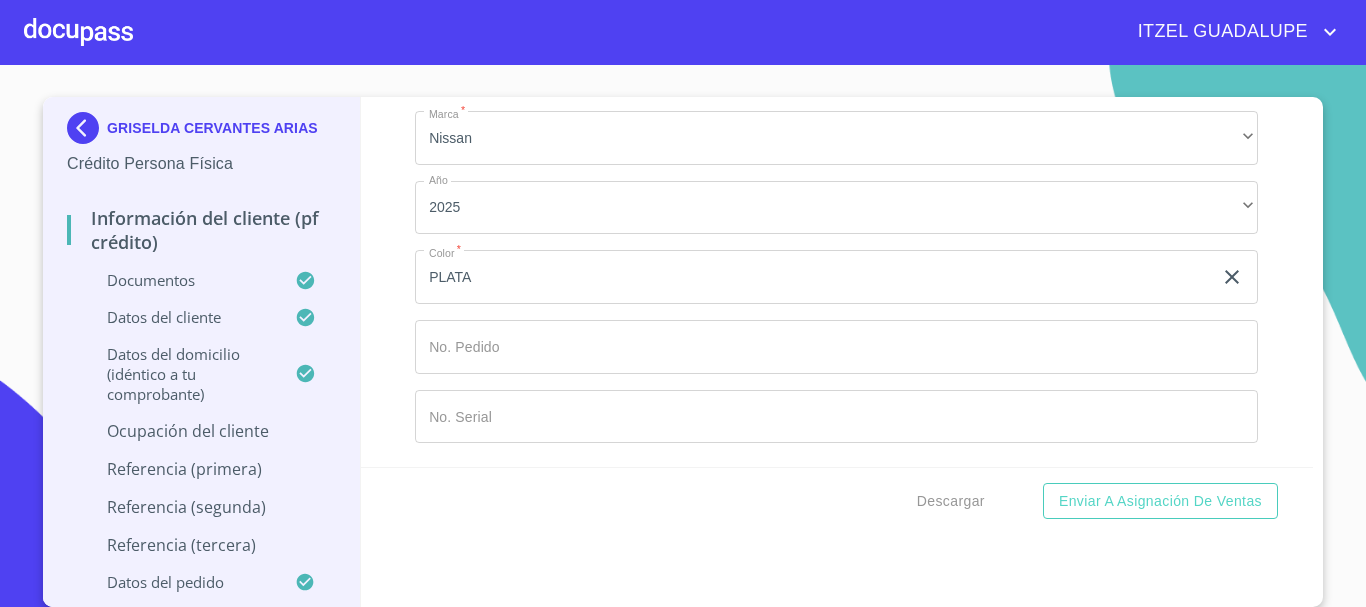 click on "Documento de identificación.   *" at bounding box center (836, -1854) 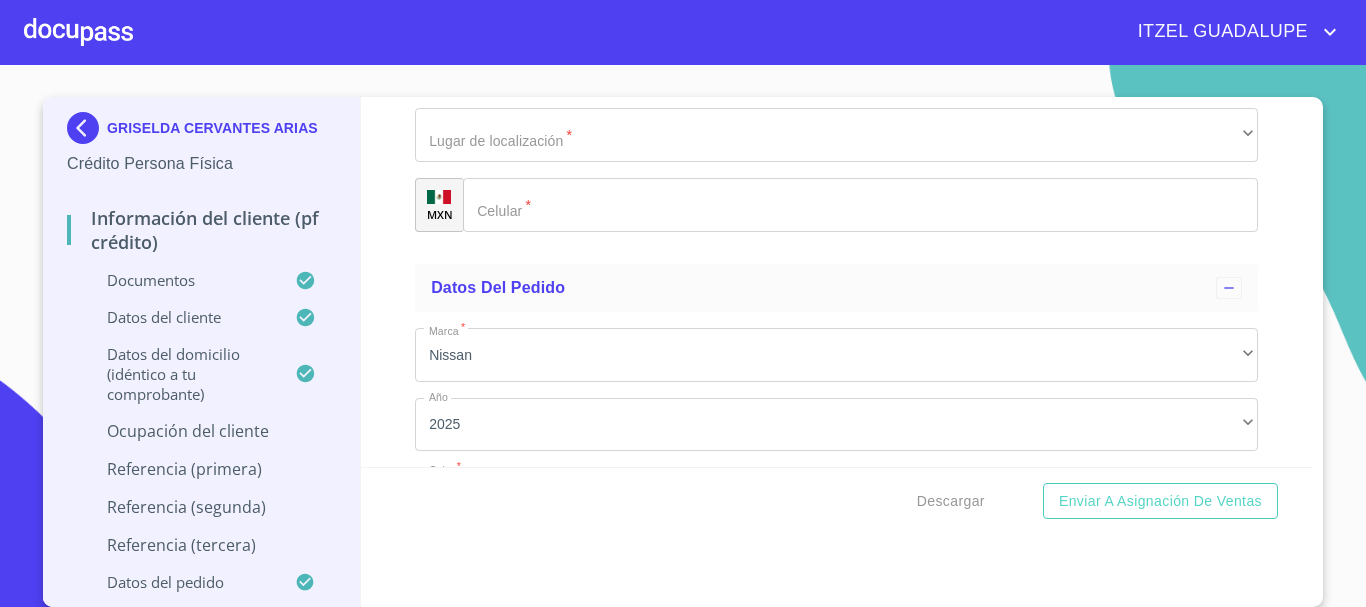 scroll, scrollTop: 9241, scrollLeft: 0, axis: vertical 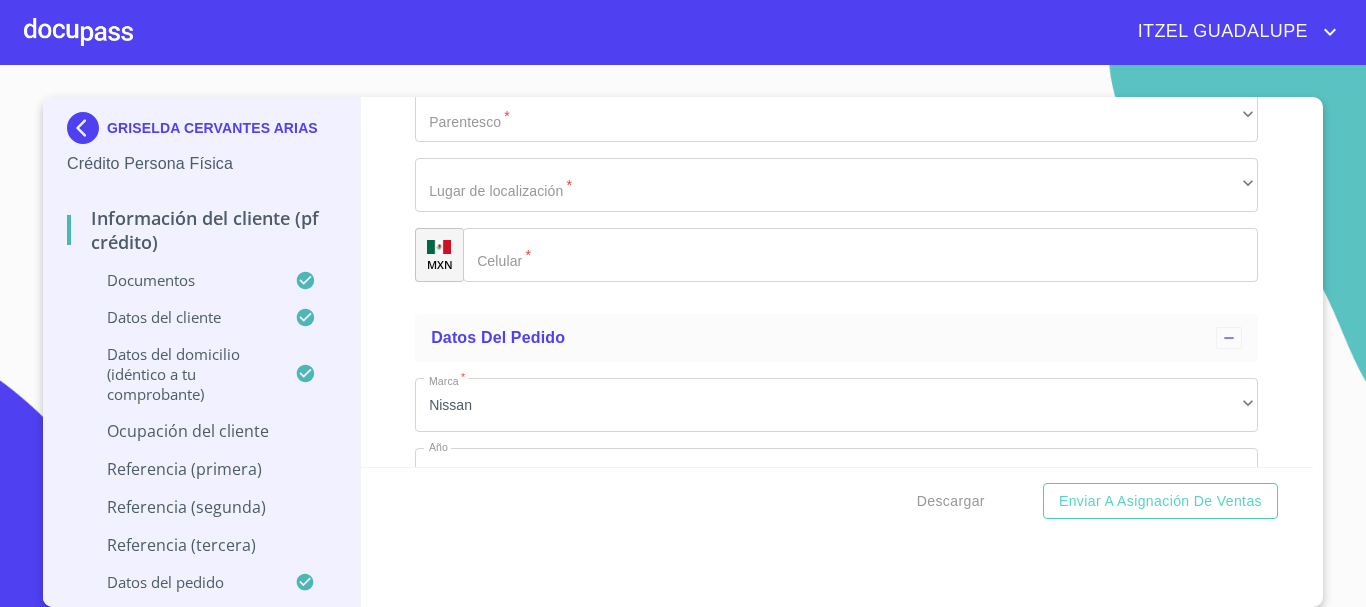 type on "(33)17996232" 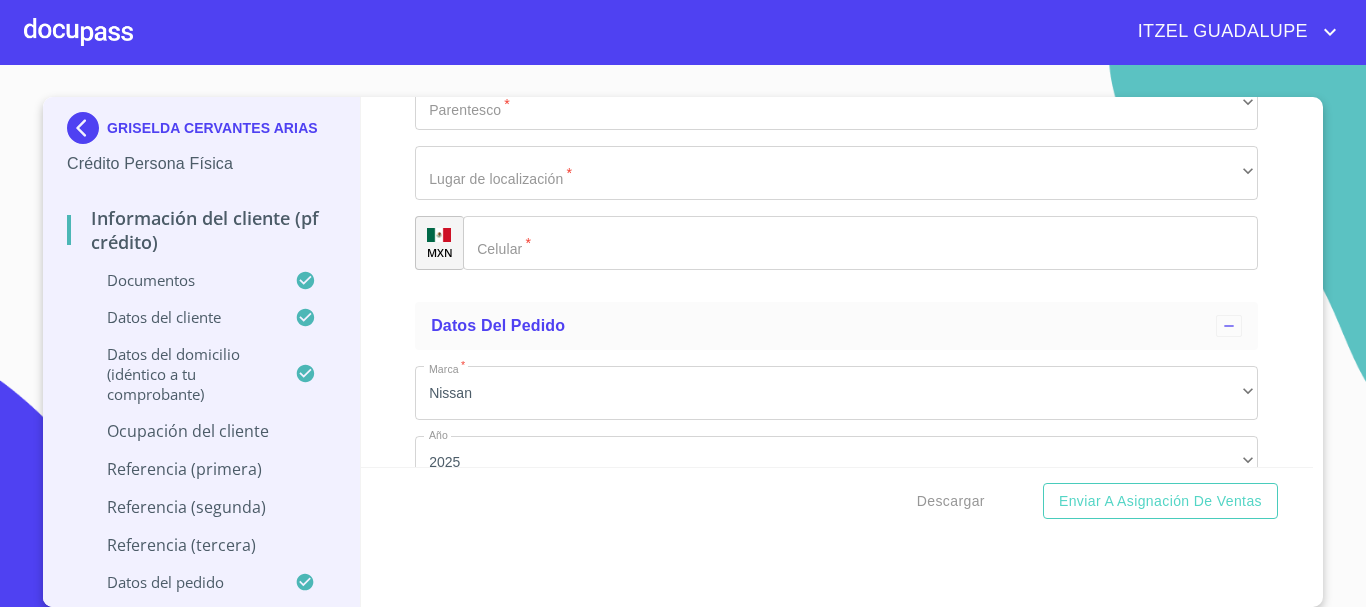 type on "[POSTAL_CODE]" 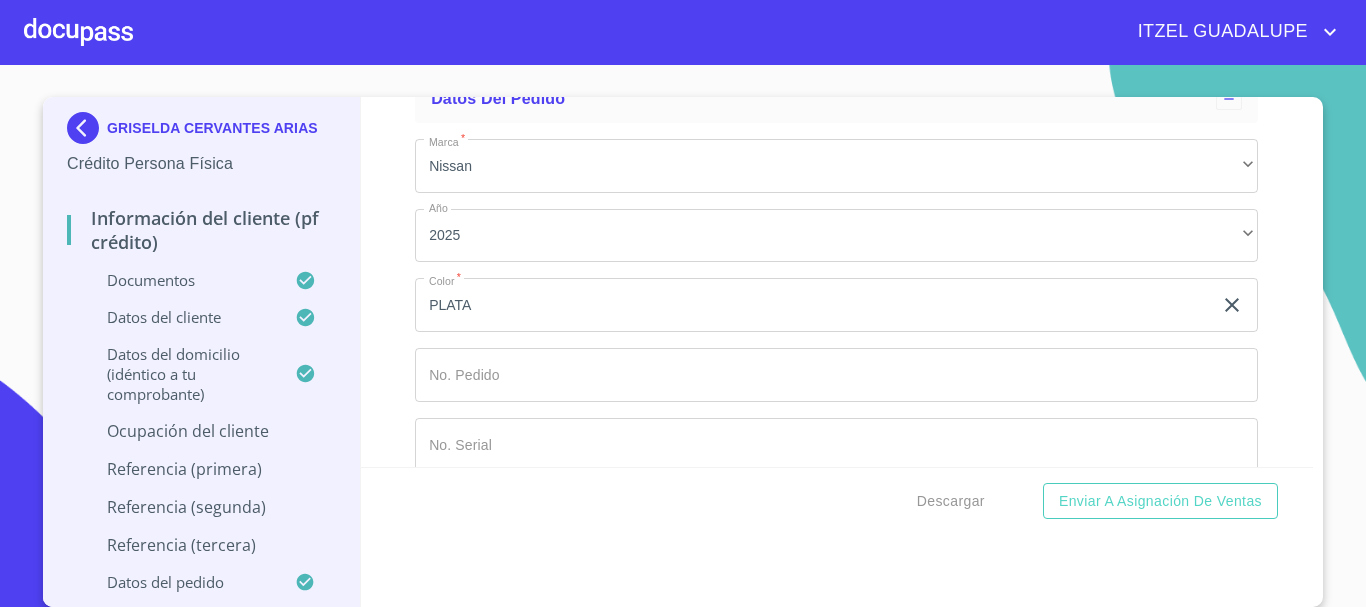 type on "[CITY] DE ZUÑIGA" 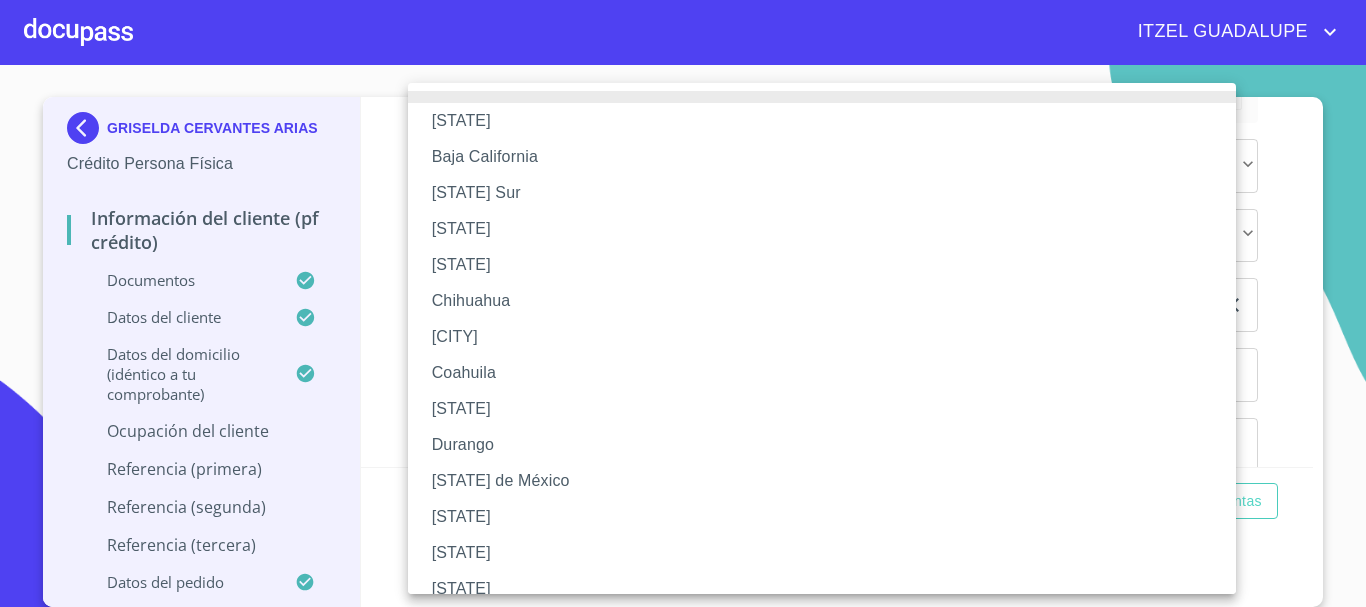 type 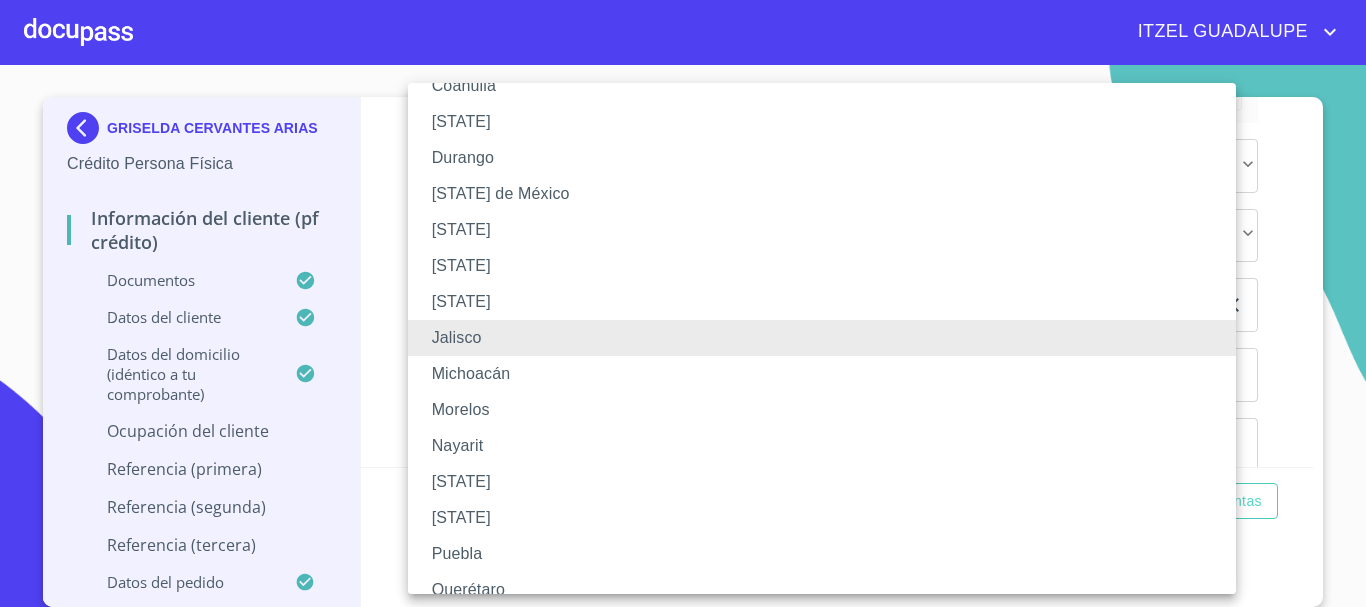 click on "Jalisco" at bounding box center (829, 338) 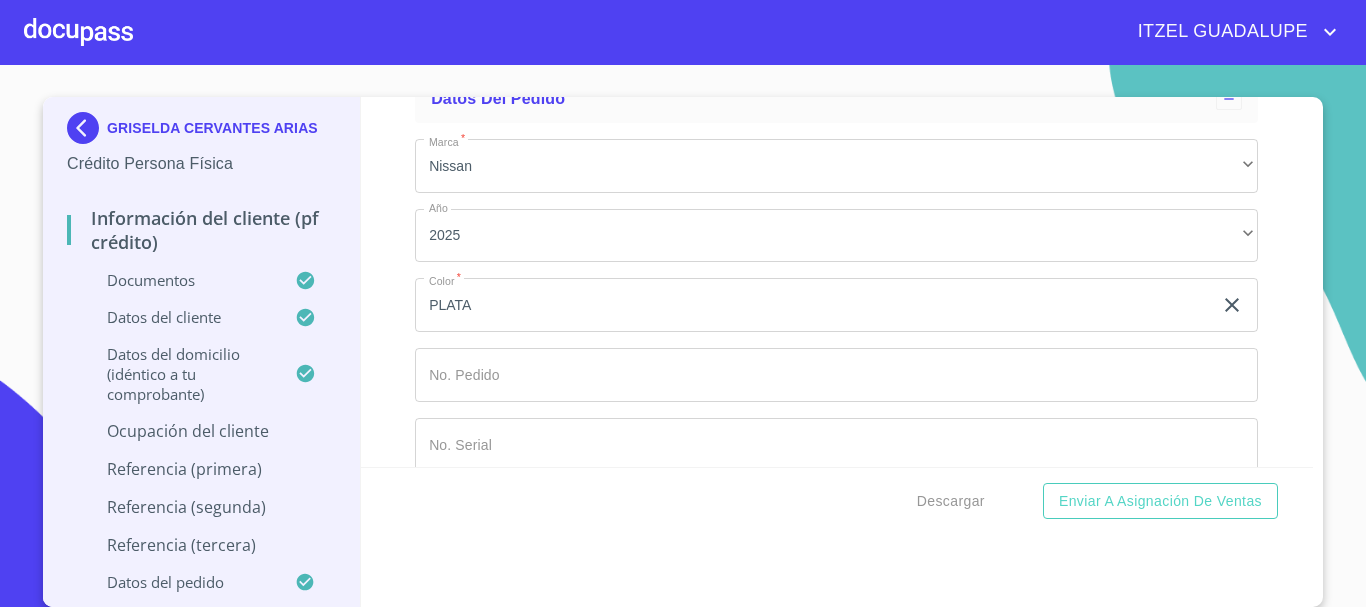 click on "Documento de identificación.   *" at bounding box center [813, -5131] 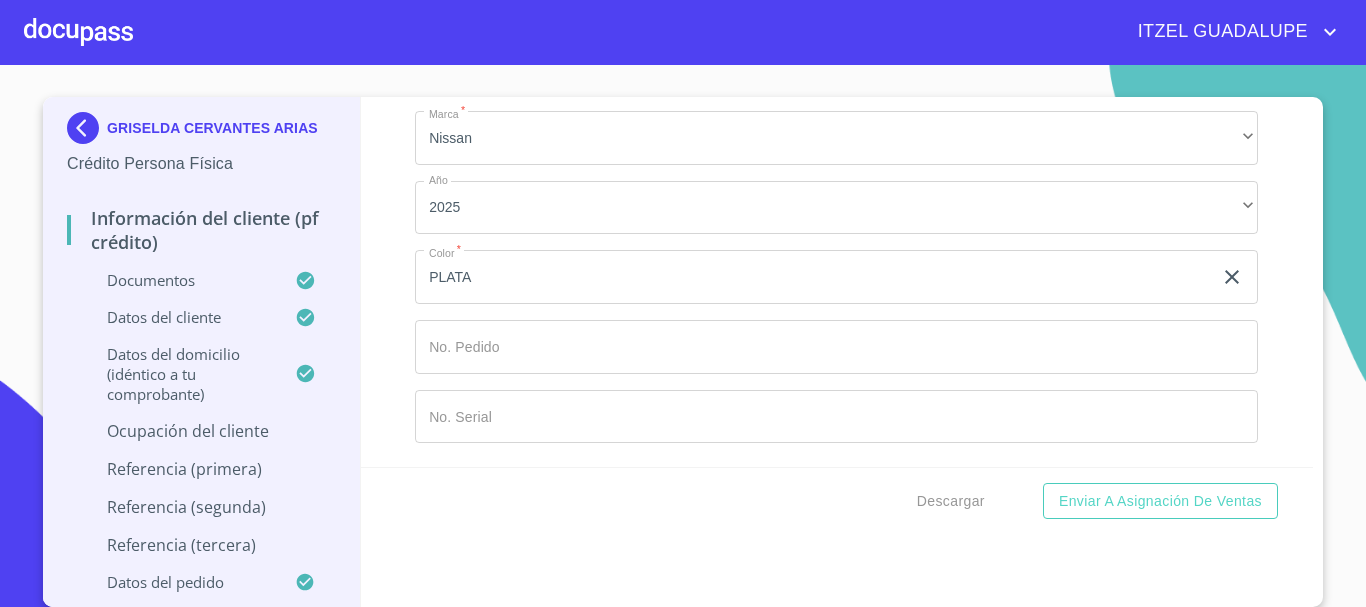 scroll, scrollTop: 9680, scrollLeft: 0, axis: vertical 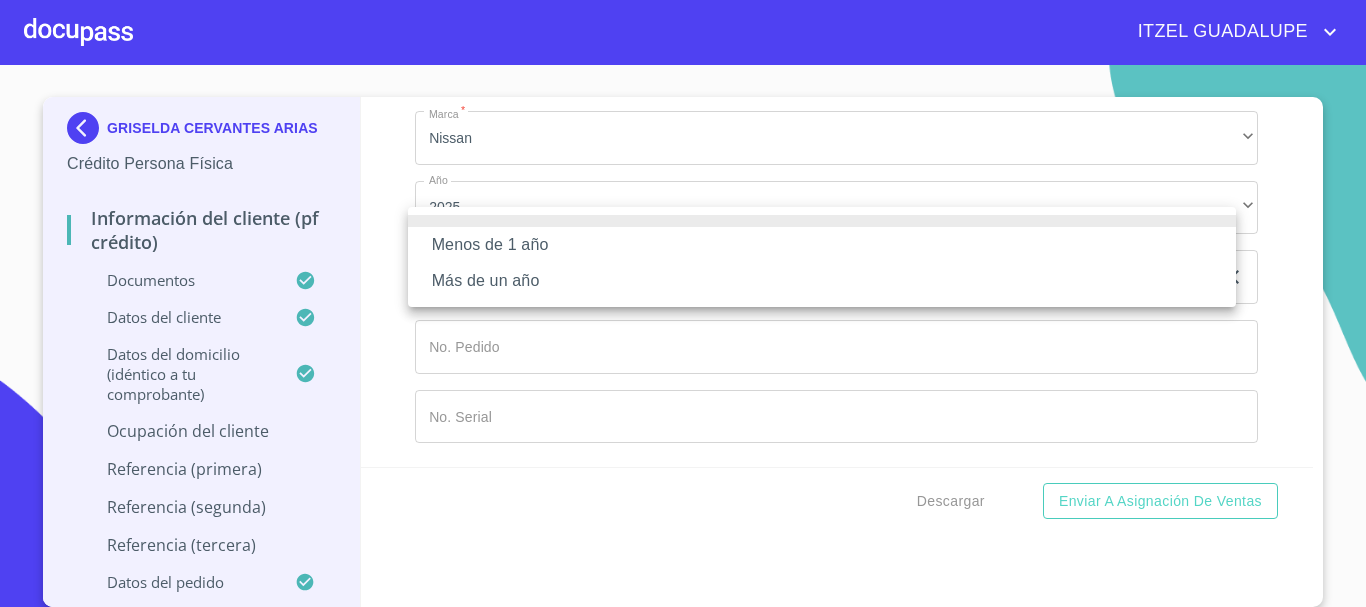 click on "Menos de 1 año" at bounding box center (822, 245) 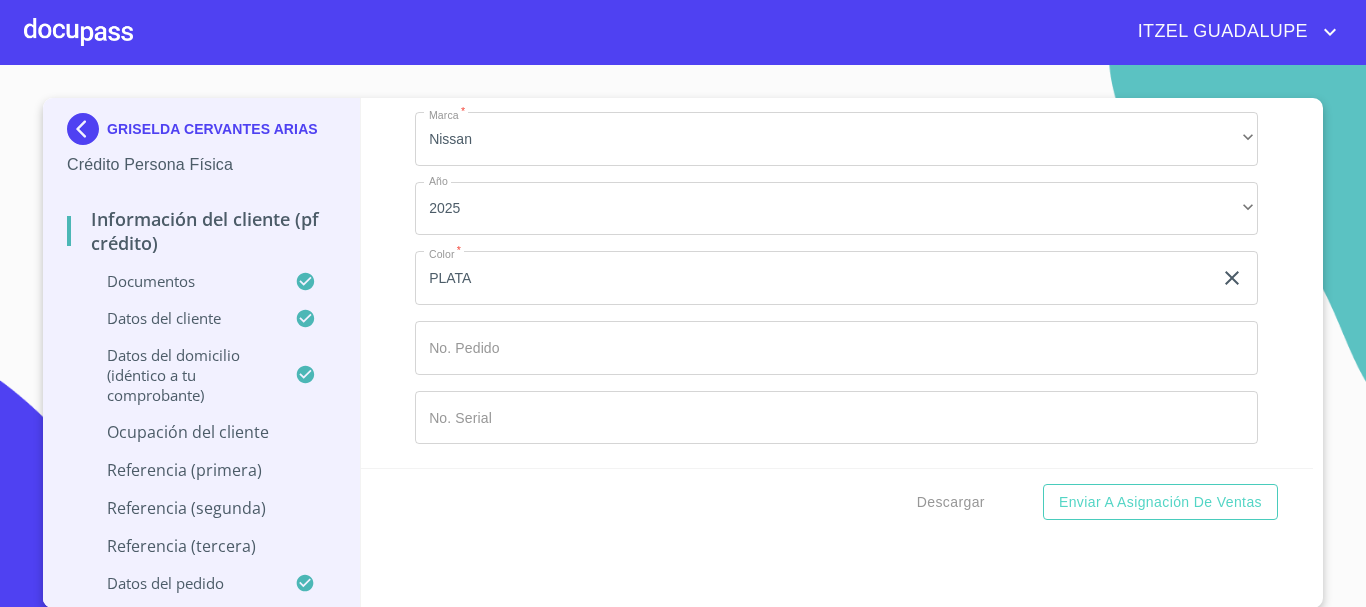 scroll, scrollTop: 16, scrollLeft: 0, axis: vertical 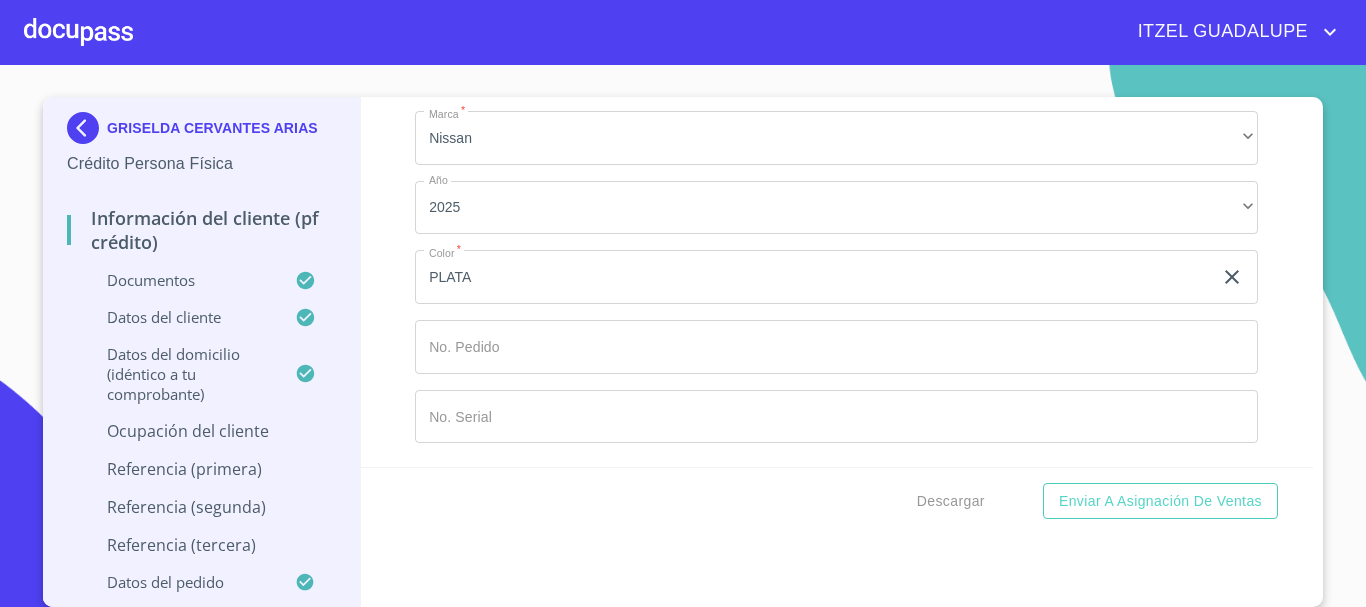 click on "Menos de 1 año" at bounding box center (836, -2063) 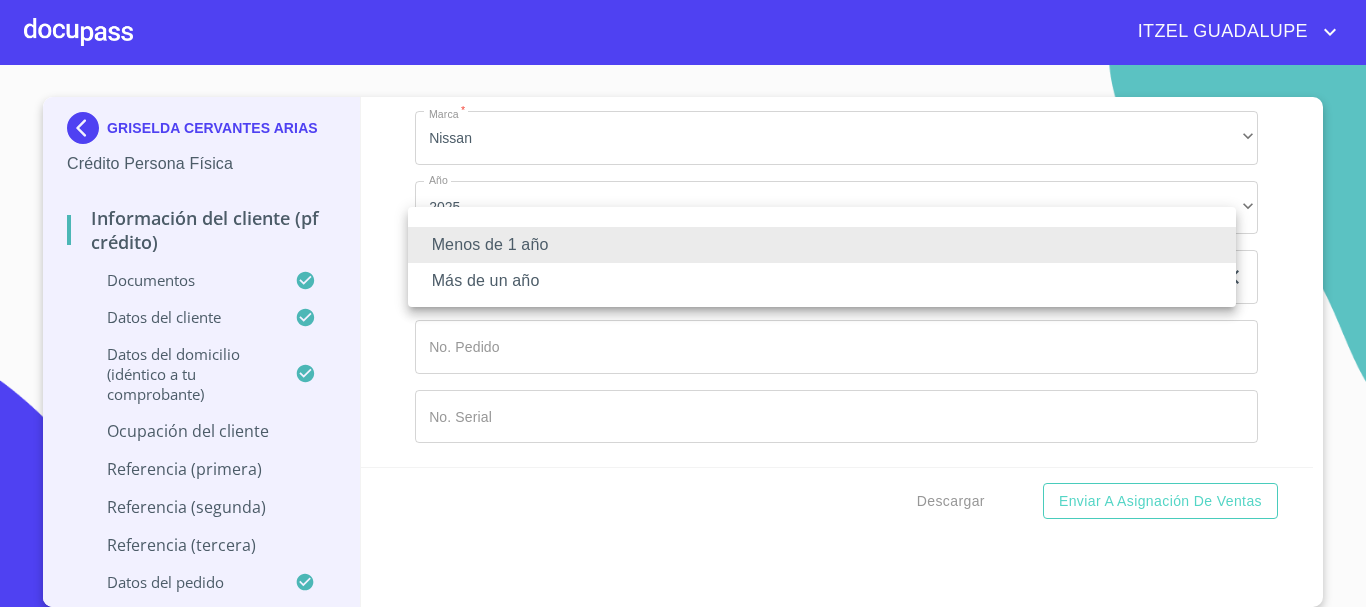 click on "Más de un año" at bounding box center (822, 281) 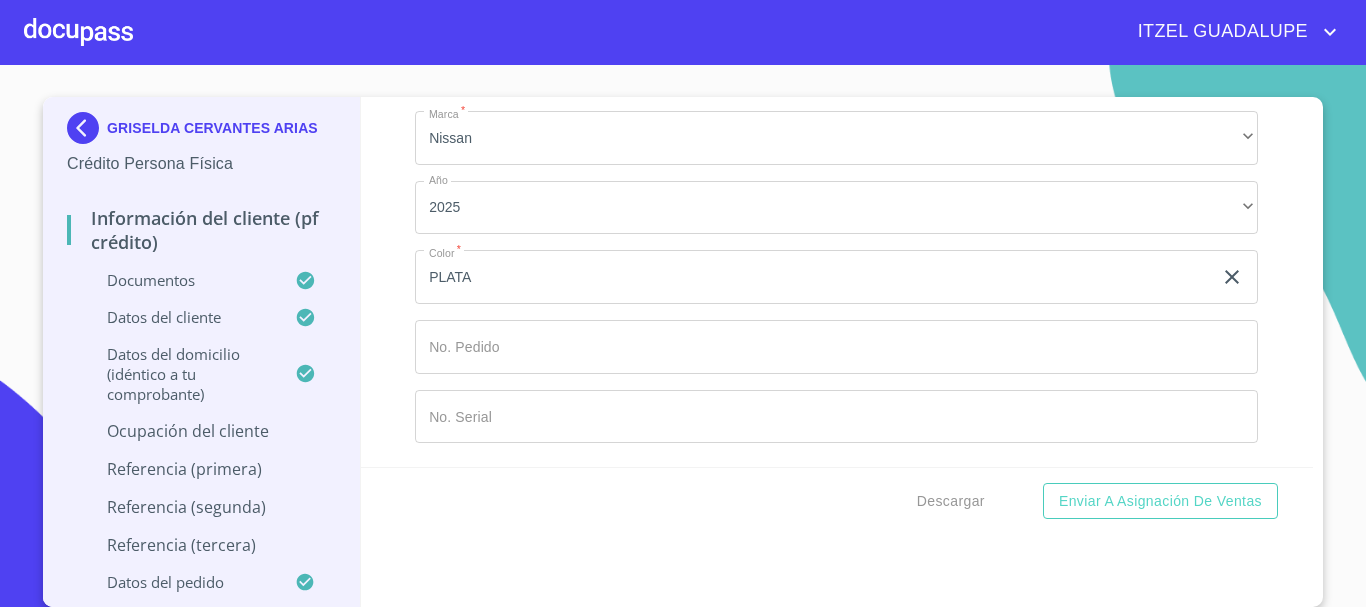scroll, scrollTop: 10080, scrollLeft: 0, axis: vertical 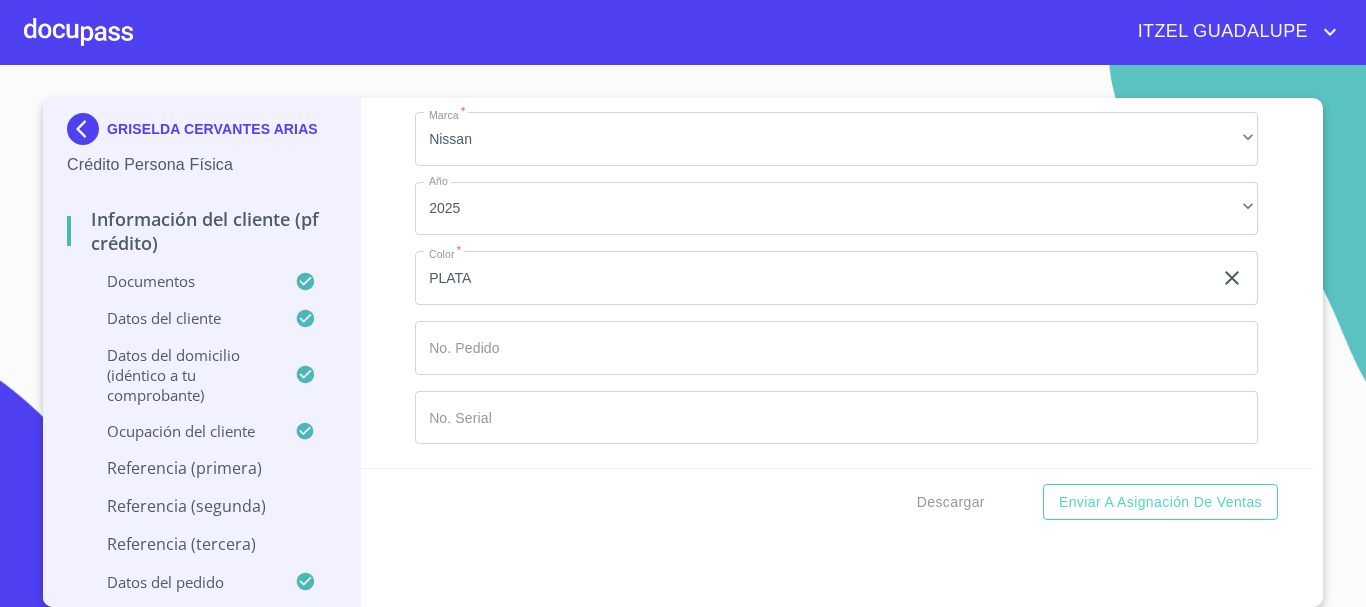 click on "Documento de identificación.   *" at bounding box center [813, -5158] 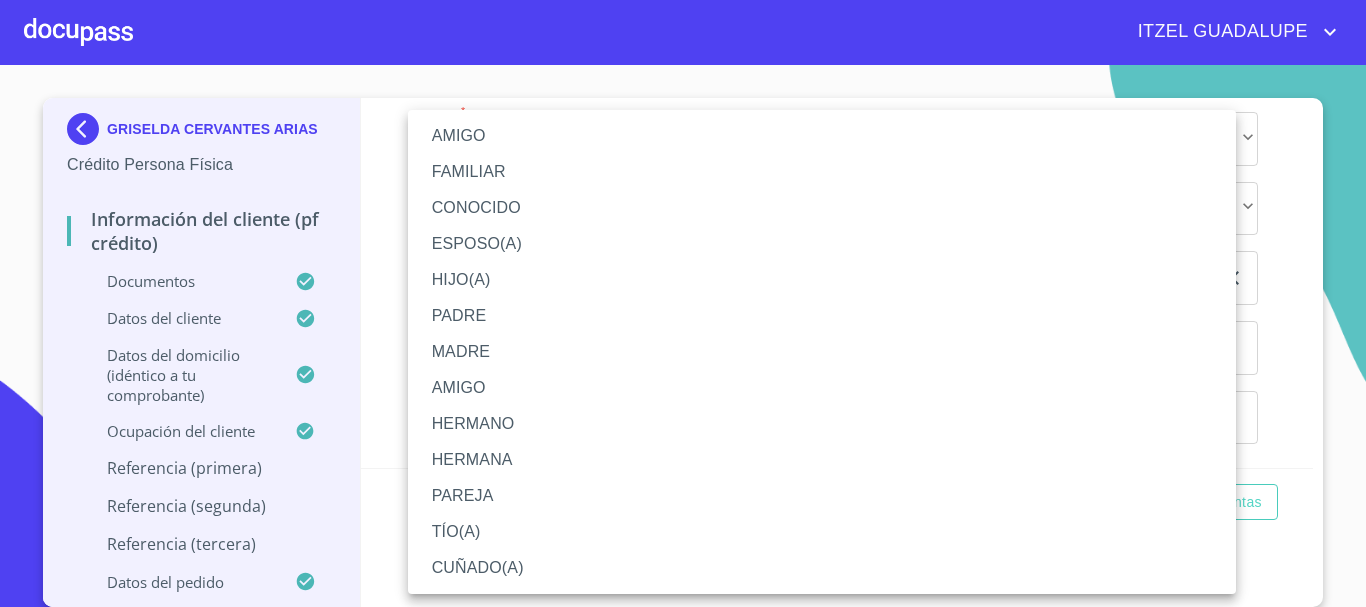 click on "HERMANO" at bounding box center (822, 424) 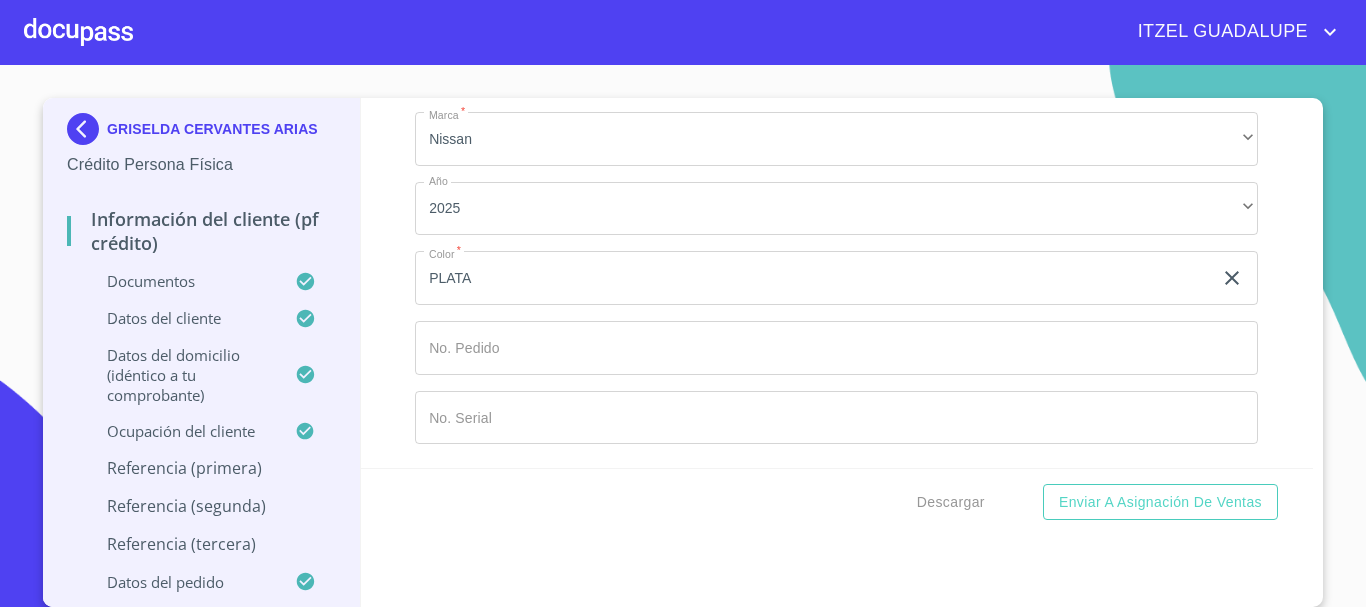 scroll, scrollTop: 10299, scrollLeft: 0, axis: vertical 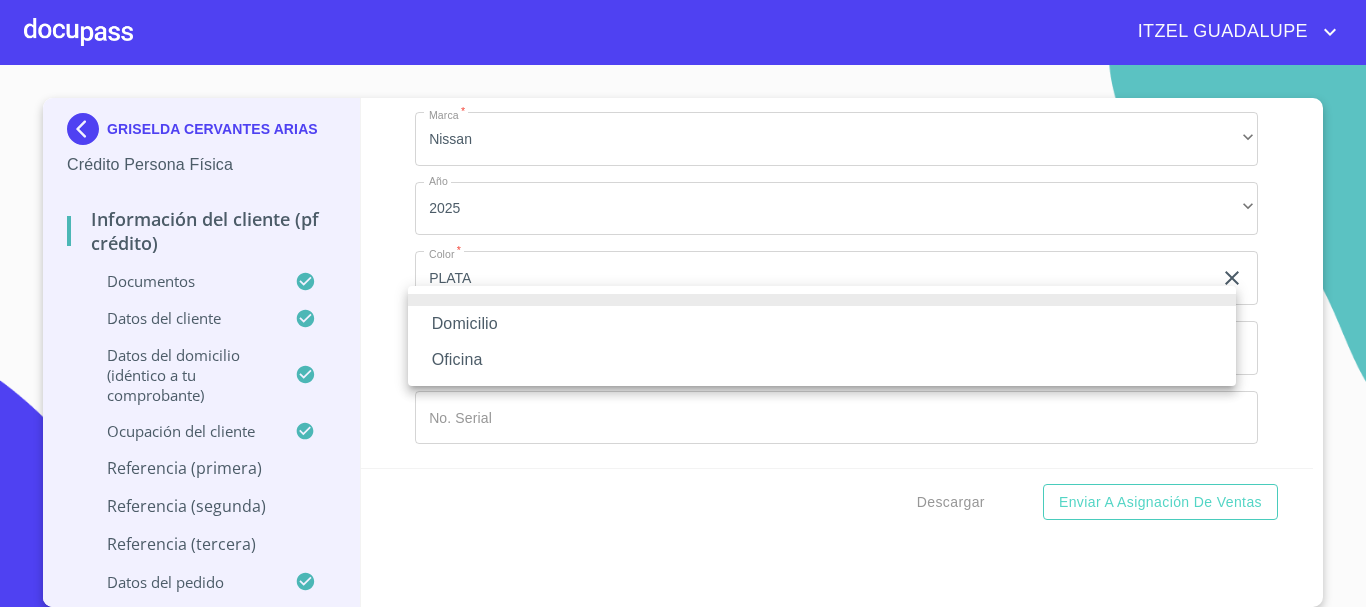 click on "Domicilio" at bounding box center [822, 324] 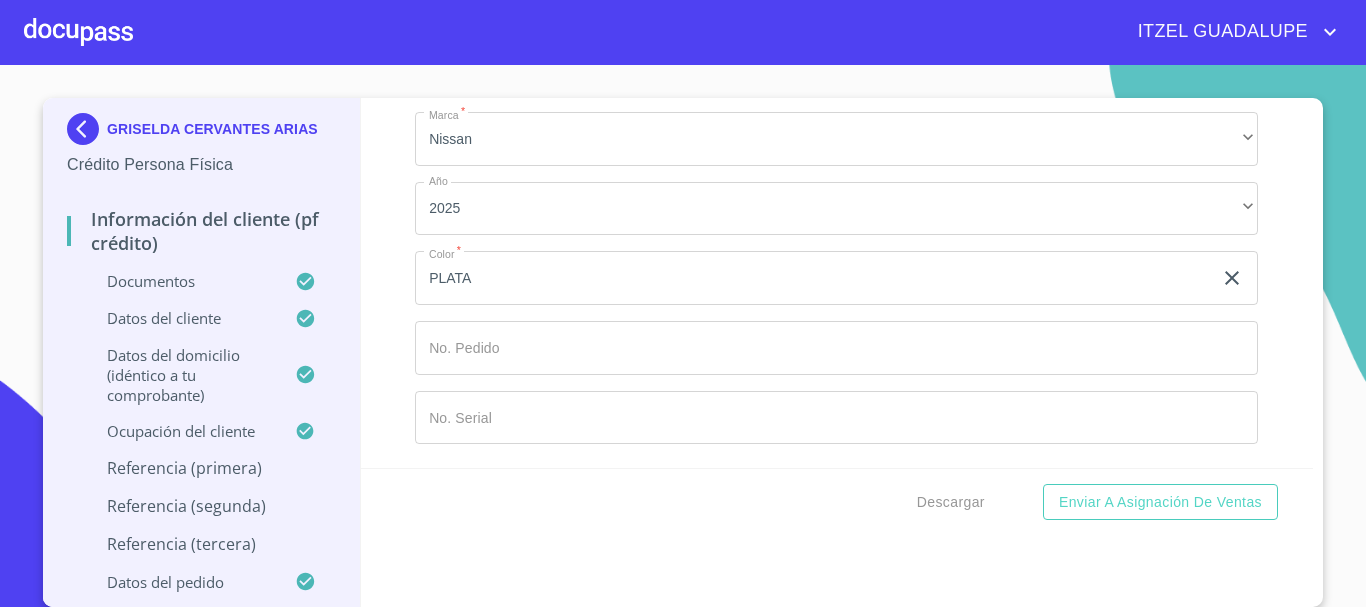 click on "Documento de identificación.   *" 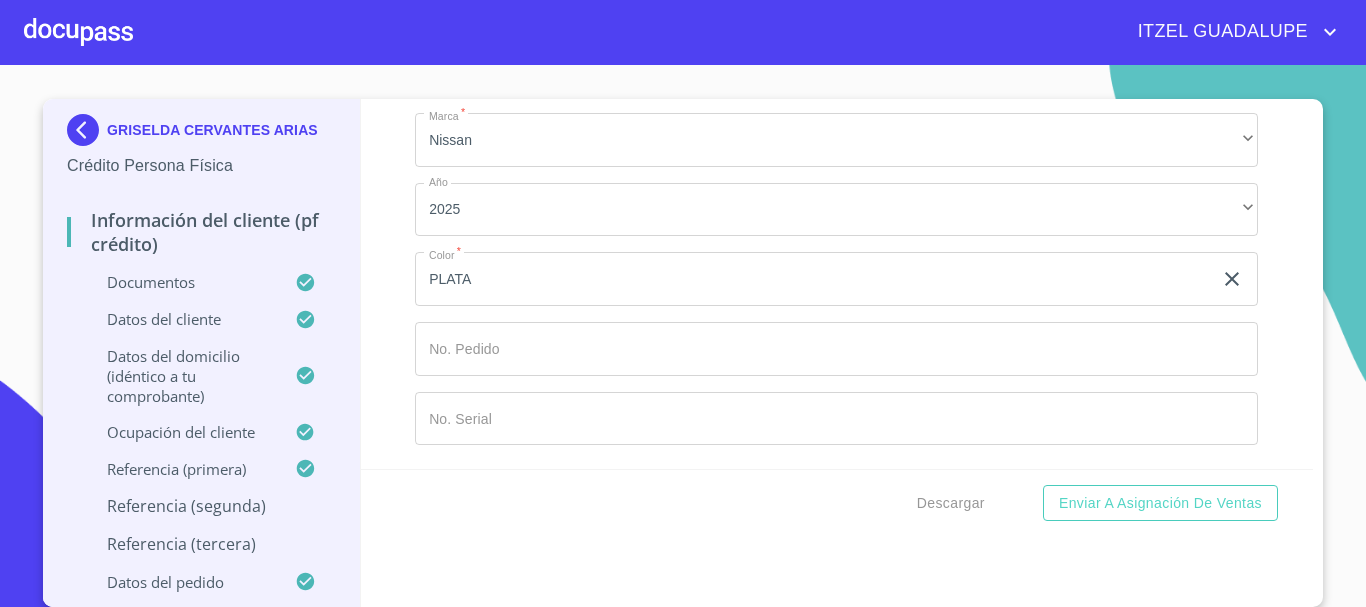 scroll, scrollTop: 10599, scrollLeft: 0, axis: vertical 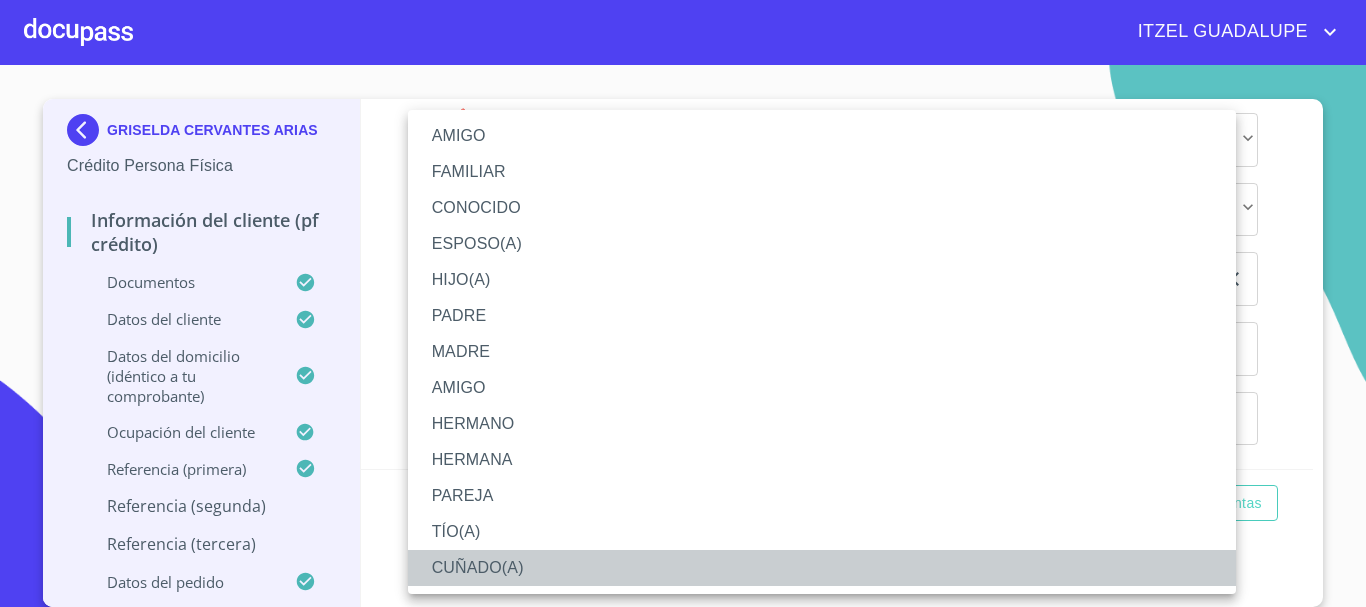 click on "CUÑADO(A)" at bounding box center [822, 568] 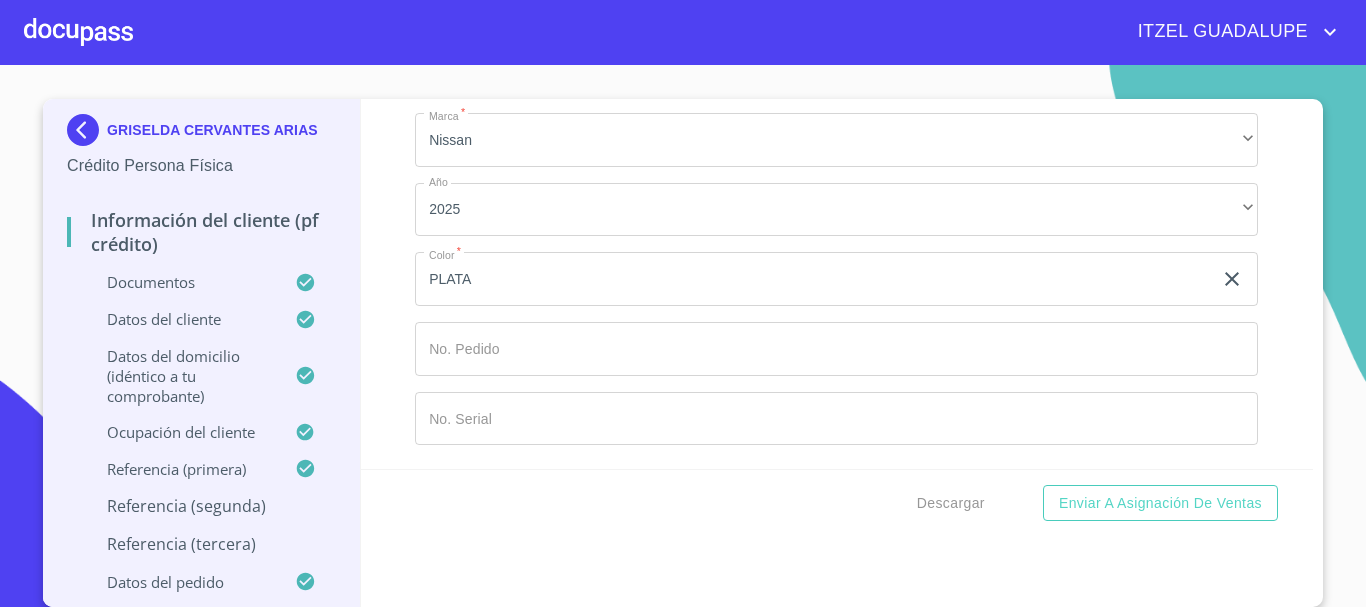 scroll, scrollTop: 10899, scrollLeft: 0, axis: vertical 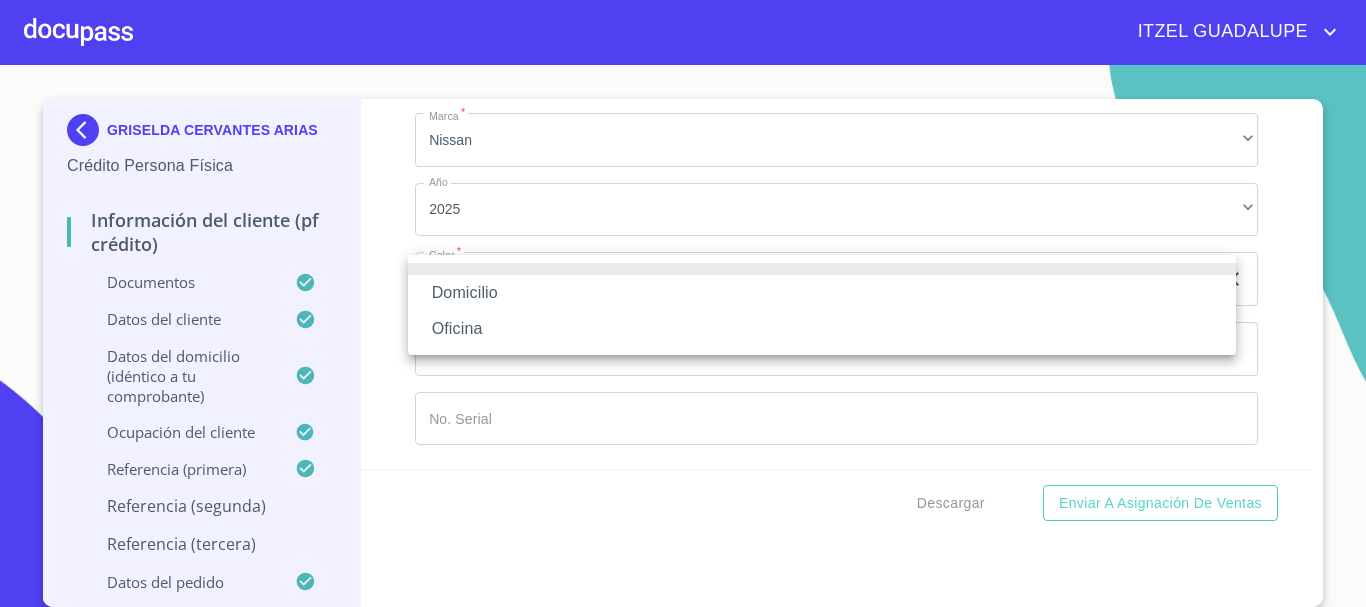 click on "Domicilio" at bounding box center (822, 293) 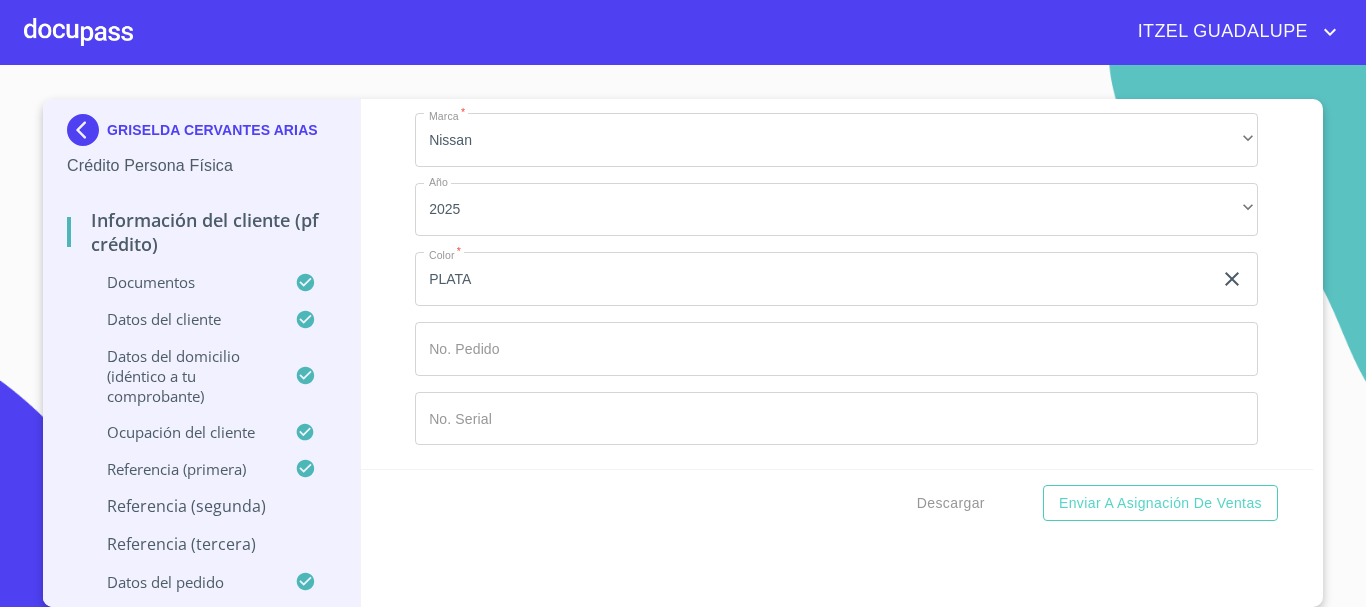 click on "Documento de identificación.   *" 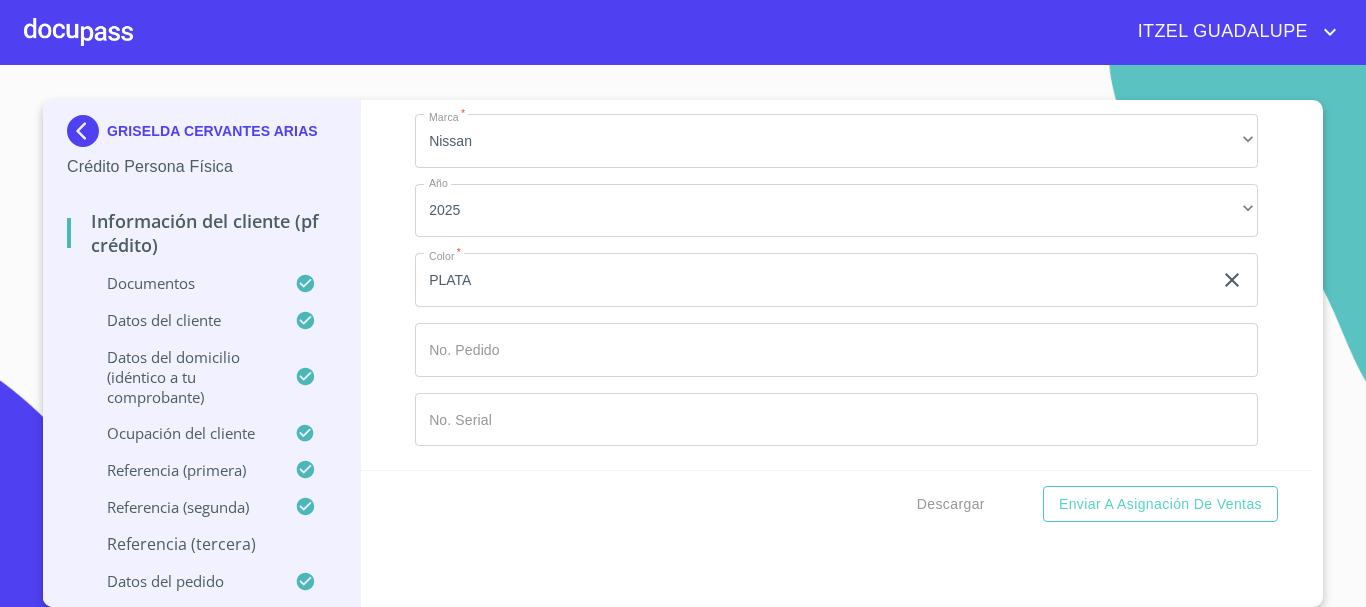 scroll, scrollTop: 13, scrollLeft: 0, axis: vertical 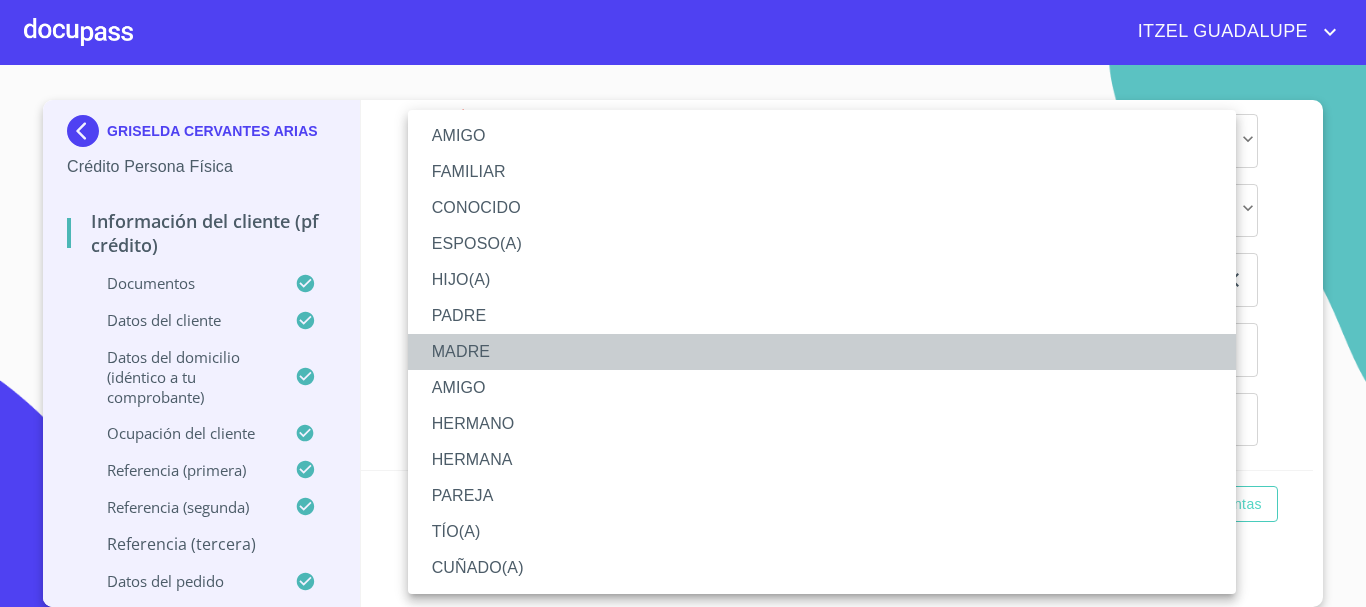 click on "MADRE" at bounding box center [822, 352] 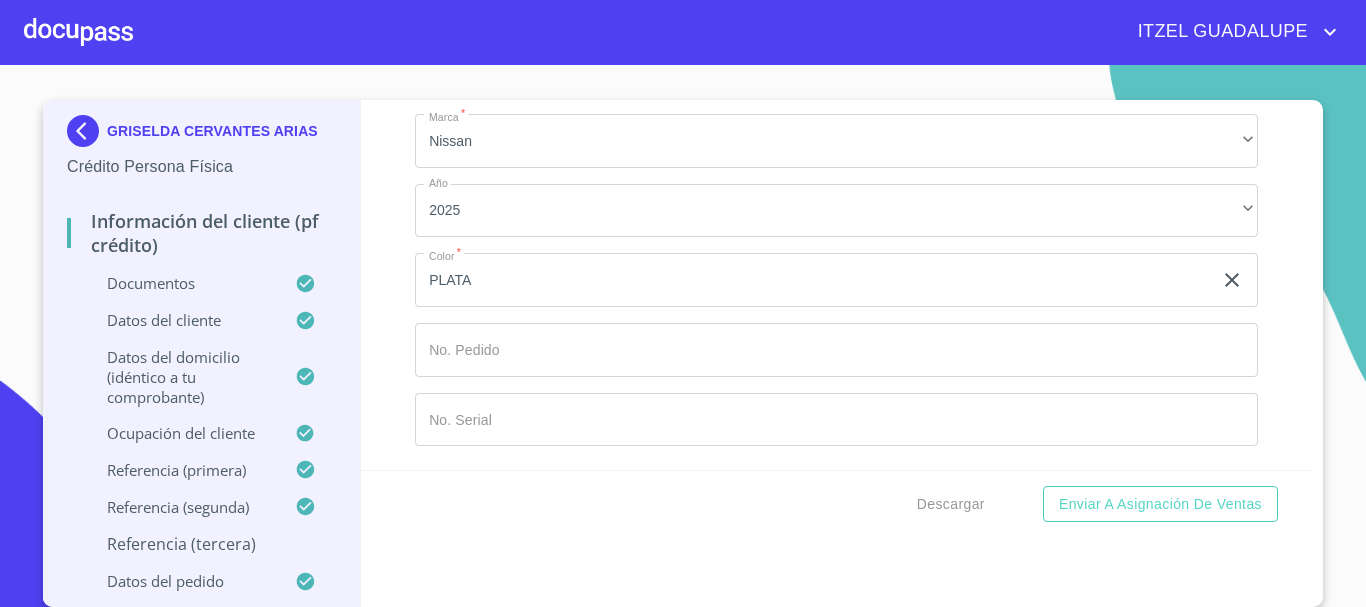 scroll, scrollTop: 11534, scrollLeft: 0, axis: vertical 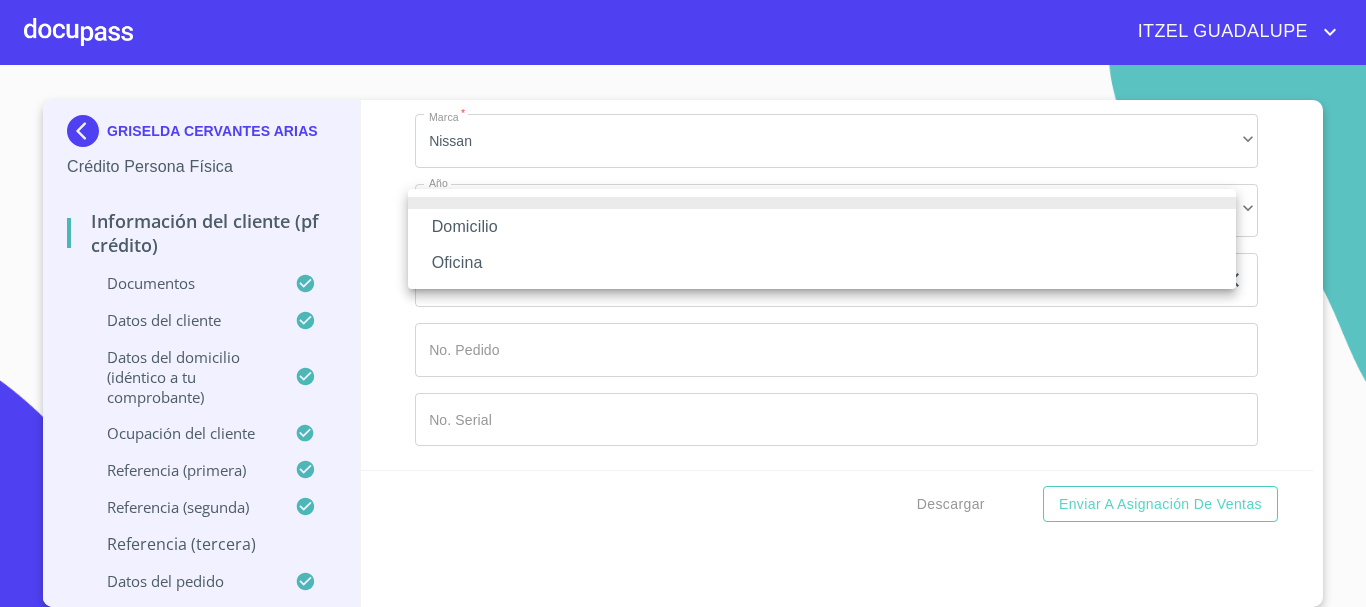 click on "Domicilio" at bounding box center (822, 227) 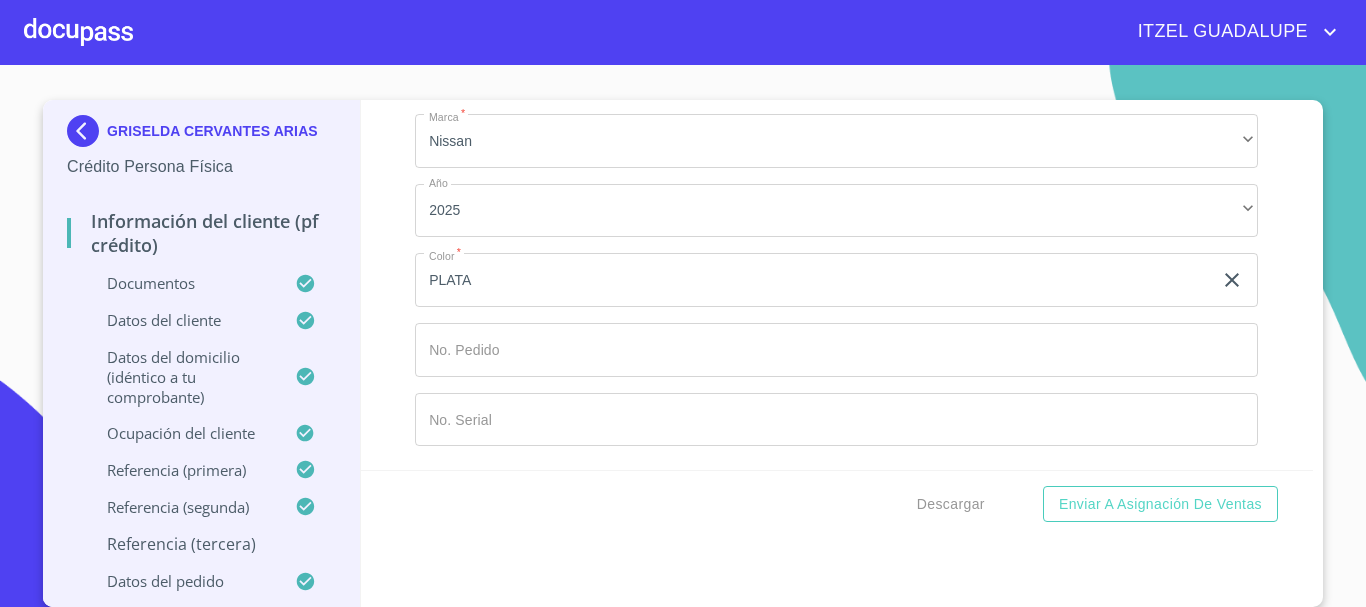 click on "Documento de identificación.   *" at bounding box center [886, -9] 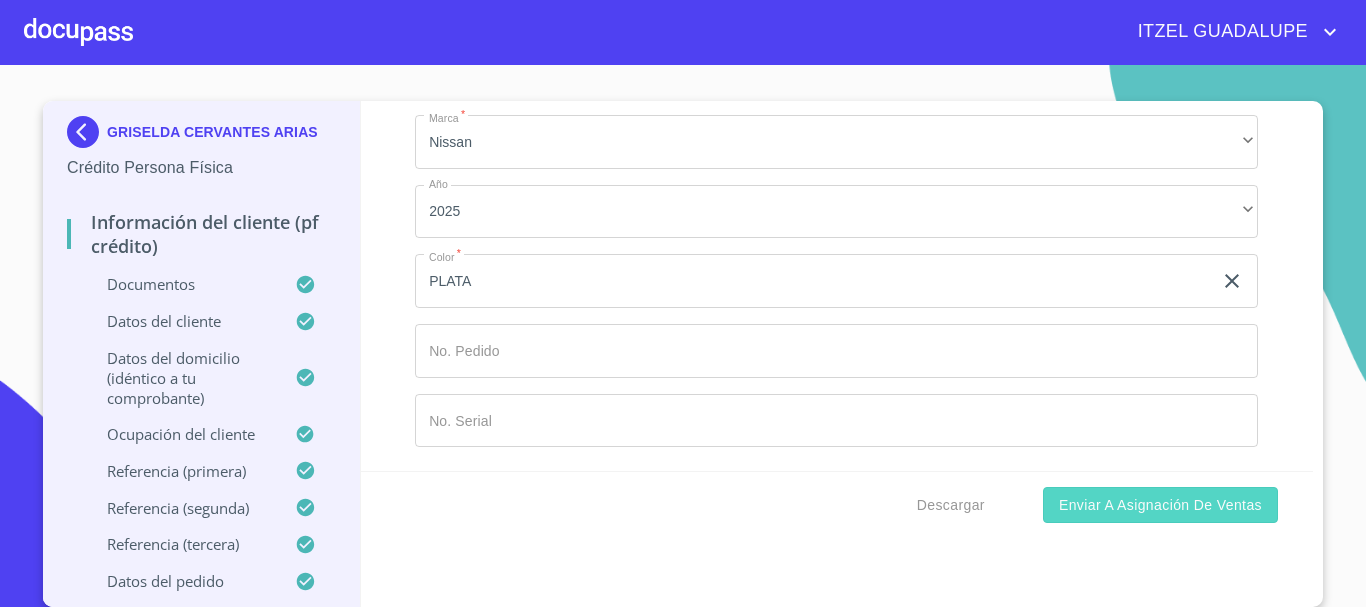 click on "Enviar a Asignación de Ventas" at bounding box center [1160, 505] 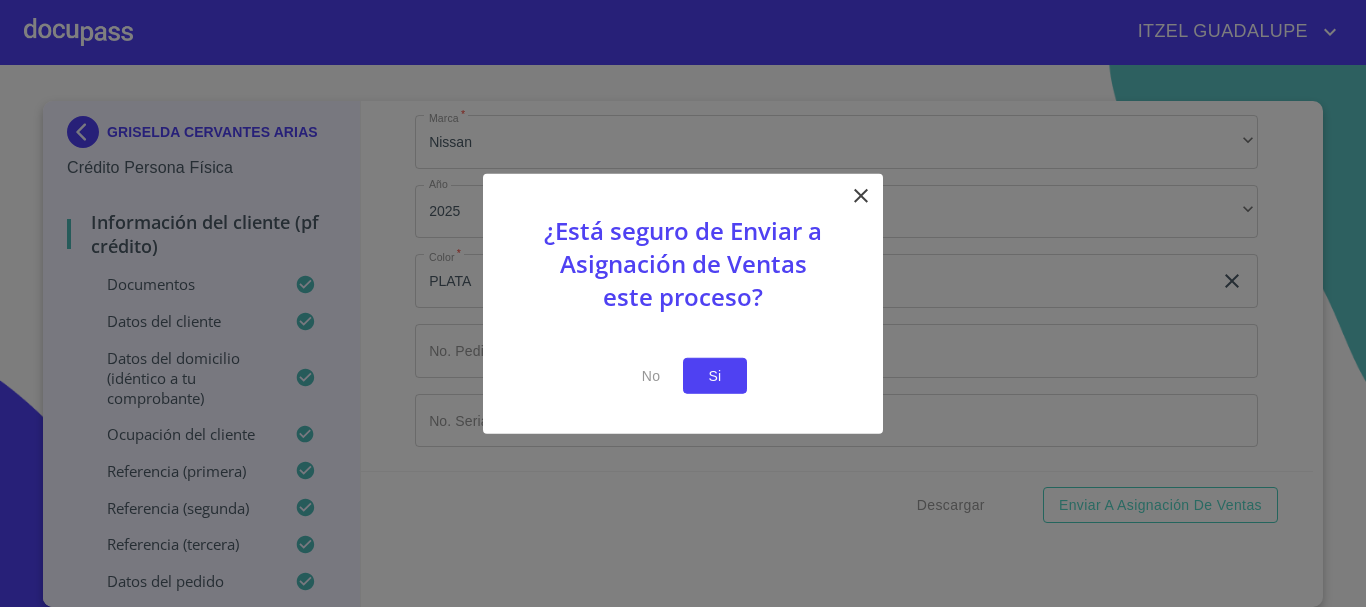 click on "Si" at bounding box center (715, 375) 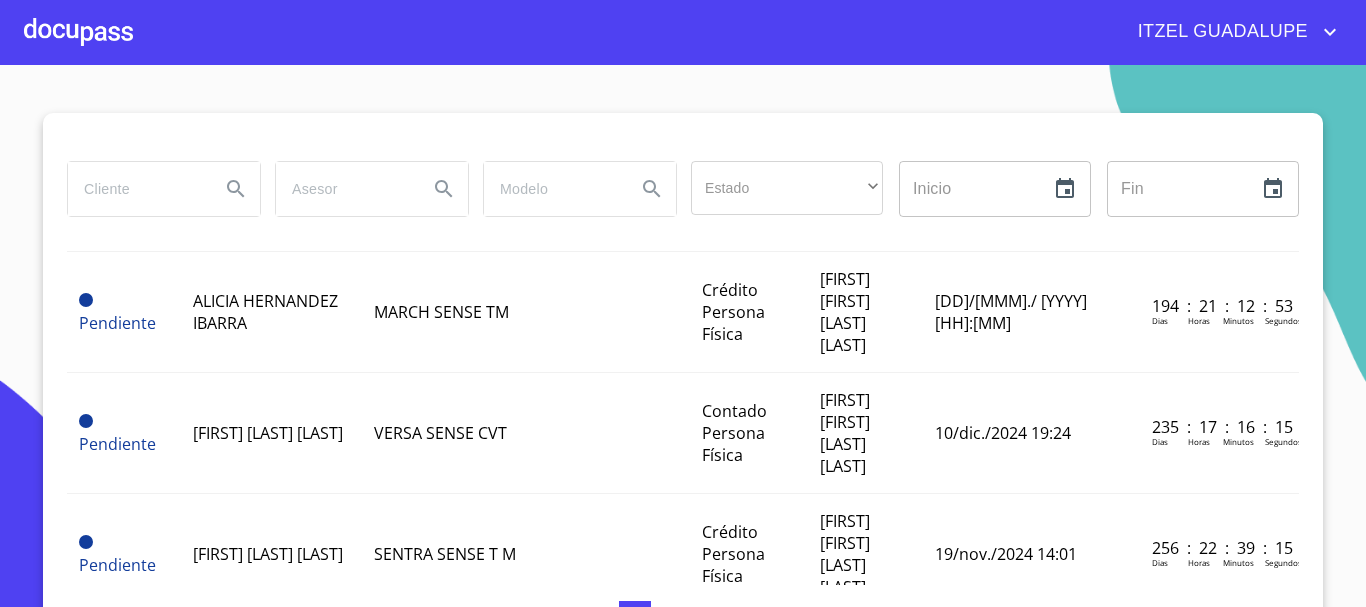 scroll, scrollTop: 100, scrollLeft: 0, axis: vertical 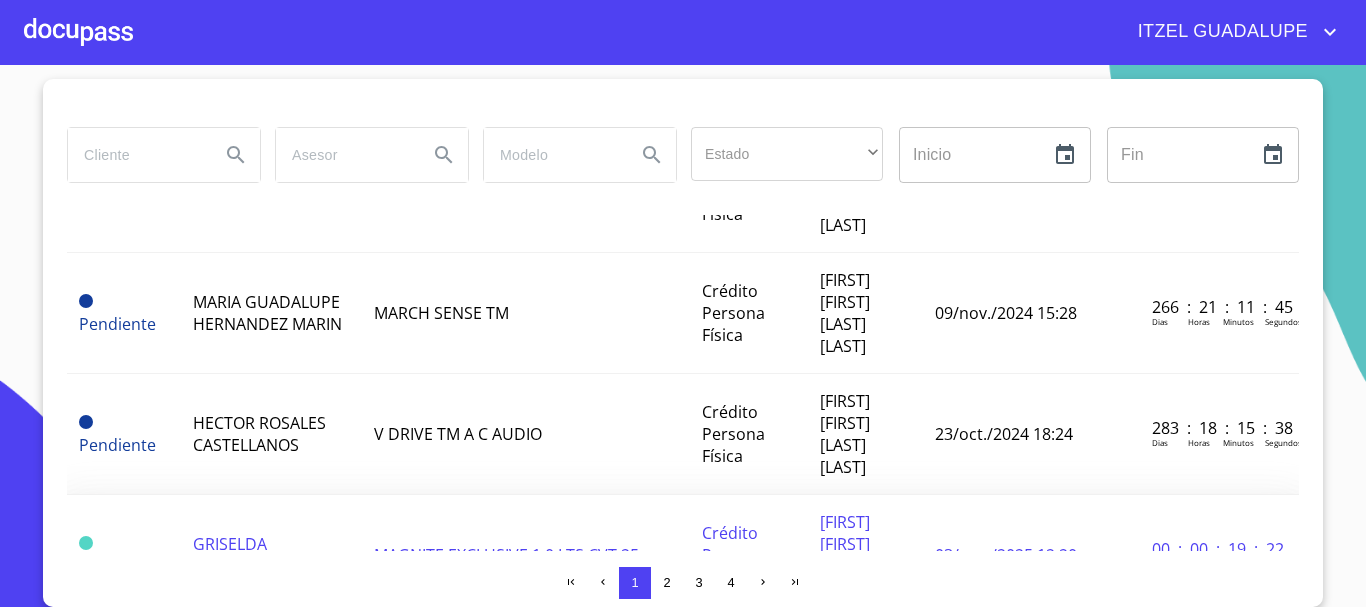 click on "GRISELDA  CERVANTES ARIAS" at bounding box center (260, 555) 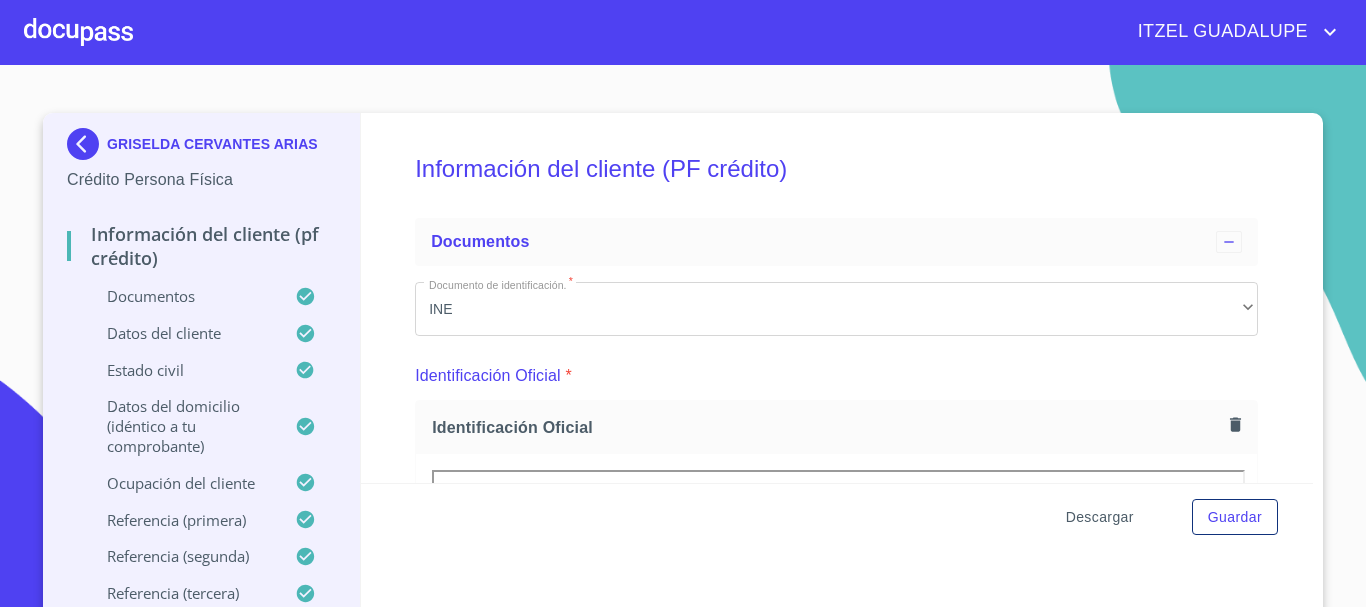 click on "Descargar" at bounding box center [1100, 517] 